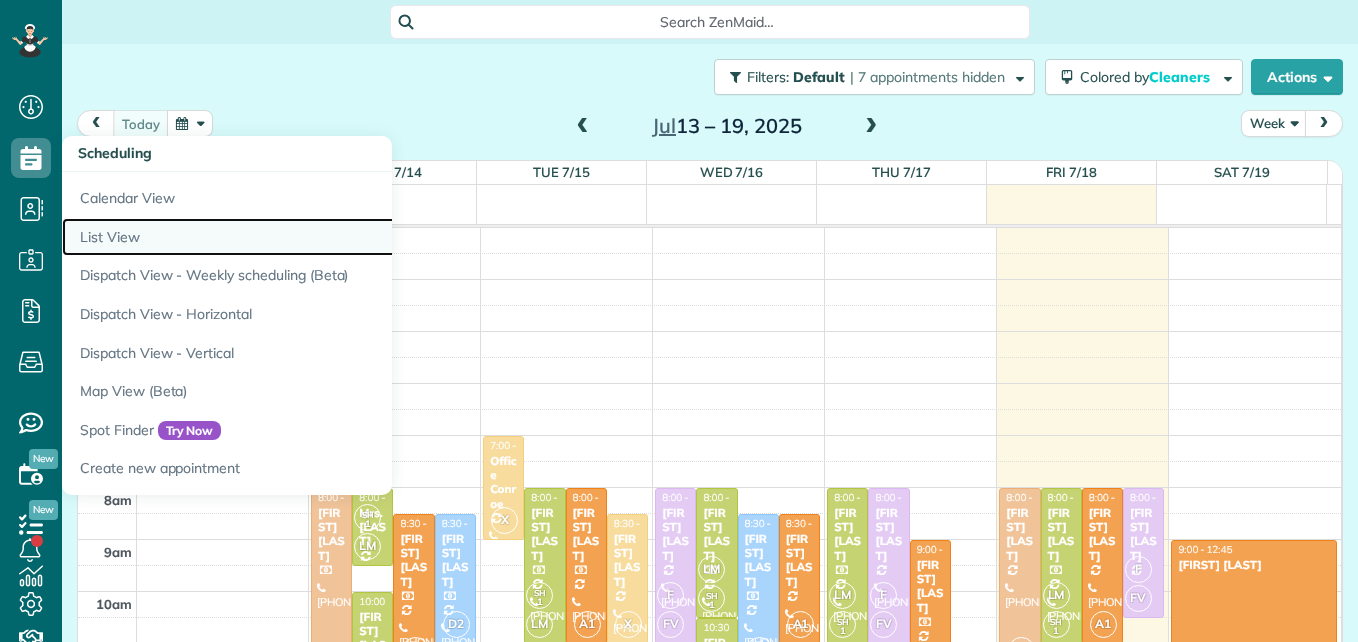 click on "List View" at bounding box center (312, 237) 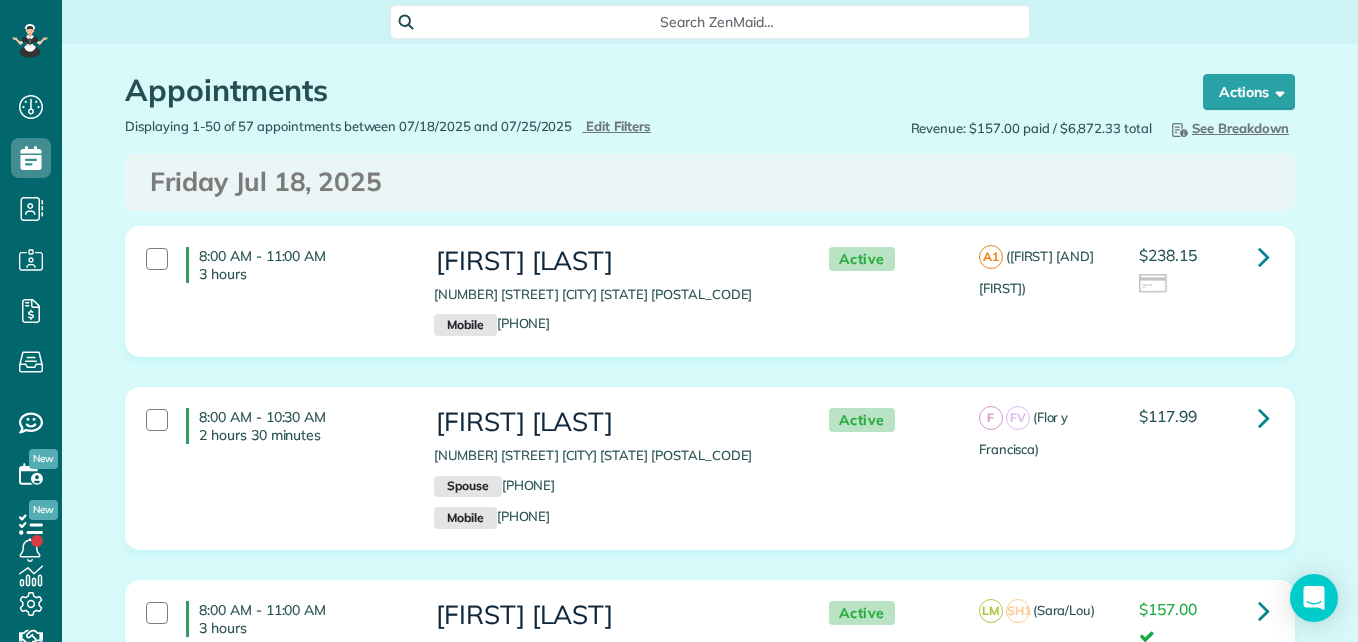 scroll, scrollTop: 0, scrollLeft: 0, axis: both 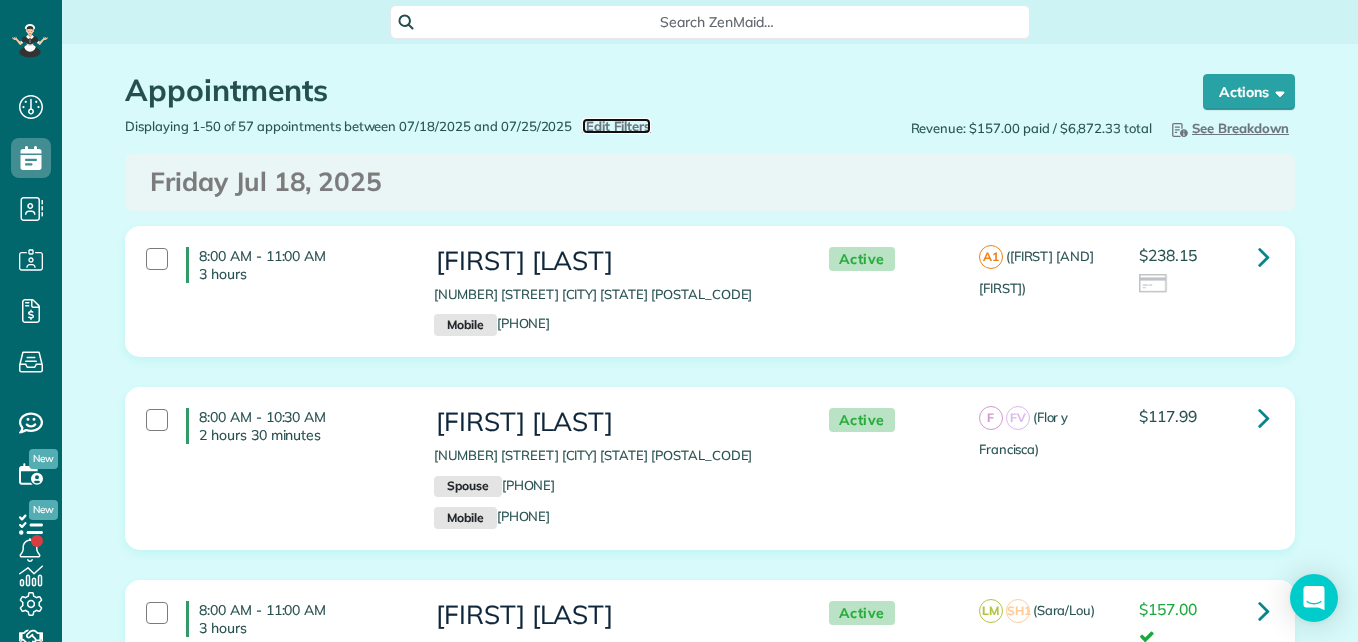 click on "Edit Filters" at bounding box center [618, 126] 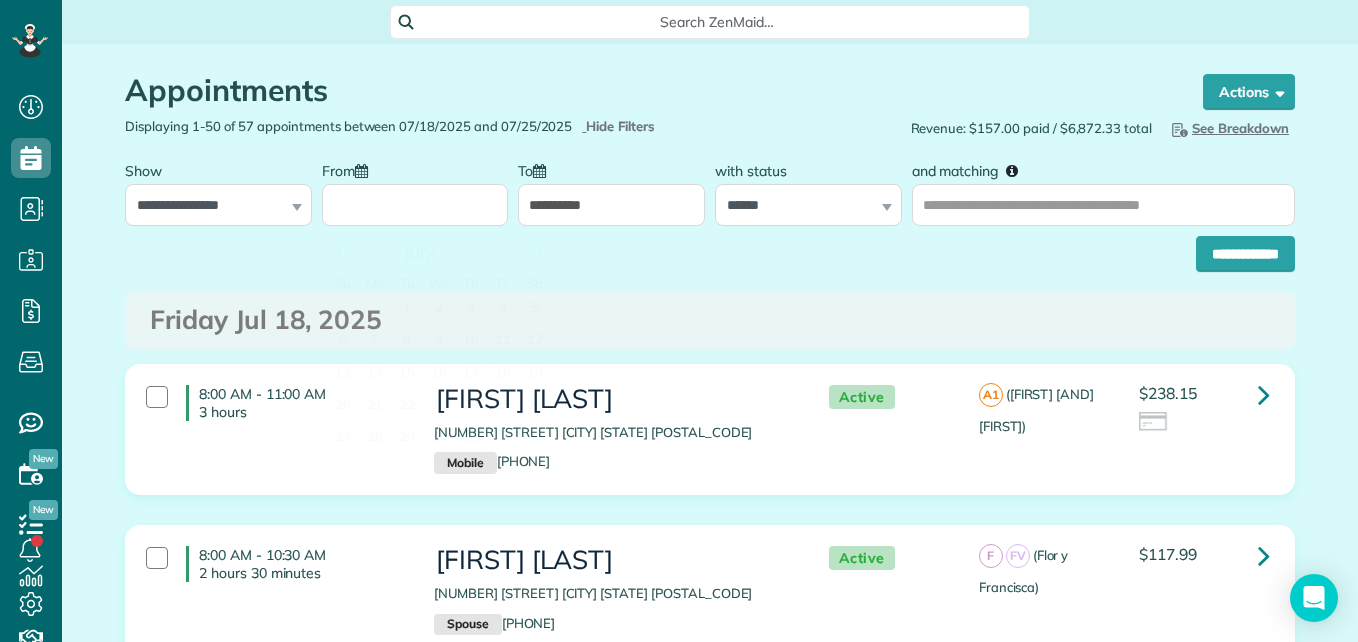 click on "From" at bounding box center (415, 205) 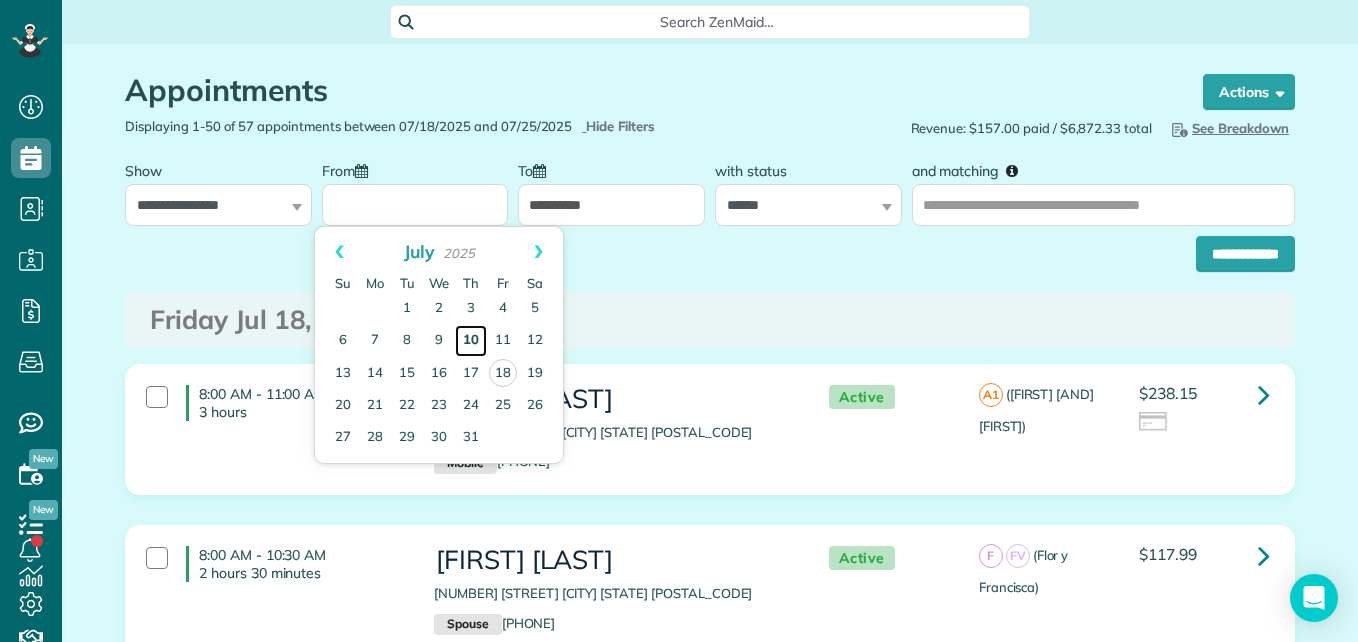 click on "10" at bounding box center [471, 341] 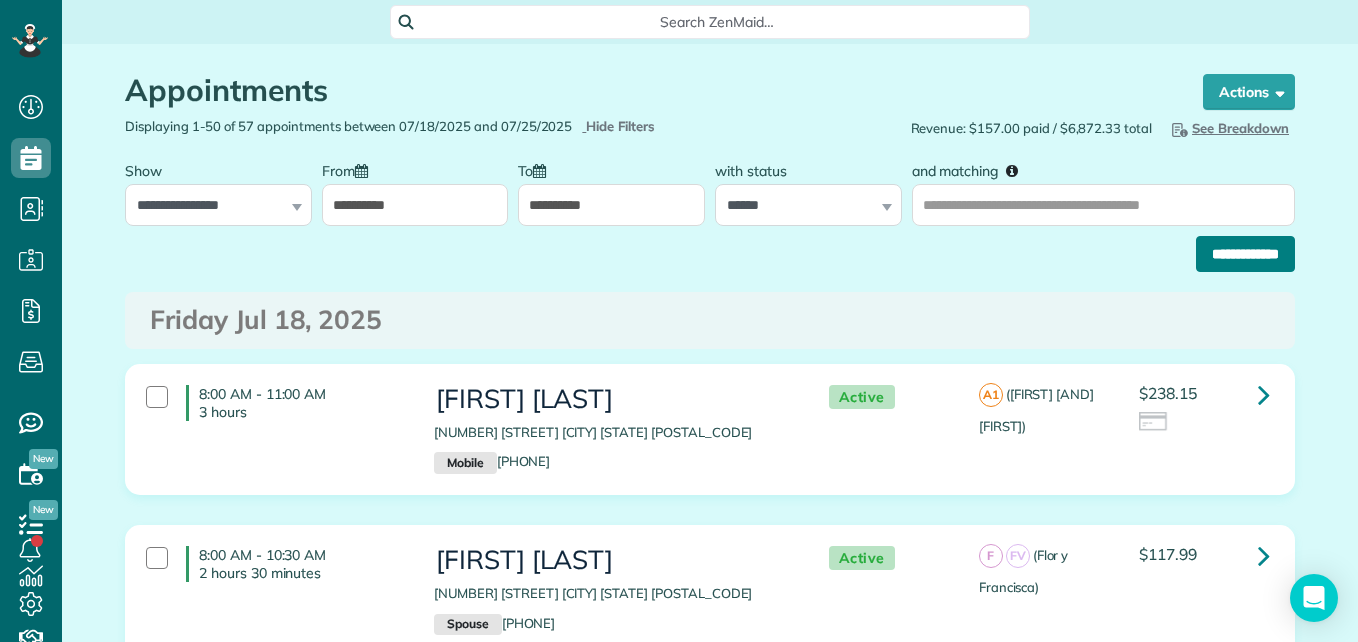 click on "**********" at bounding box center [1245, 254] 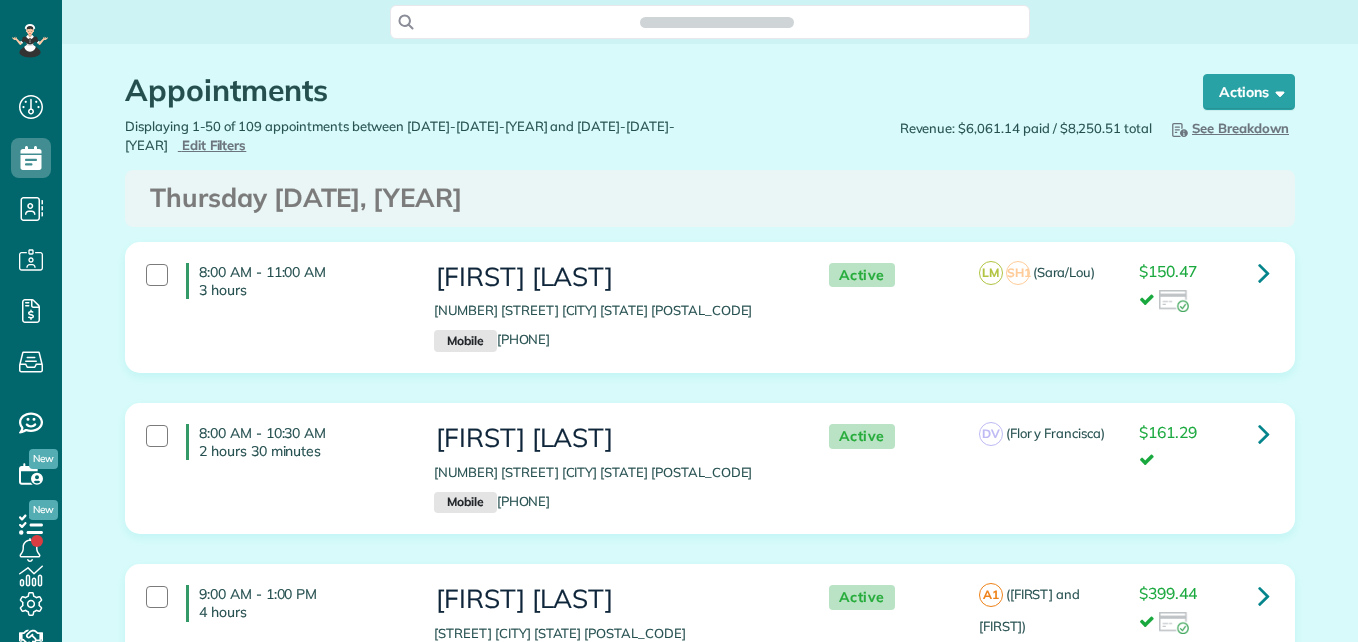 scroll, scrollTop: 0, scrollLeft: 0, axis: both 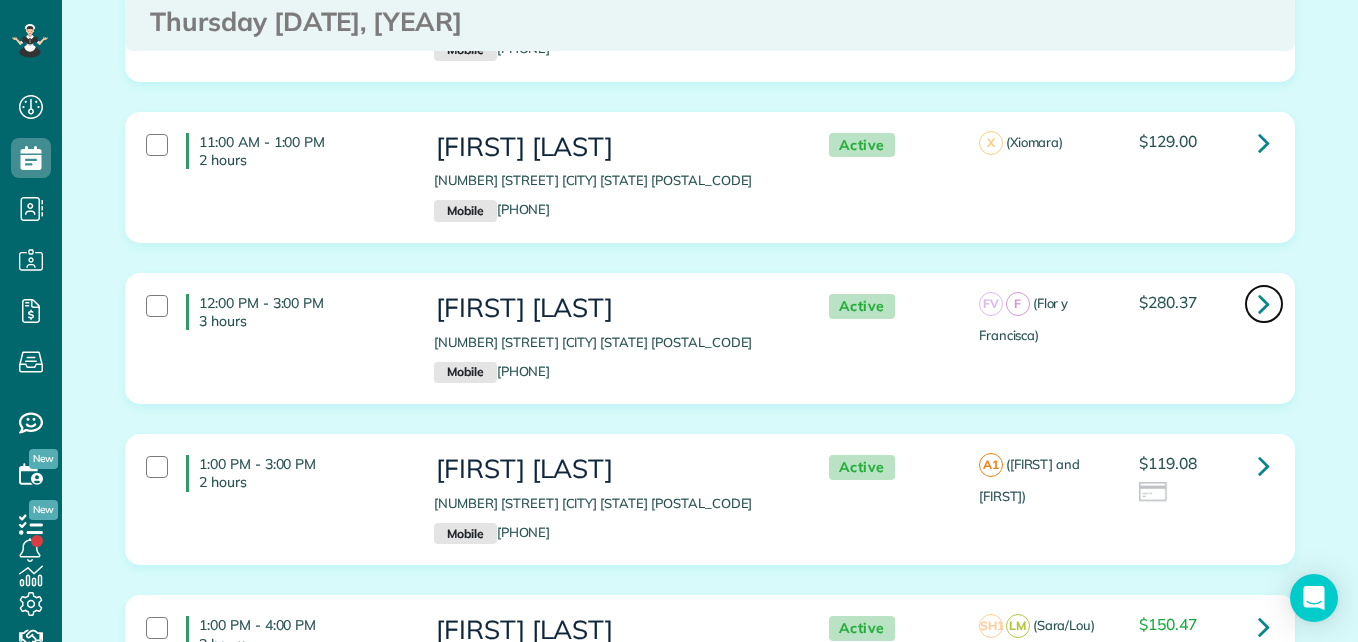 click at bounding box center [1264, 304] 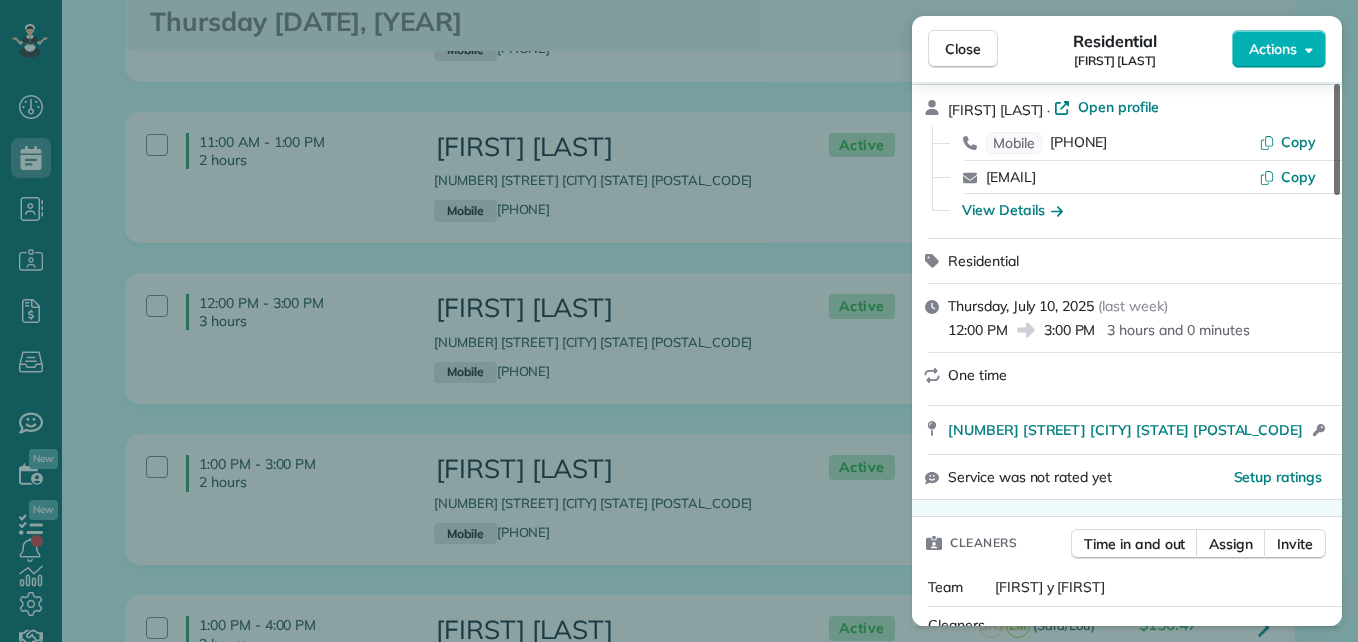 scroll, scrollTop: 0, scrollLeft: 0, axis: both 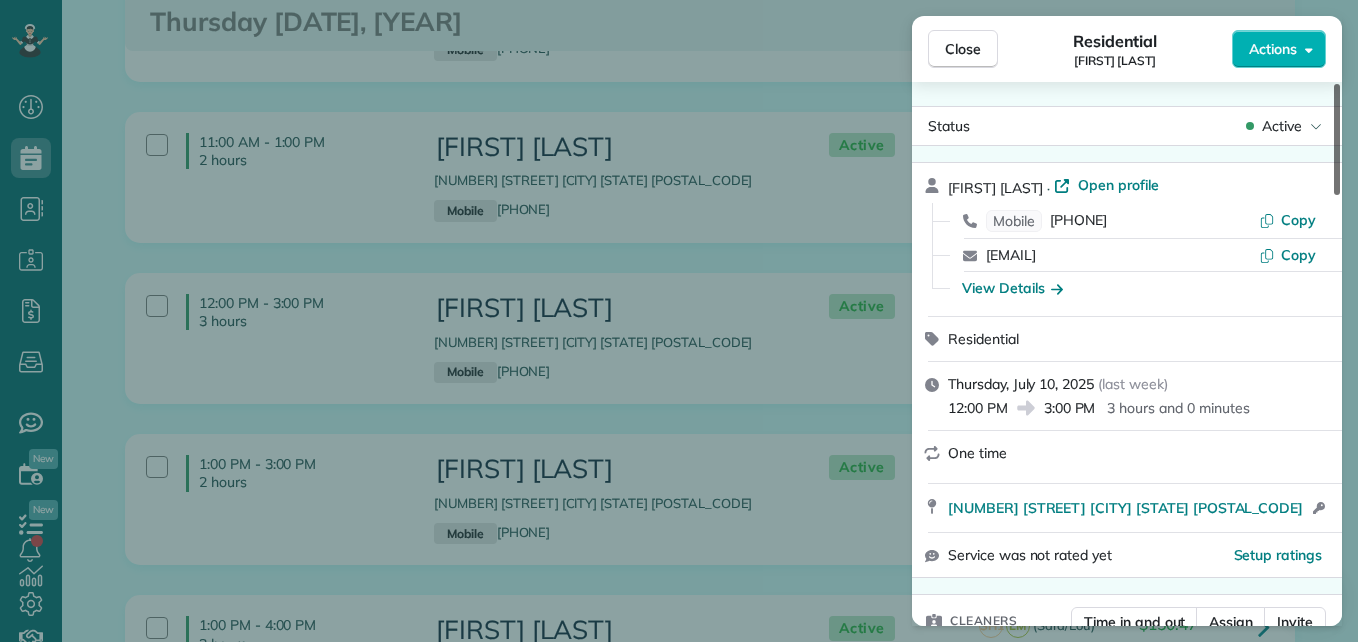 drag, startPoint x: 1335, startPoint y: 169, endPoint x: 1330, endPoint y: 111, distance: 58.21512 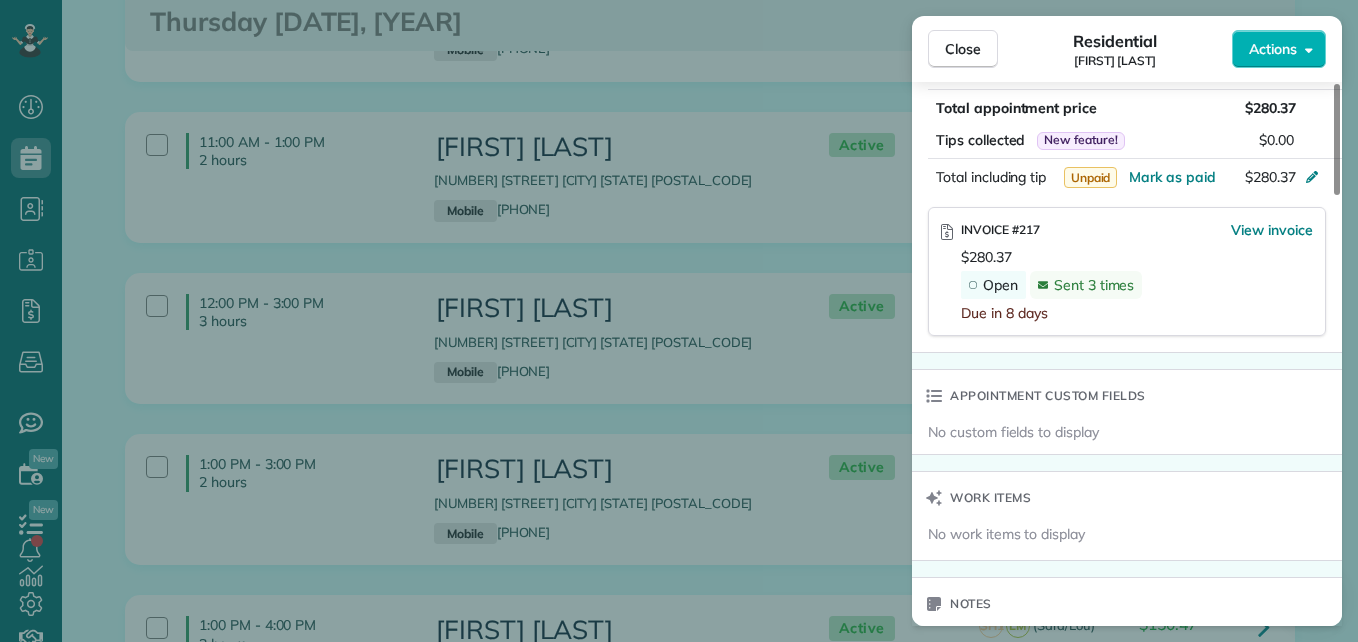 drag, startPoint x: 1333, startPoint y: 165, endPoint x: 1314, endPoint y: 402, distance: 237.76038 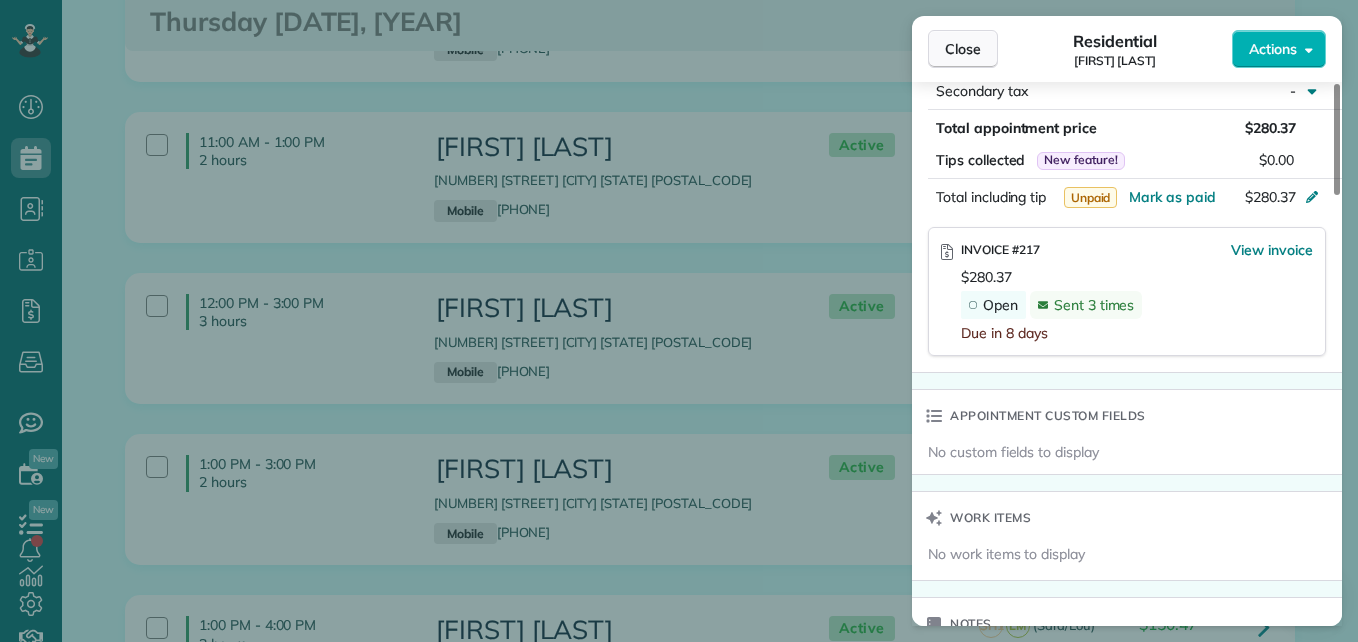 scroll, scrollTop: 1154, scrollLeft: 0, axis: vertical 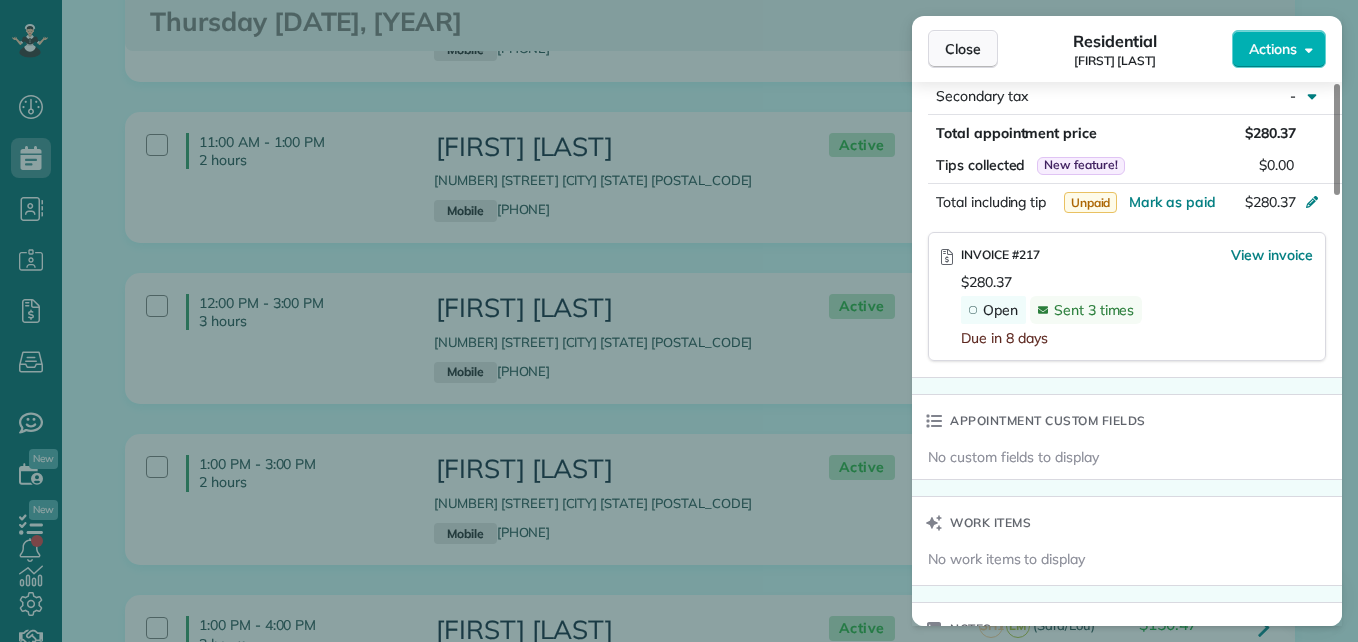 click on "Close" at bounding box center (963, 49) 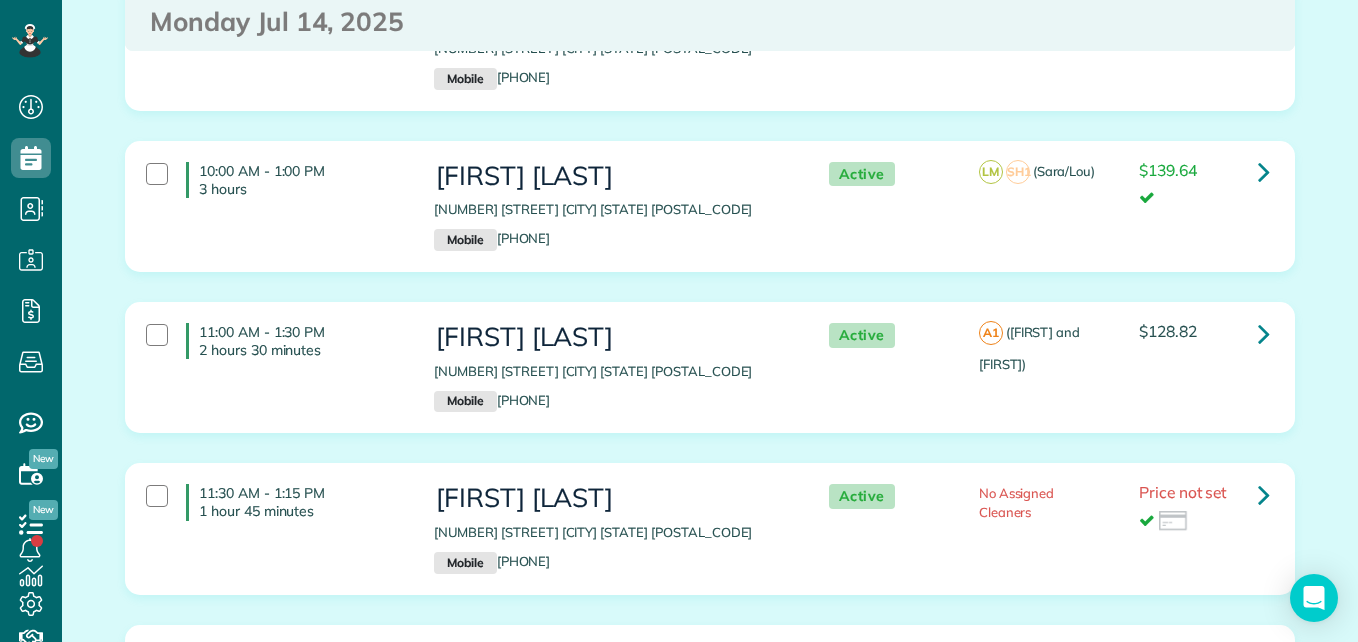 scroll, scrollTop: 3737, scrollLeft: 0, axis: vertical 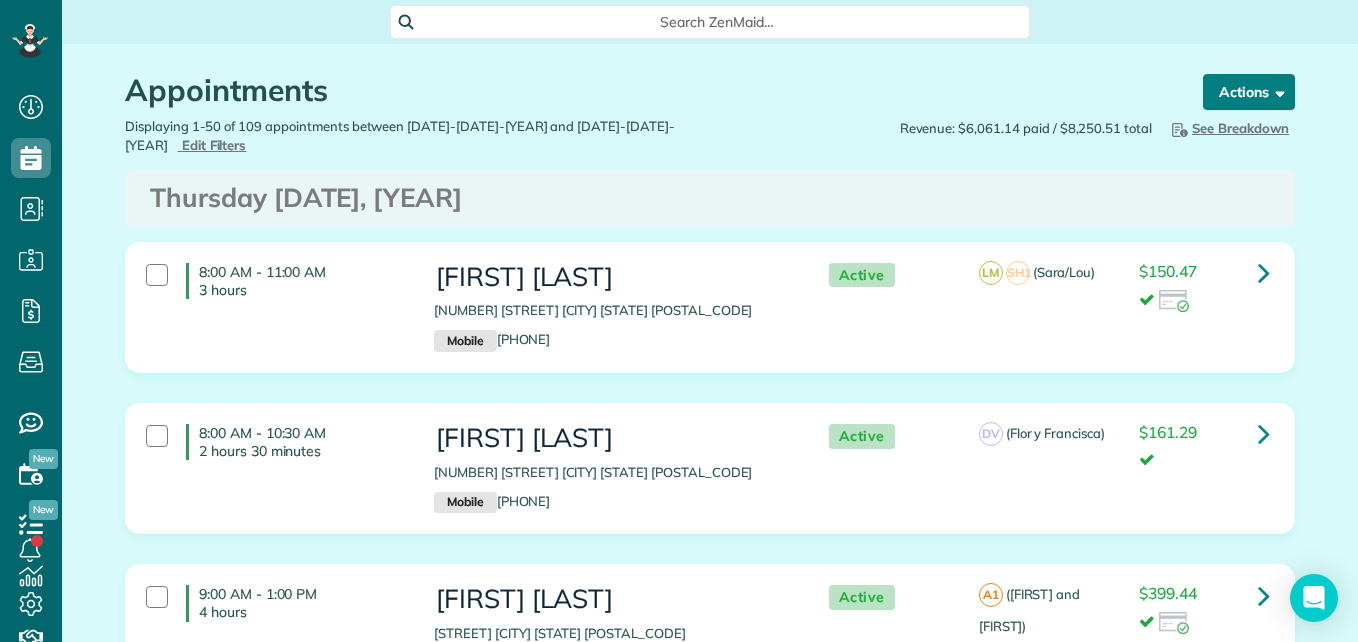 click on "Actions" at bounding box center [1249, 92] 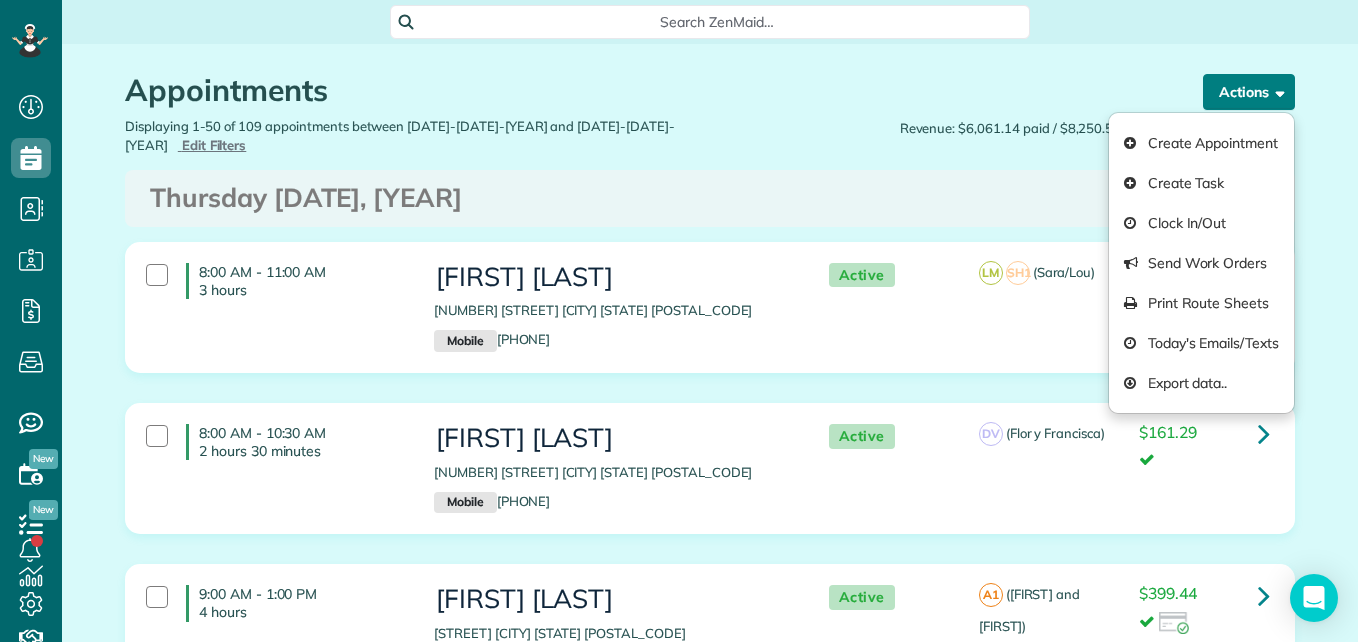 click on "Actions" at bounding box center [1249, 92] 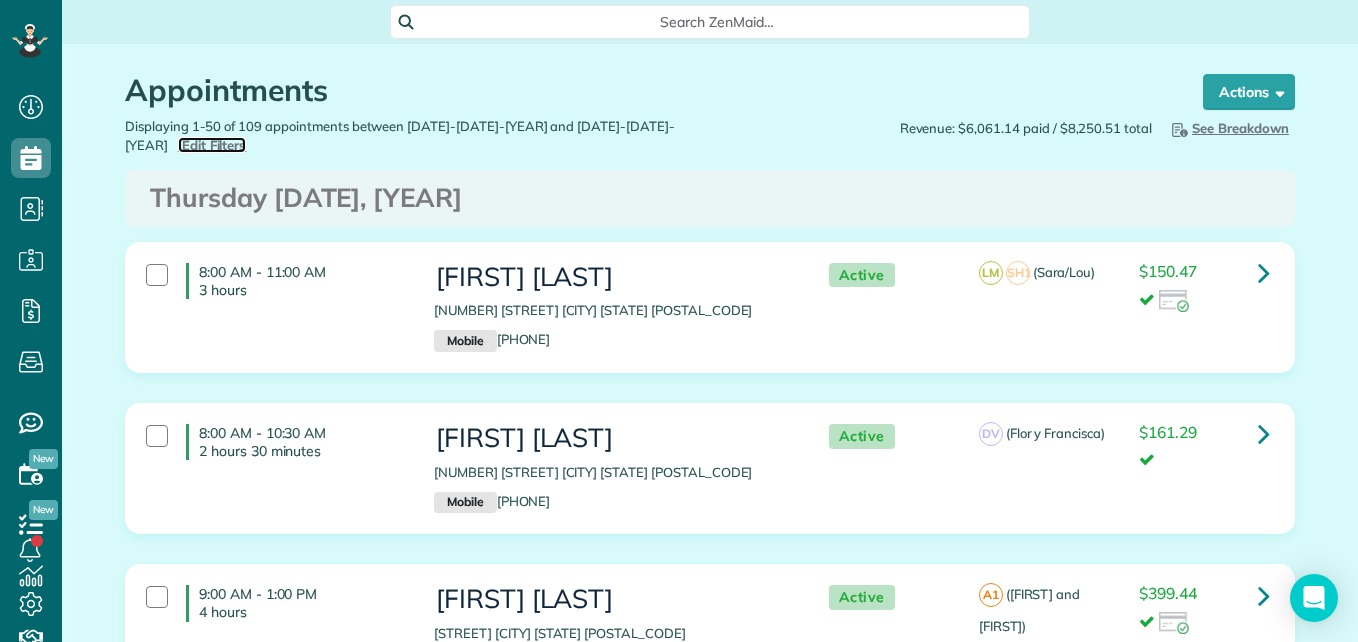 click on "Edit Filters" at bounding box center [214, 145] 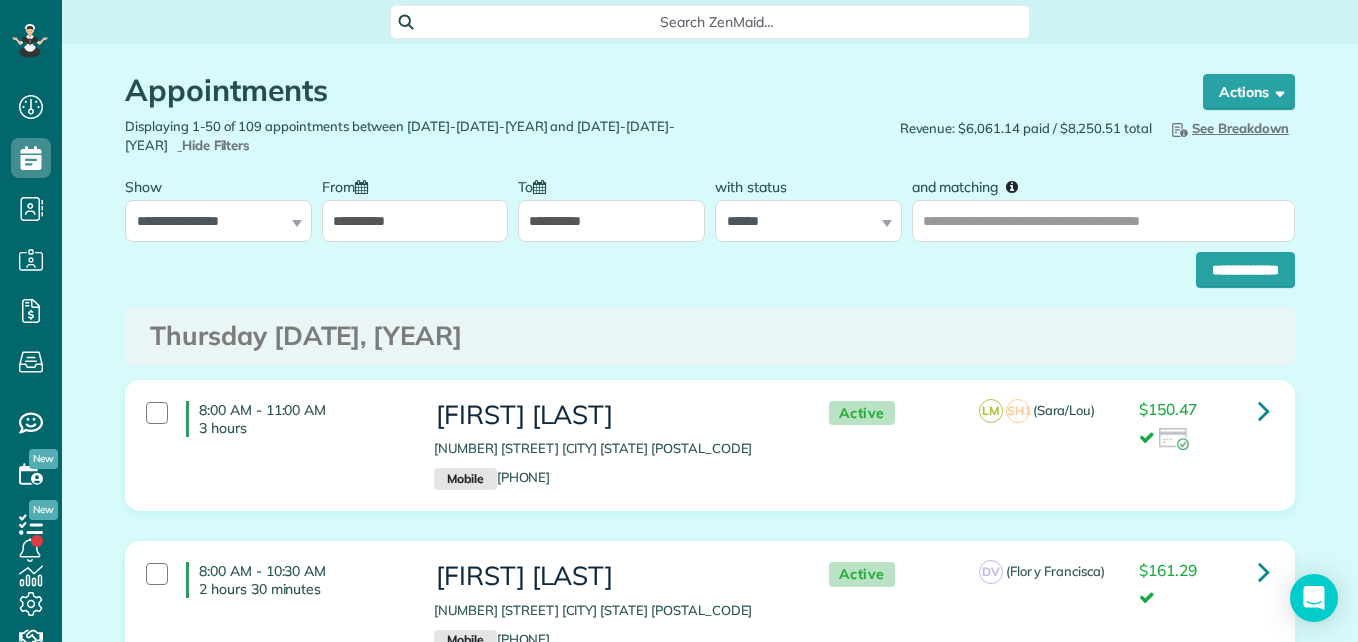 click on "**********" at bounding box center (415, 221) 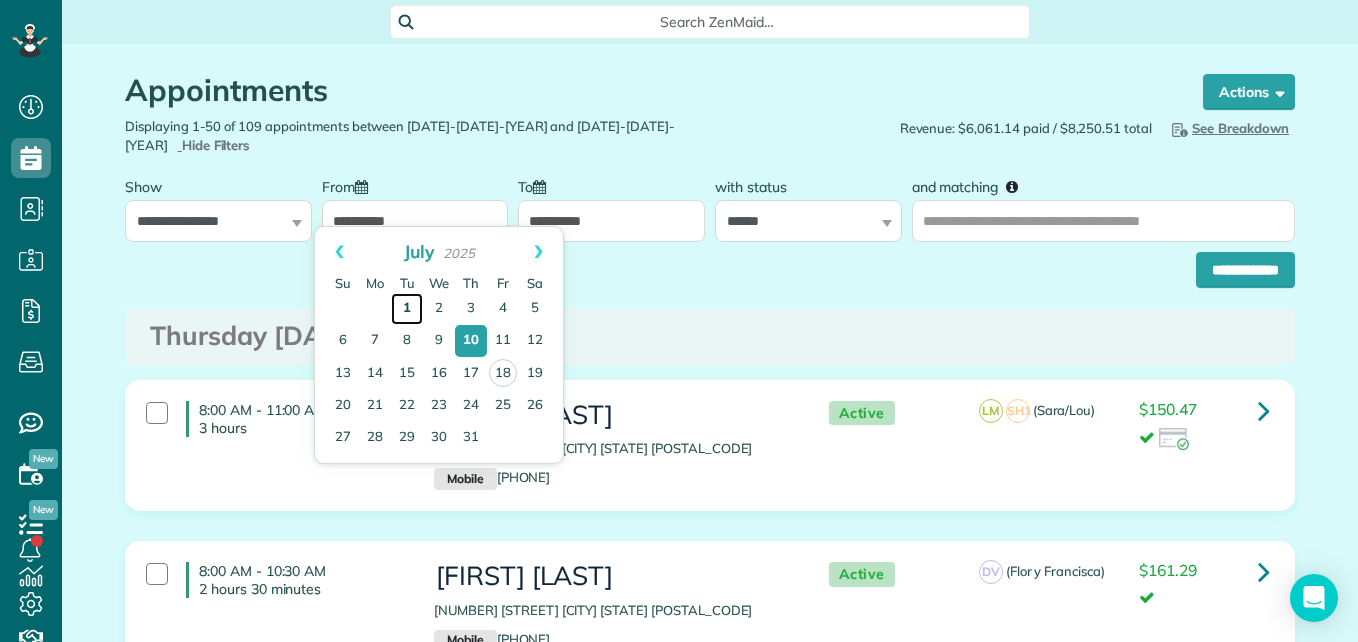 click on "1" at bounding box center (407, 309) 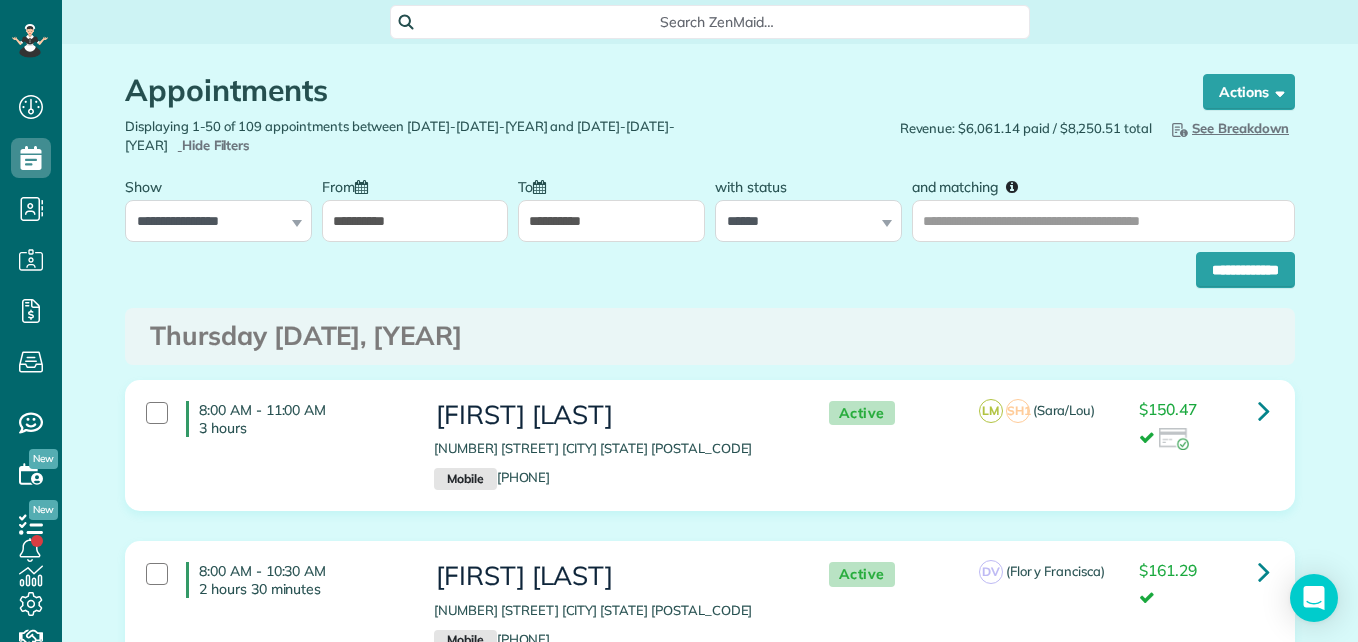 click on "**********" at bounding box center (415, 221) 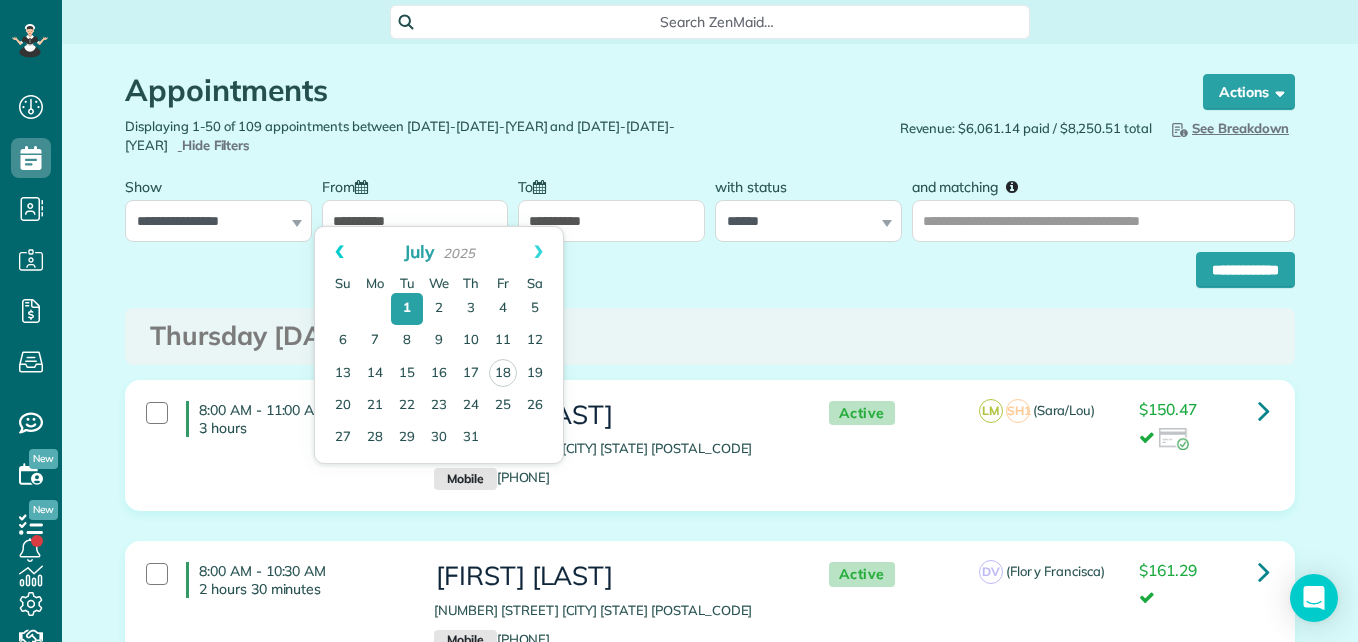 click on "Prev" at bounding box center (339, 252) 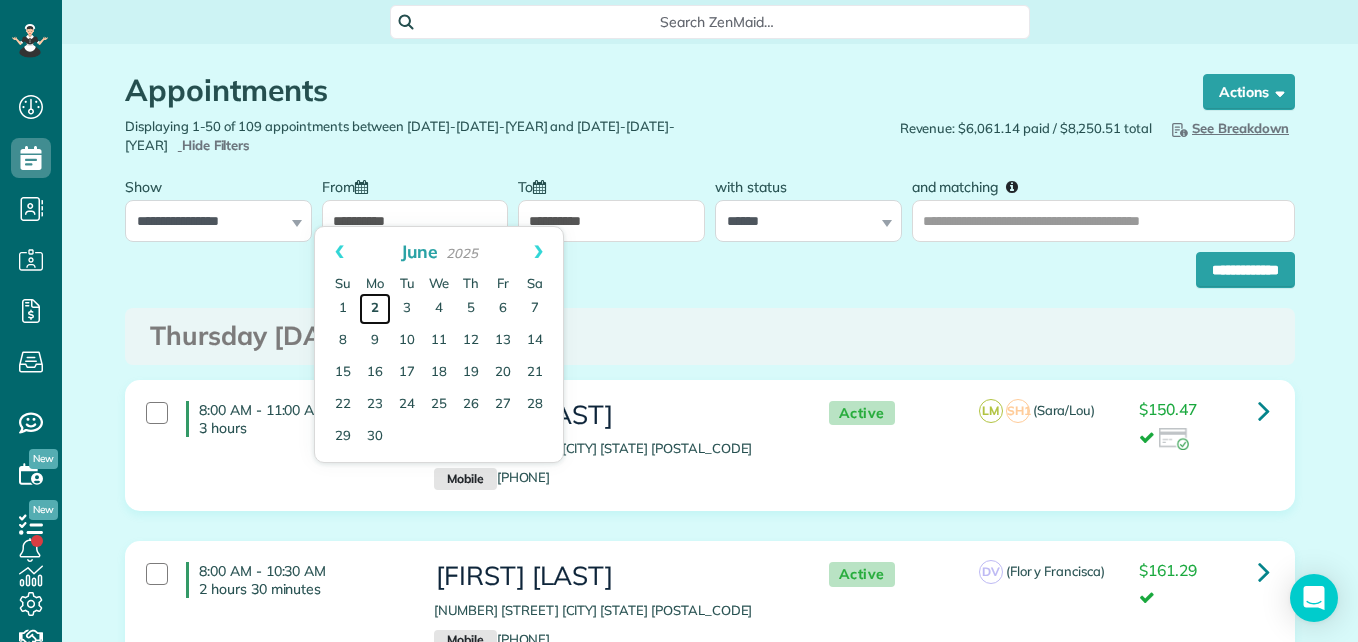 click on "2" at bounding box center [375, 309] 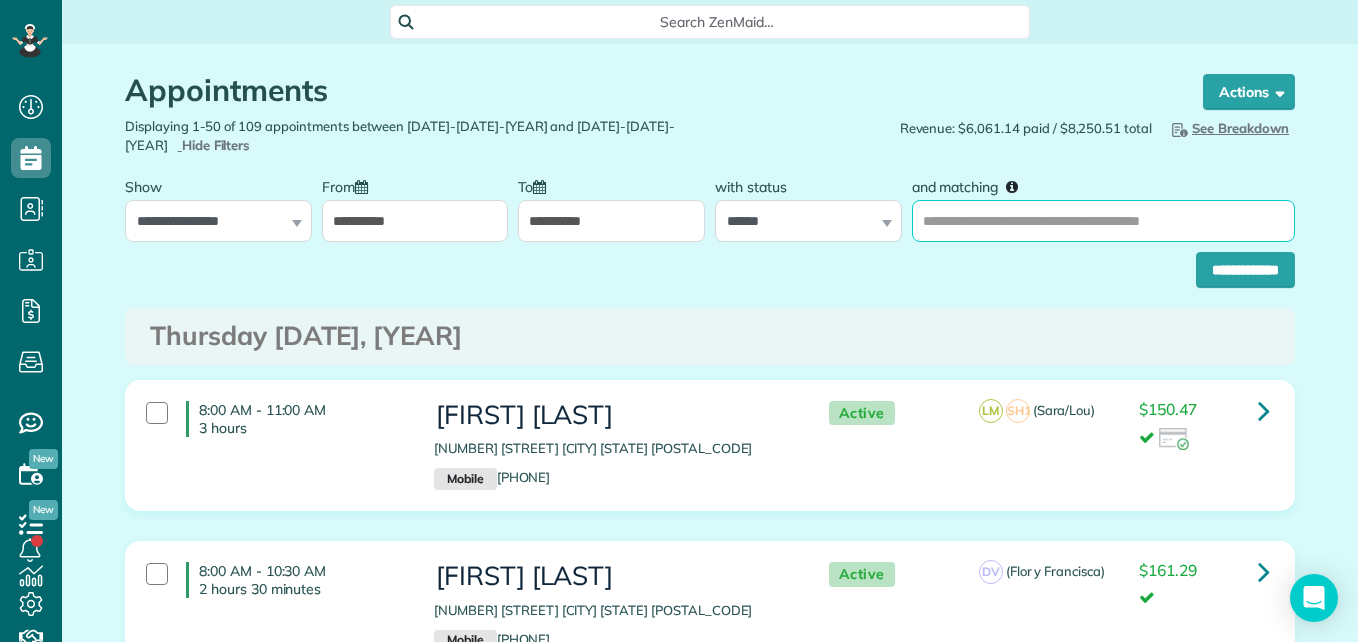 click on "and matching" at bounding box center [1103, 221] 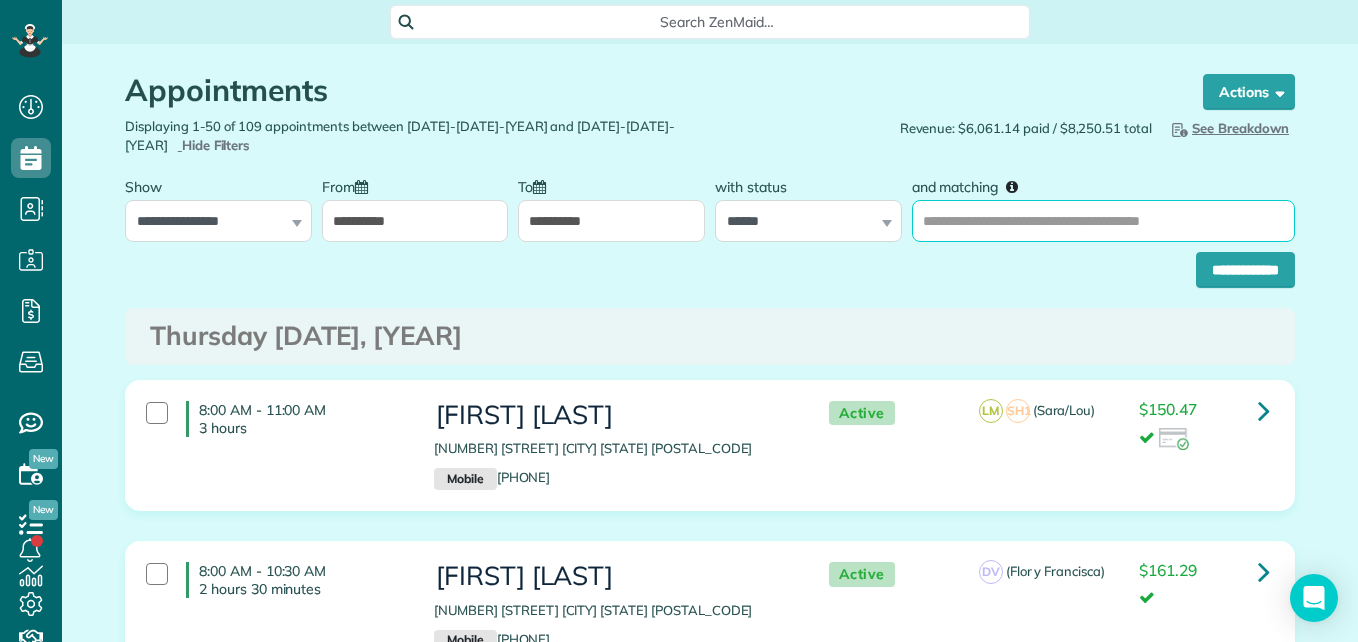 type on "**********" 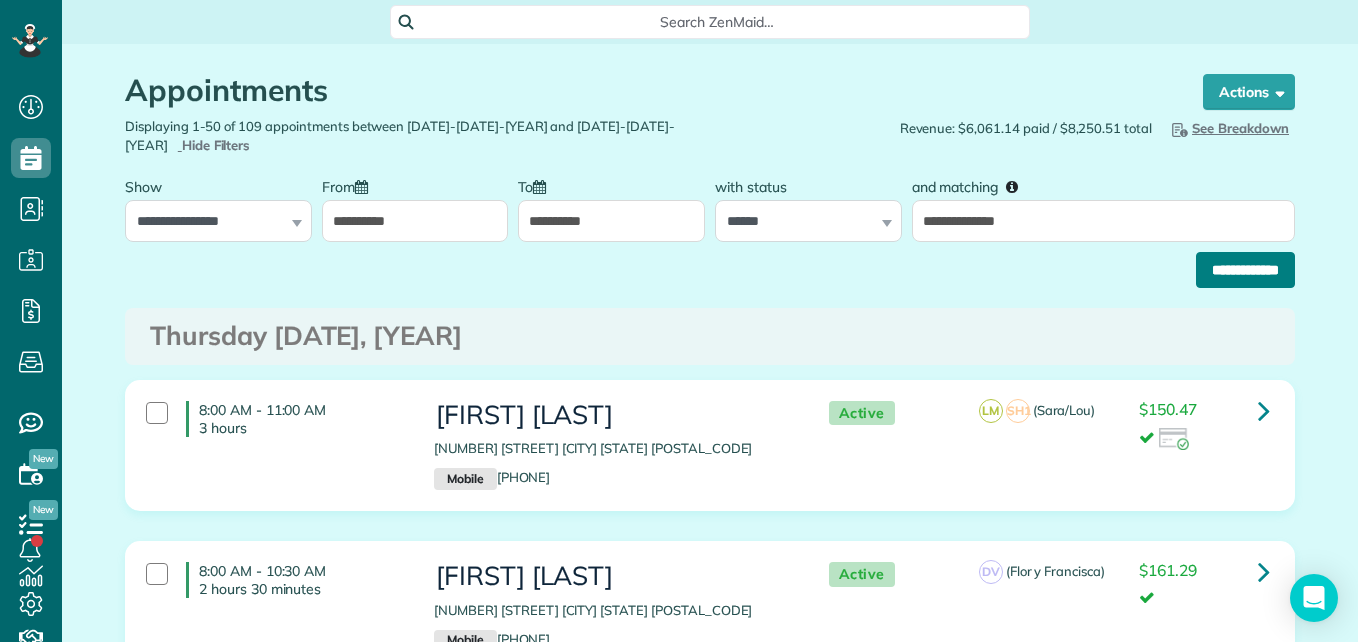 click on "**********" at bounding box center [1245, 270] 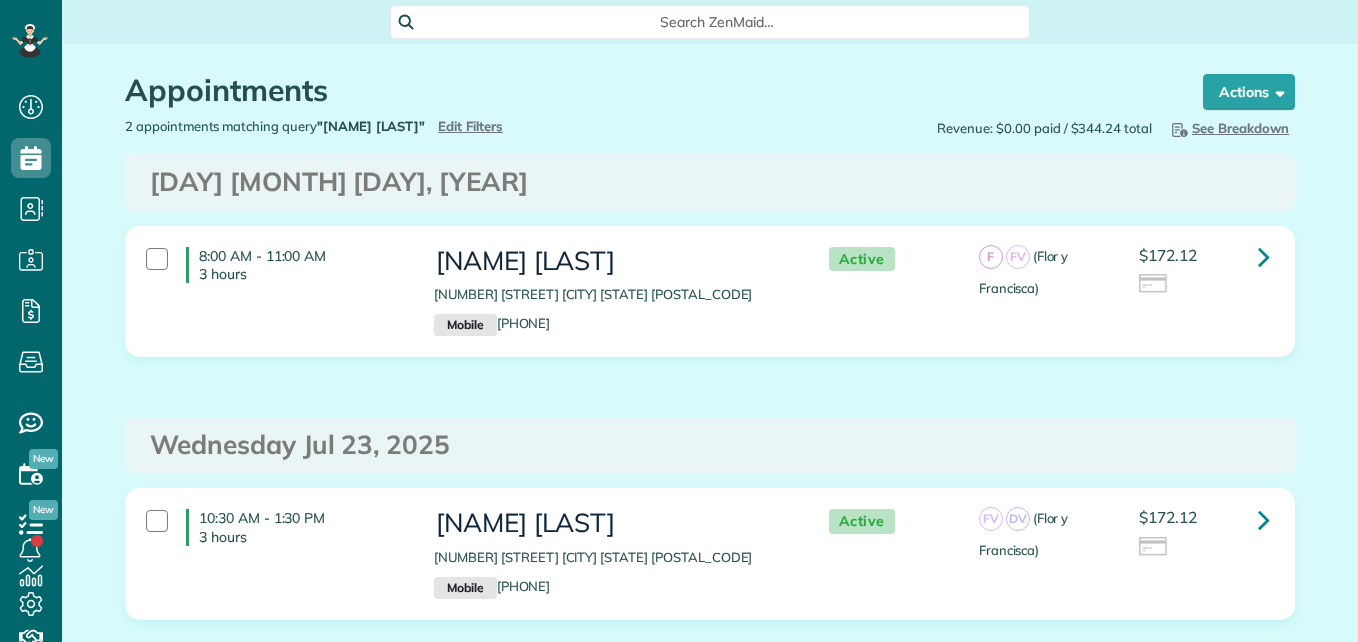 scroll, scrollTop: 0, scrollLeft: 0, axis: both 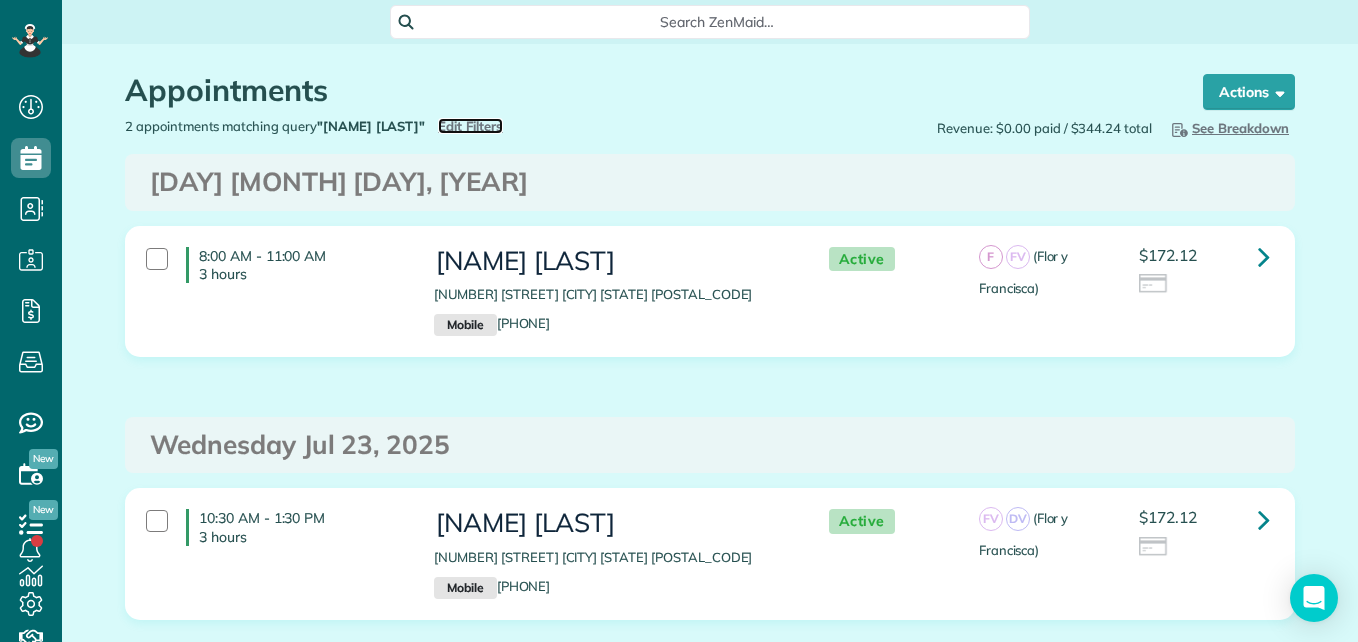 click on "Edit Filters" at bounding box center [470, 126] 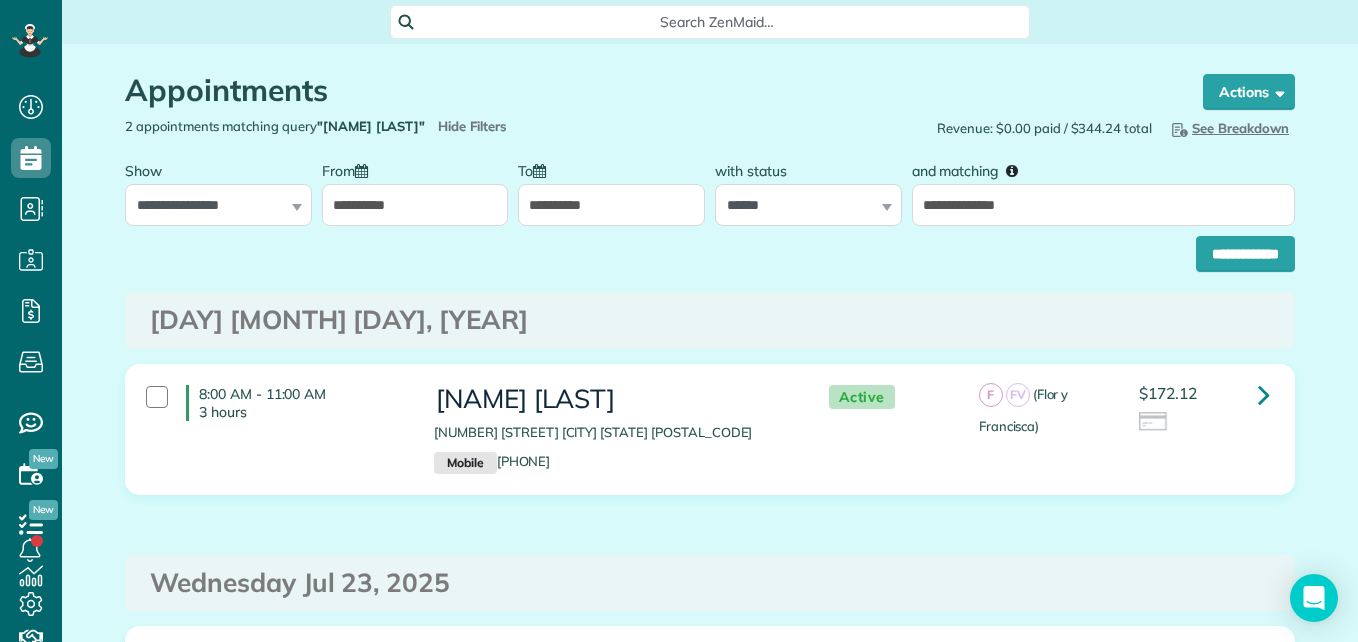 click on "**********" at bounding box center [415, 205] 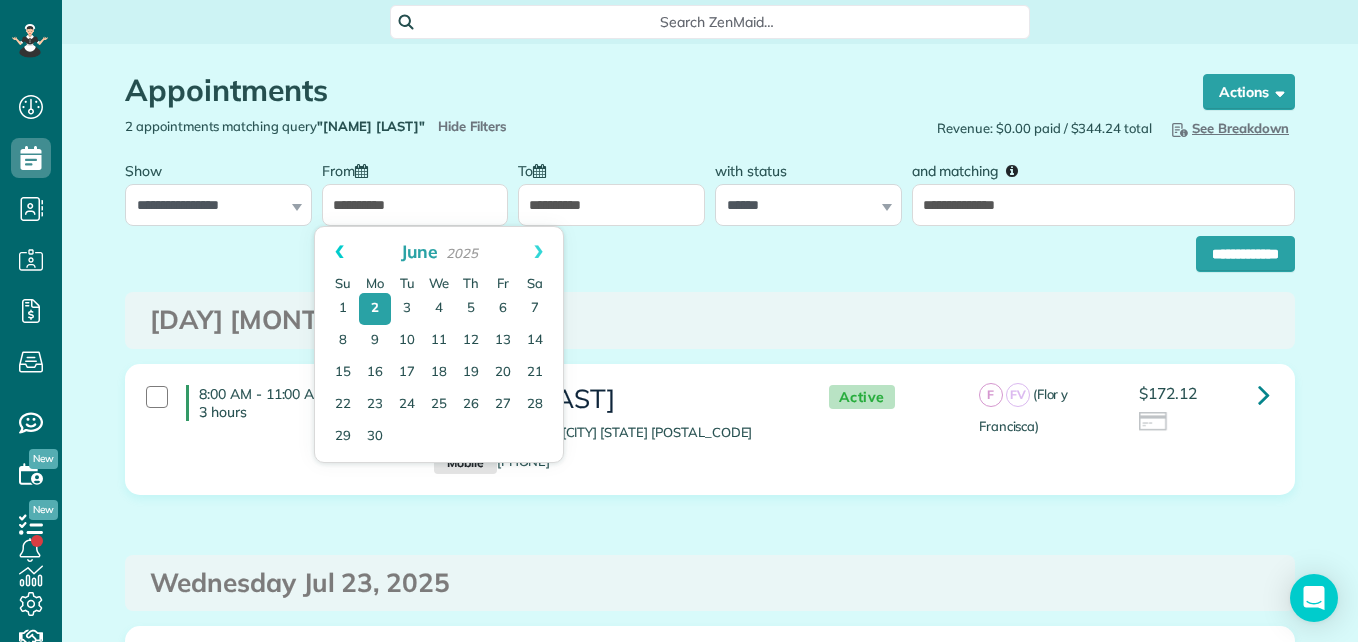click on "Prev" at bounding box center (339, 252) 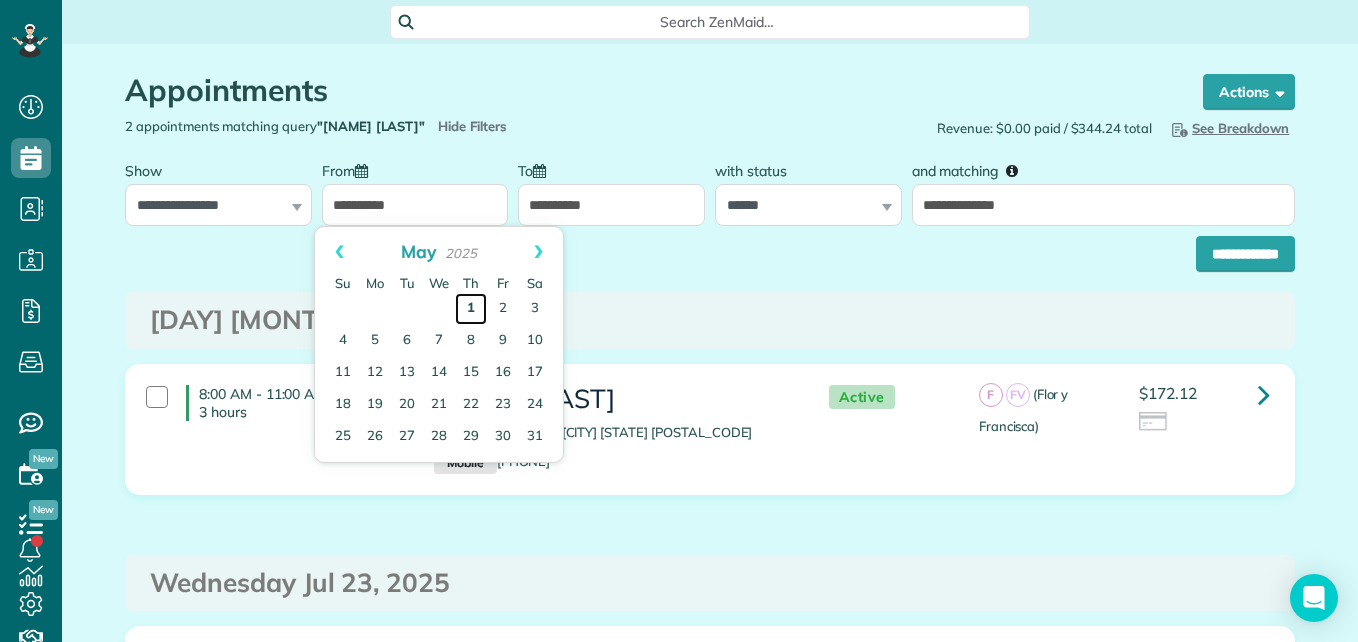 click on "1" at bounding box center [471, 309] 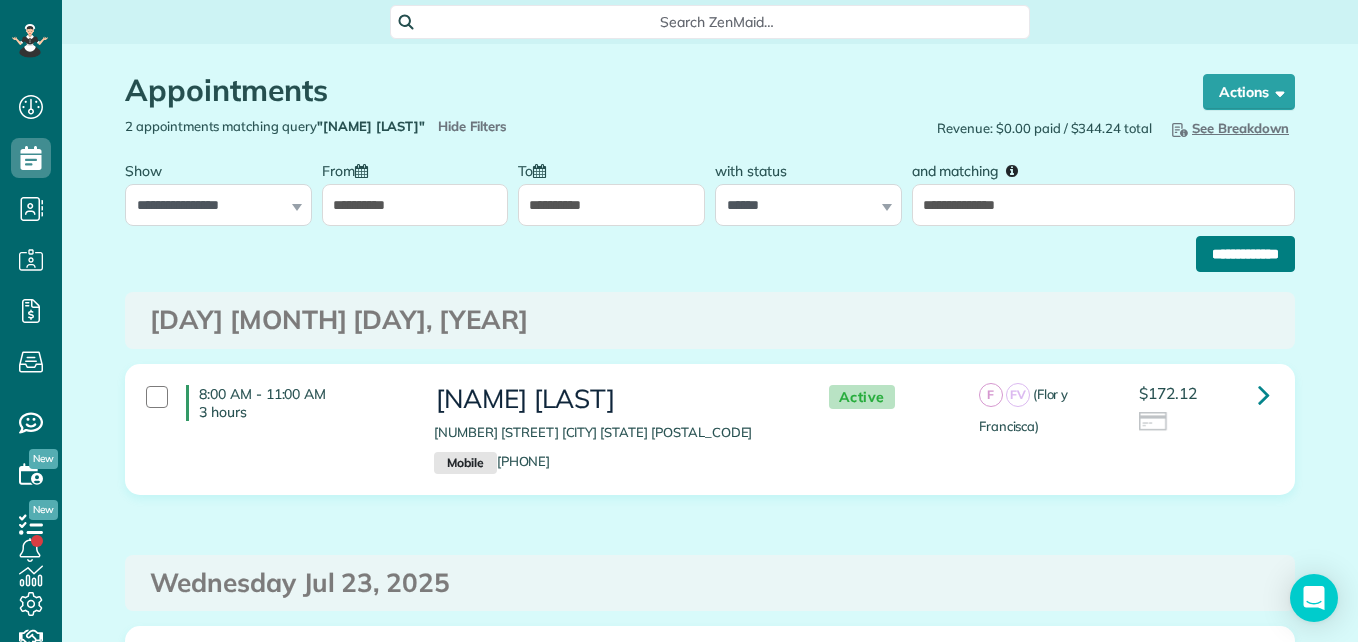 click on "**********" at bounding box center [1245, 254] 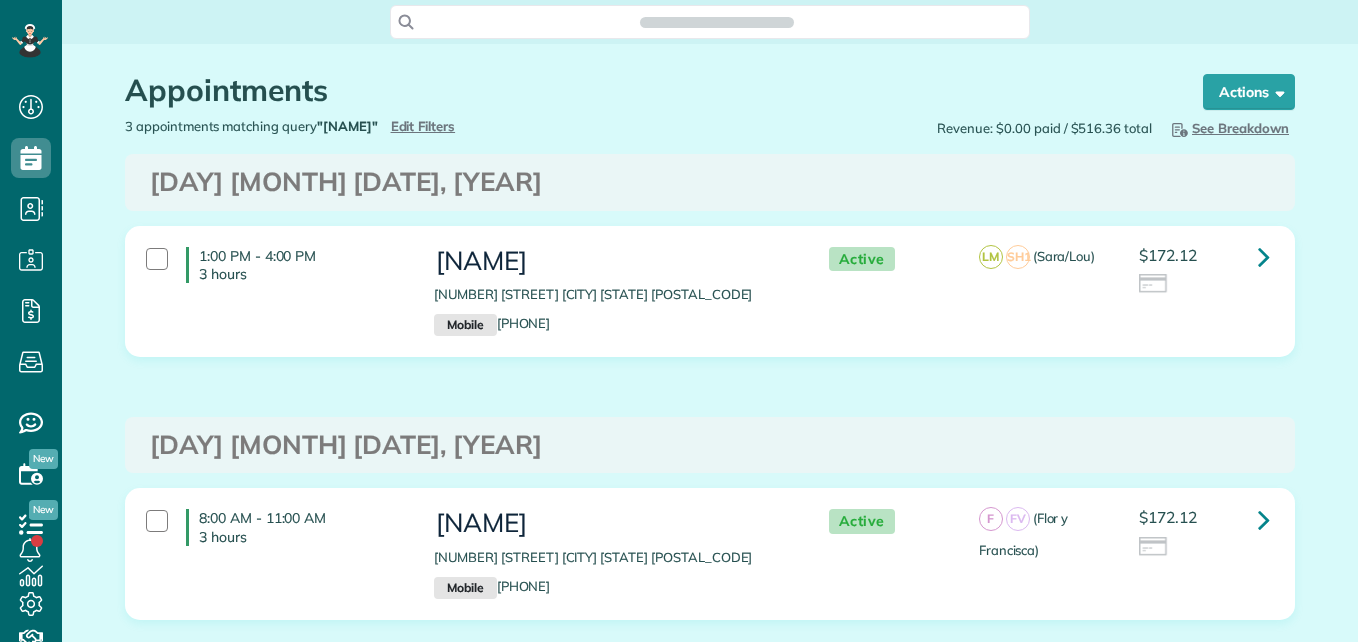 scroll, scrollTop: 0, scrollLeft: 0, axis: both 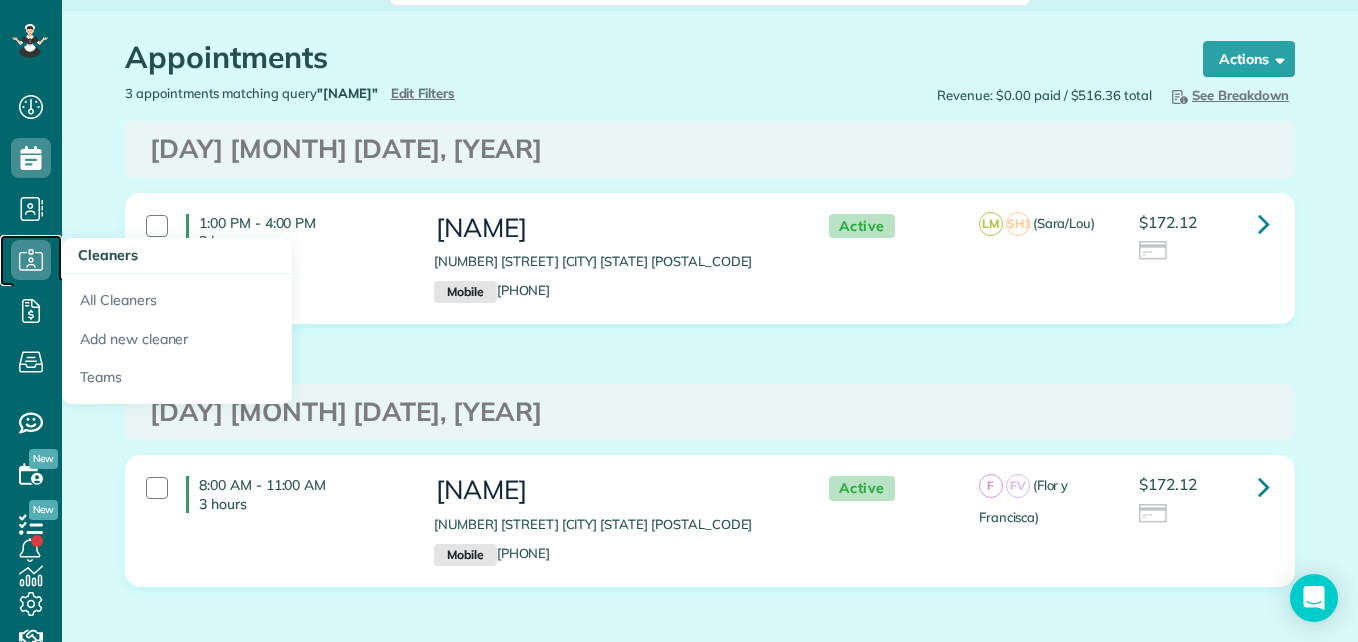 click on "Cleaners" at bounding box center [31, 260] 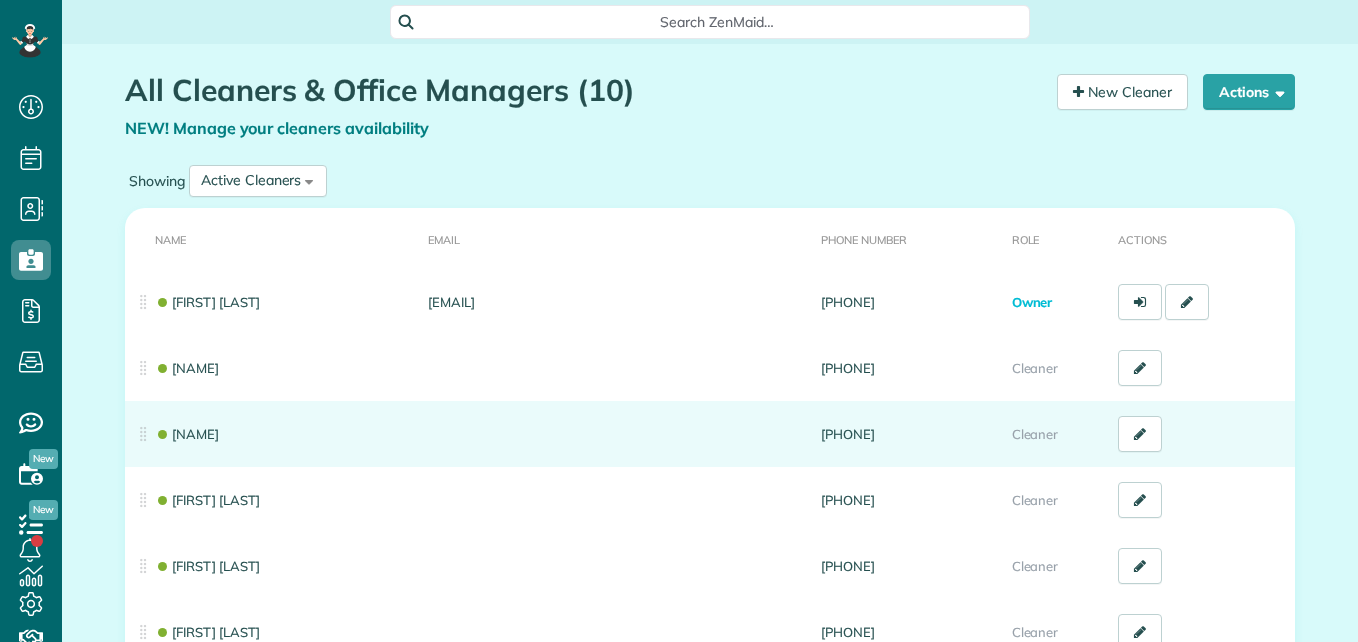 scroll, scrollTop: 0, scrollLeft: 0, axis: both 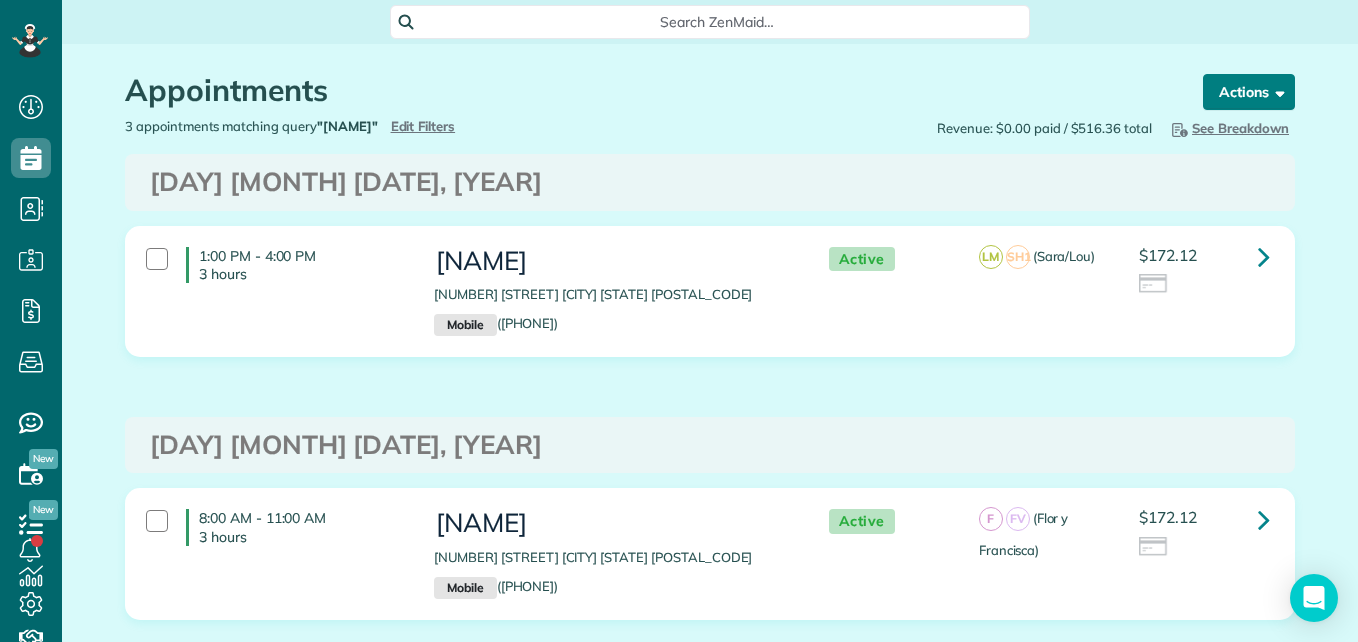 click on "Actions" at bounding box center (1249, 92) 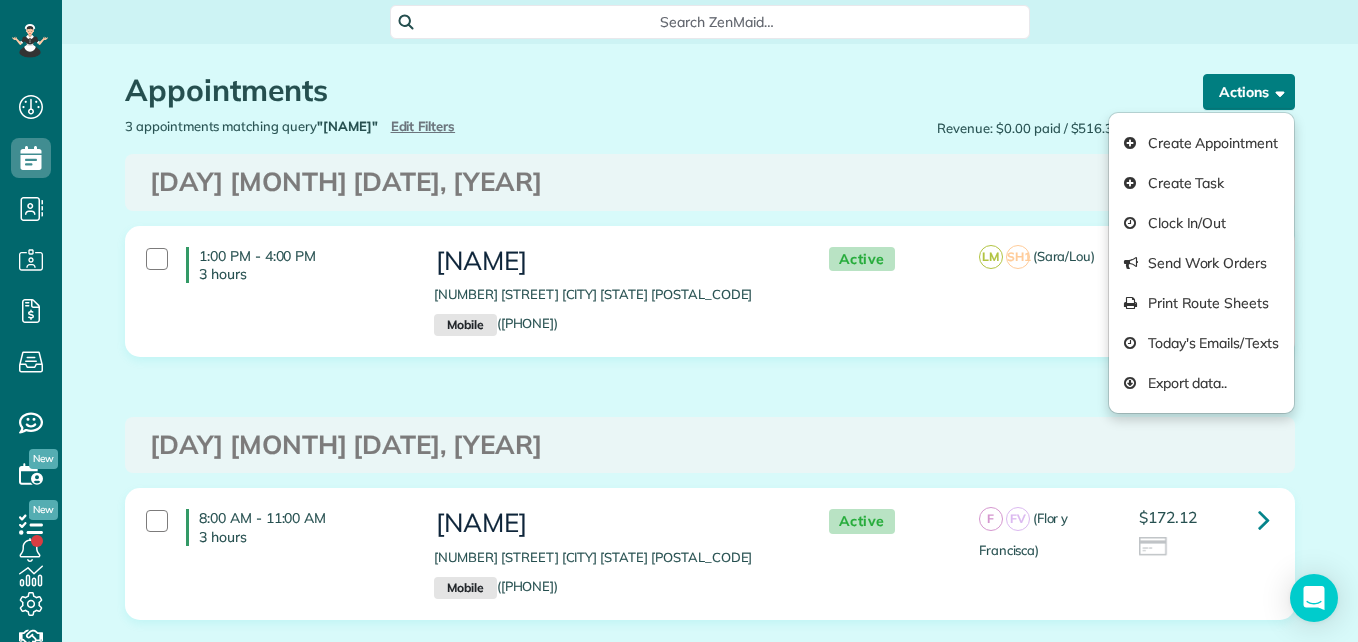 click on "Actions" at bounding box center [1249, 92] 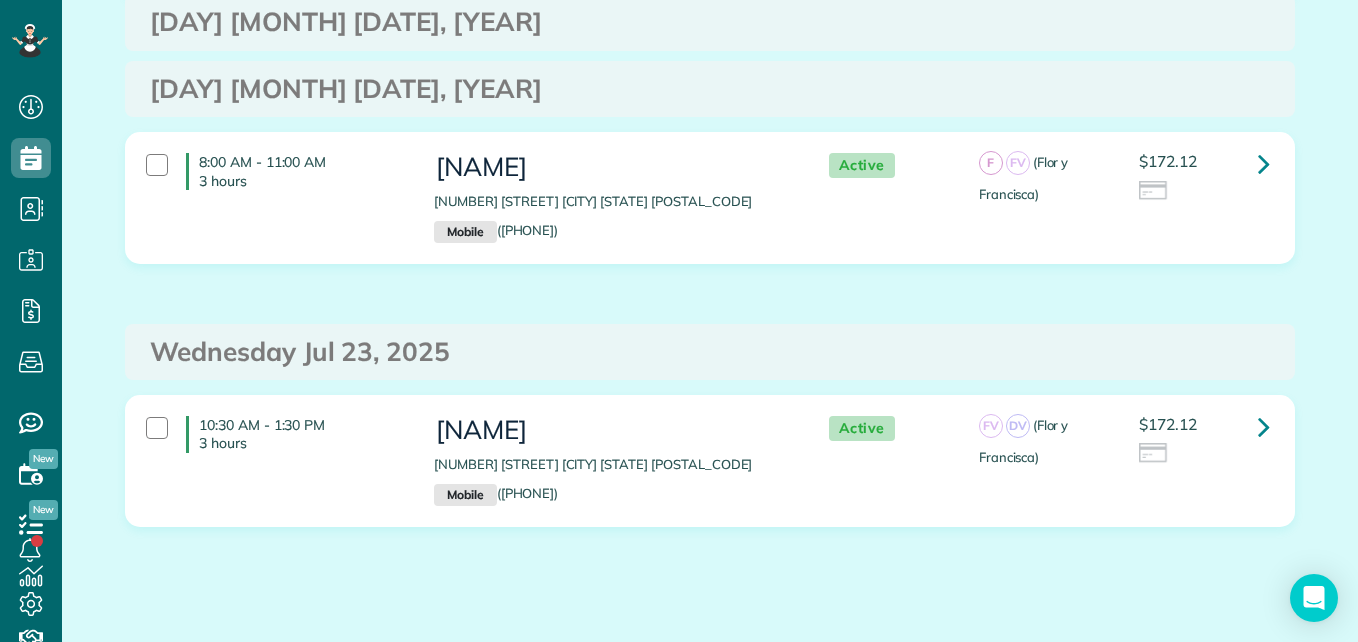 scroll, scrollTop: 391, scrollLeft: 0, axis: vertical 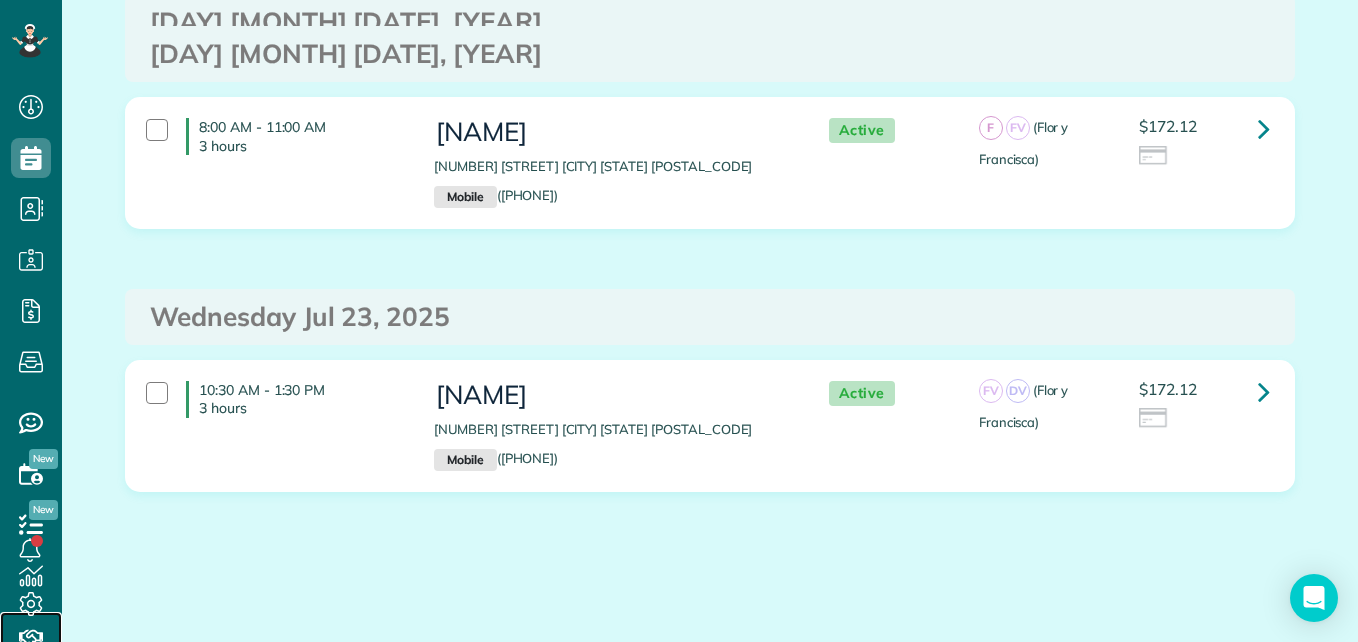 click 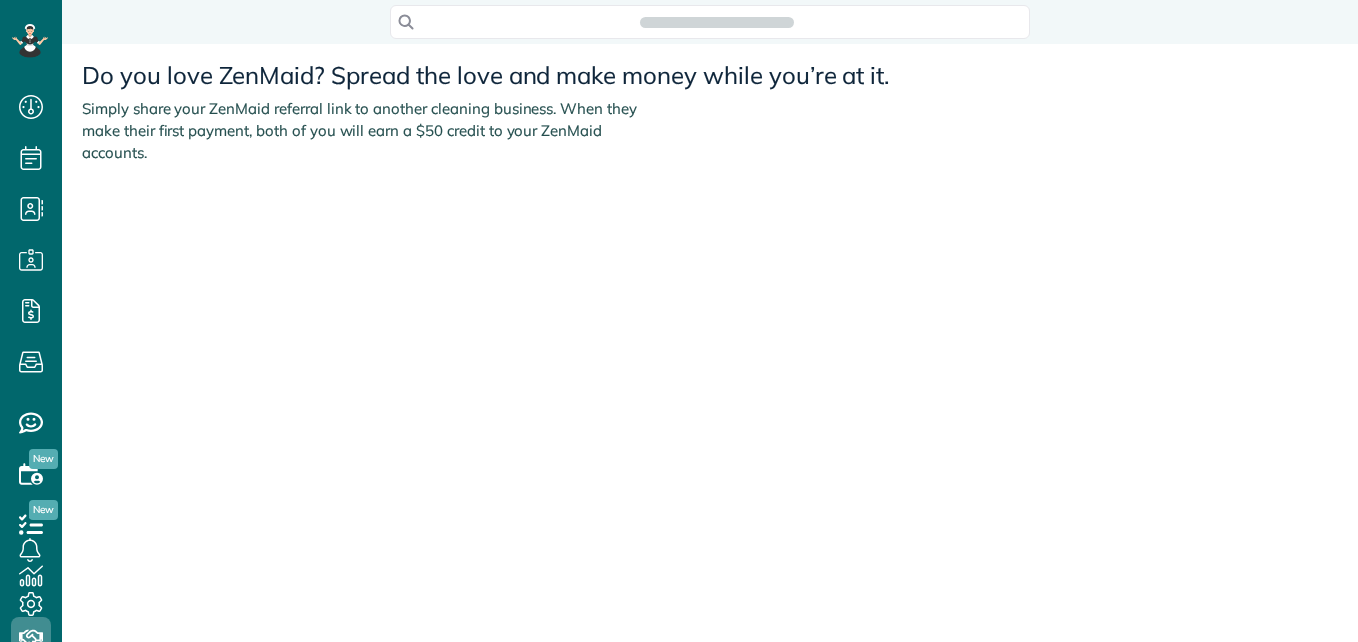 scroll, scrollTop: 0, scrollLeft: 0, axis: both 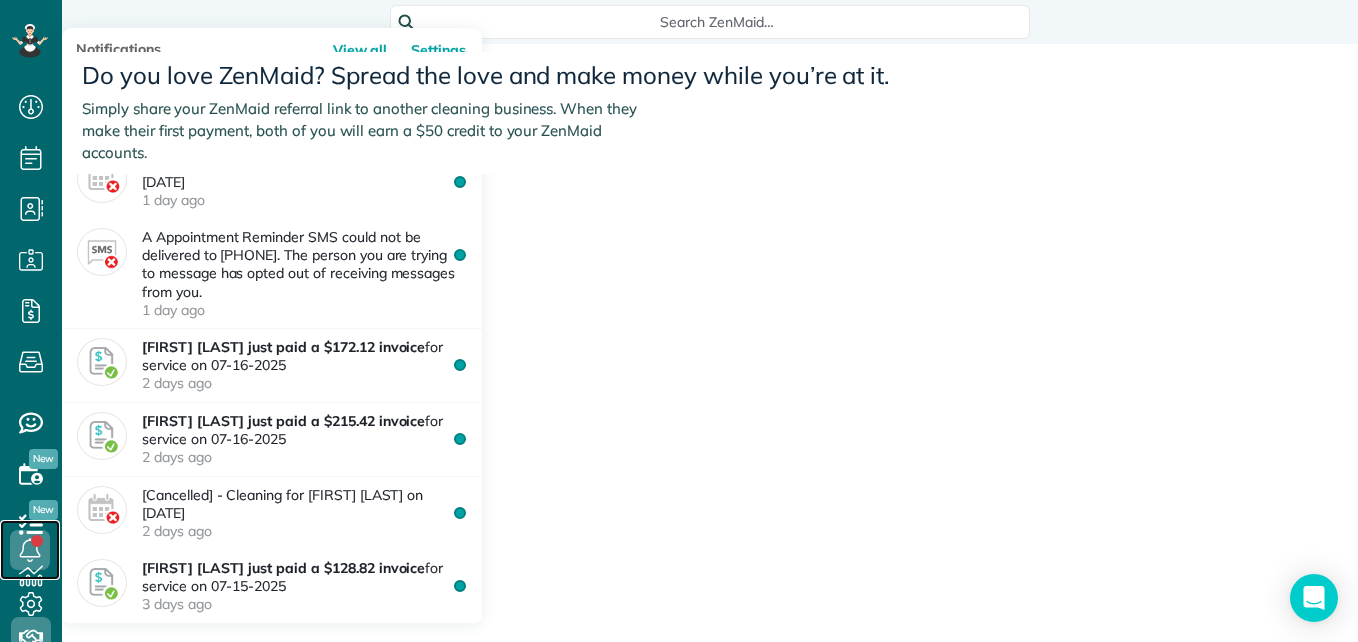 click at bounding box center (30, 550) 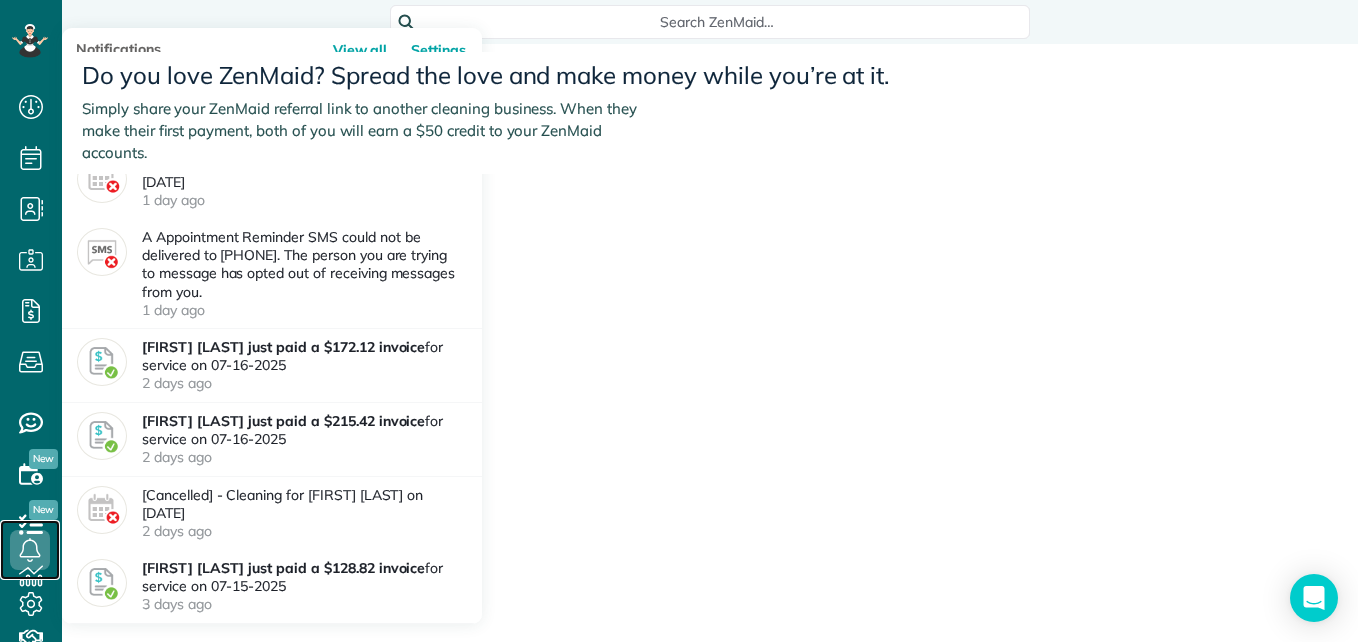 click at bounding box center [30, 550] 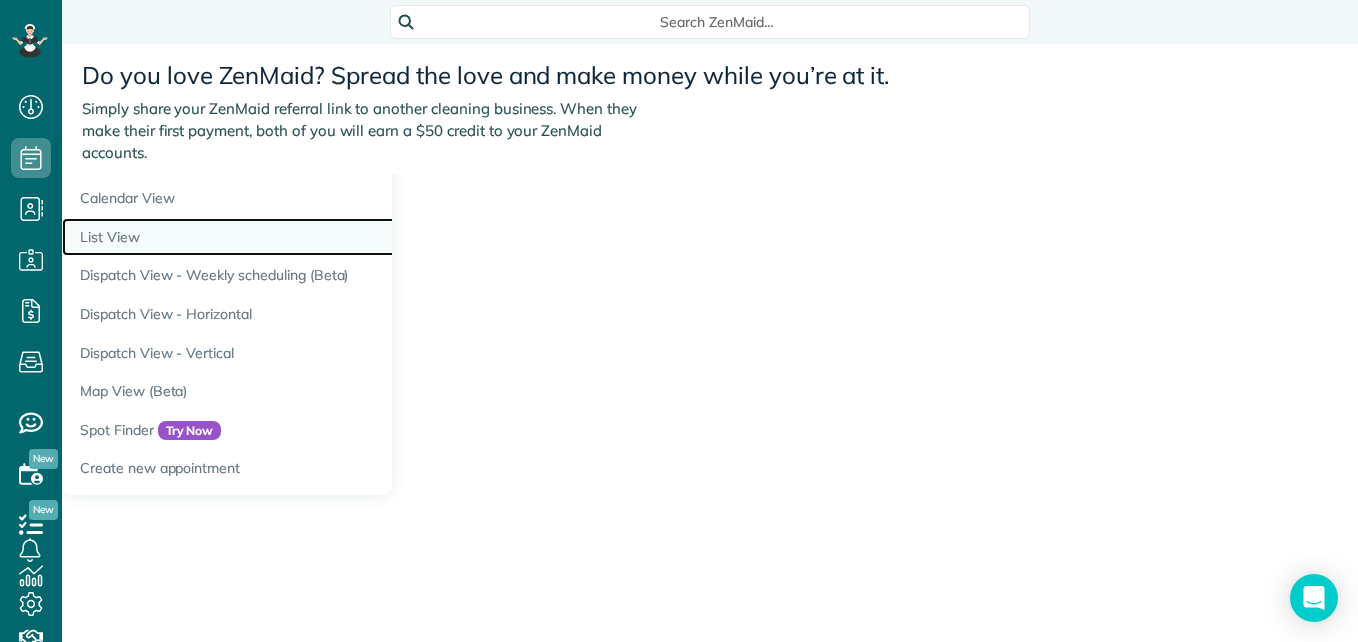 click on "List View" at bounding box center (312, 237) 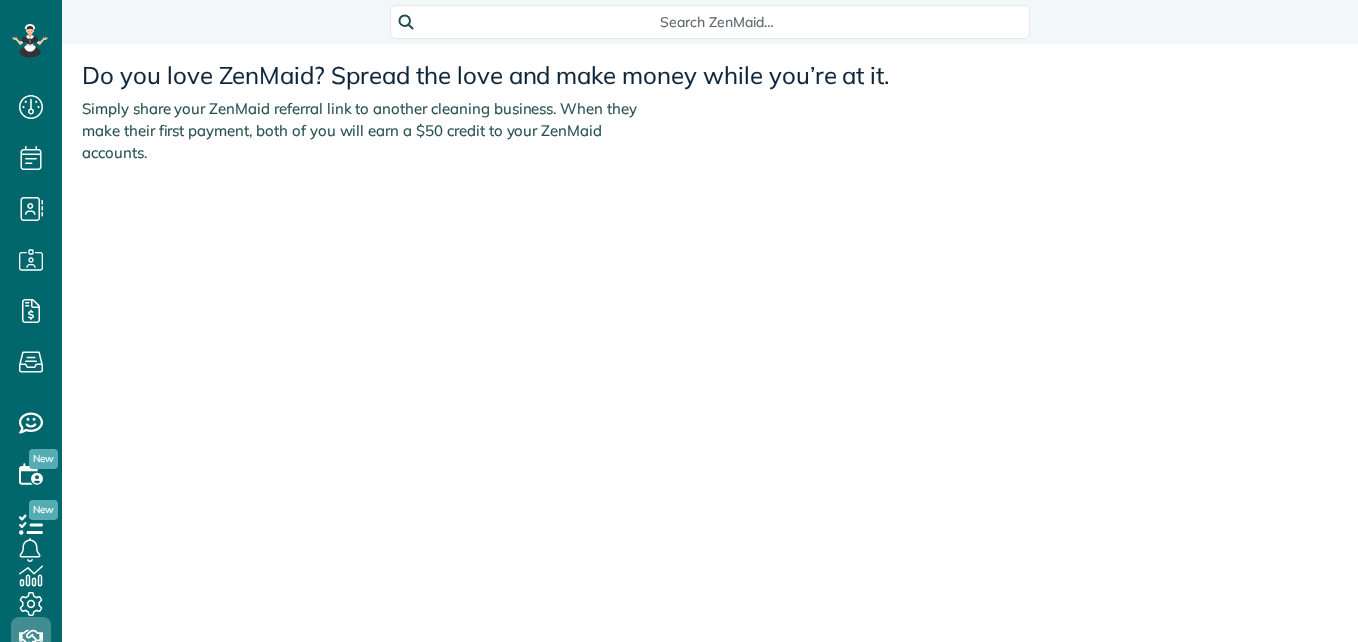 scroll, scrollTop: 0, scrollLeft: 0, axis: both 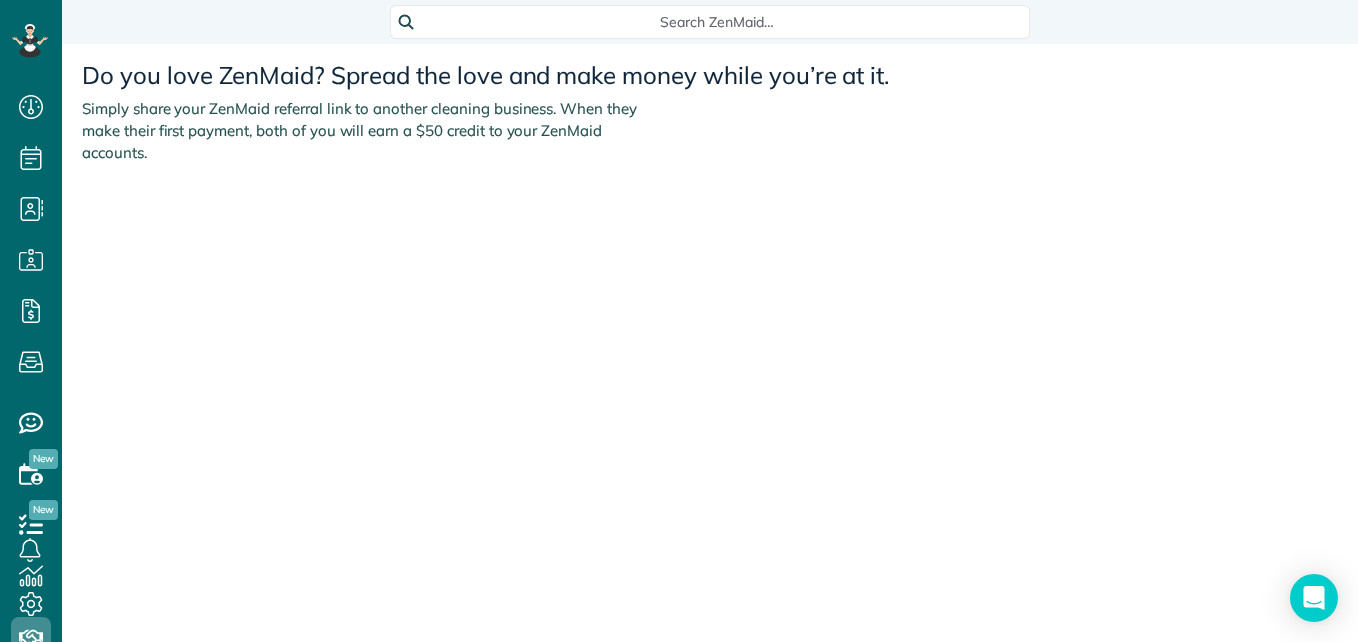 click on "Search ZenMaid…" at bounding box center (717, 22) 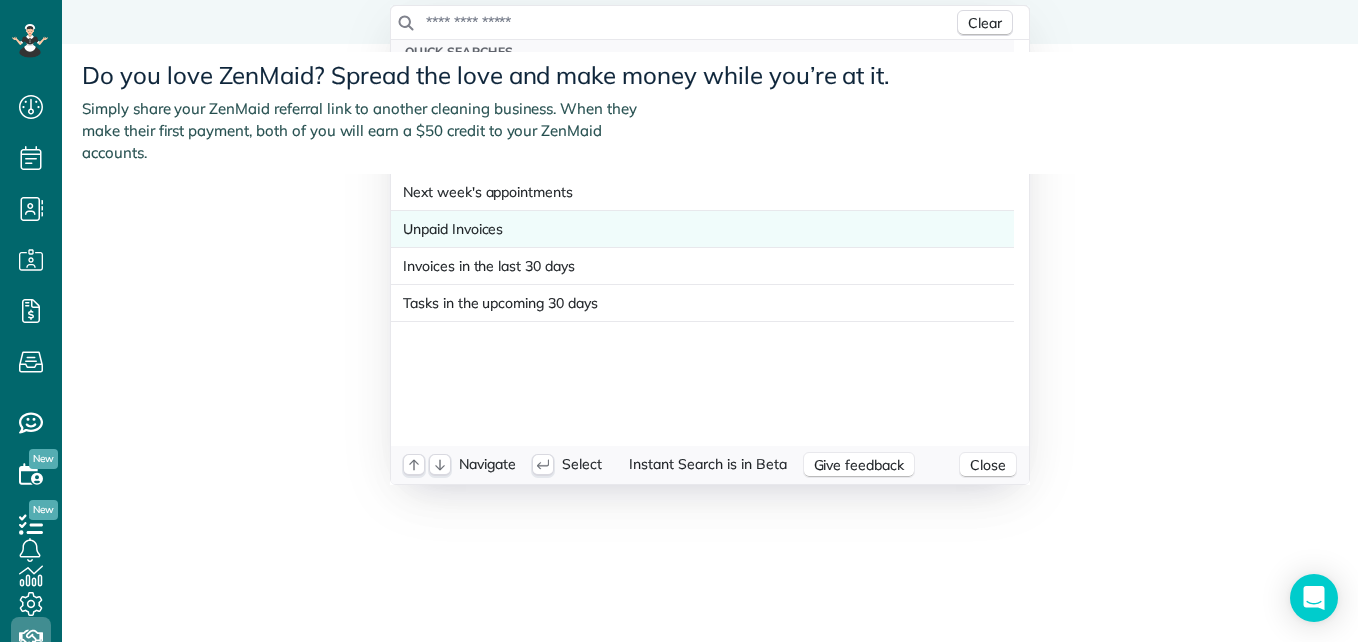 click on "Unpaid Invoices" at bounding box center [453, 229] 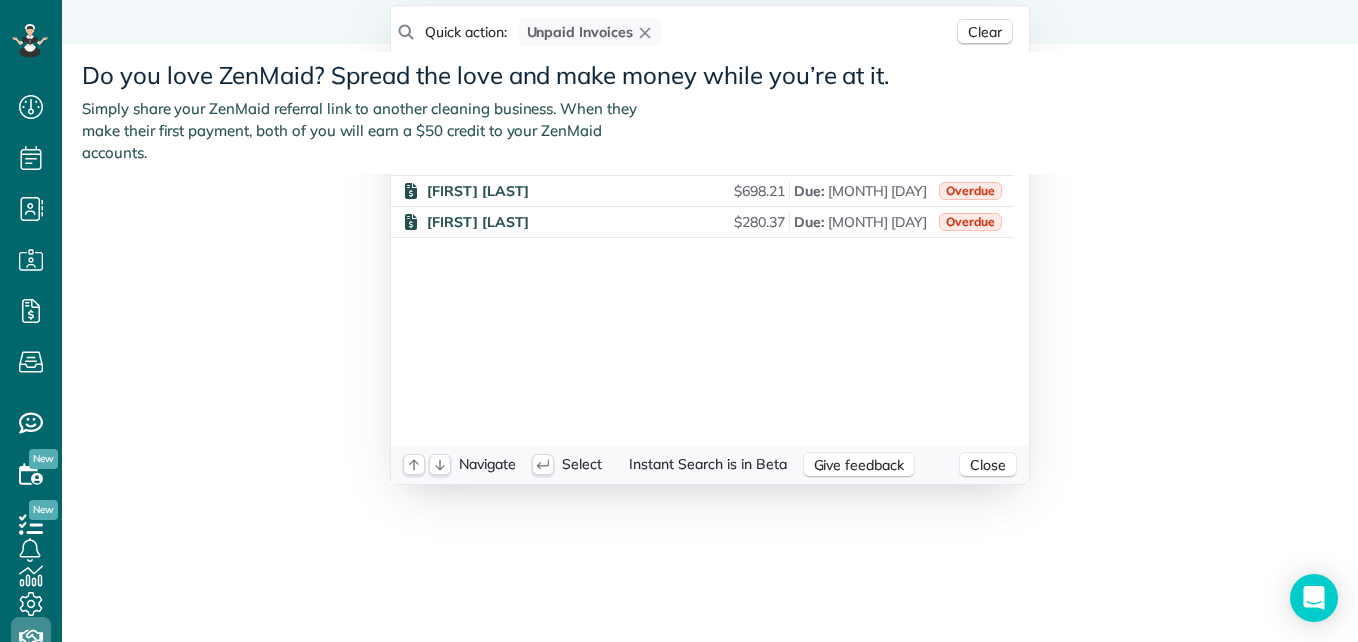 click on "Quick action:  Unpaid Invoices" at bounding box center (685, 32) 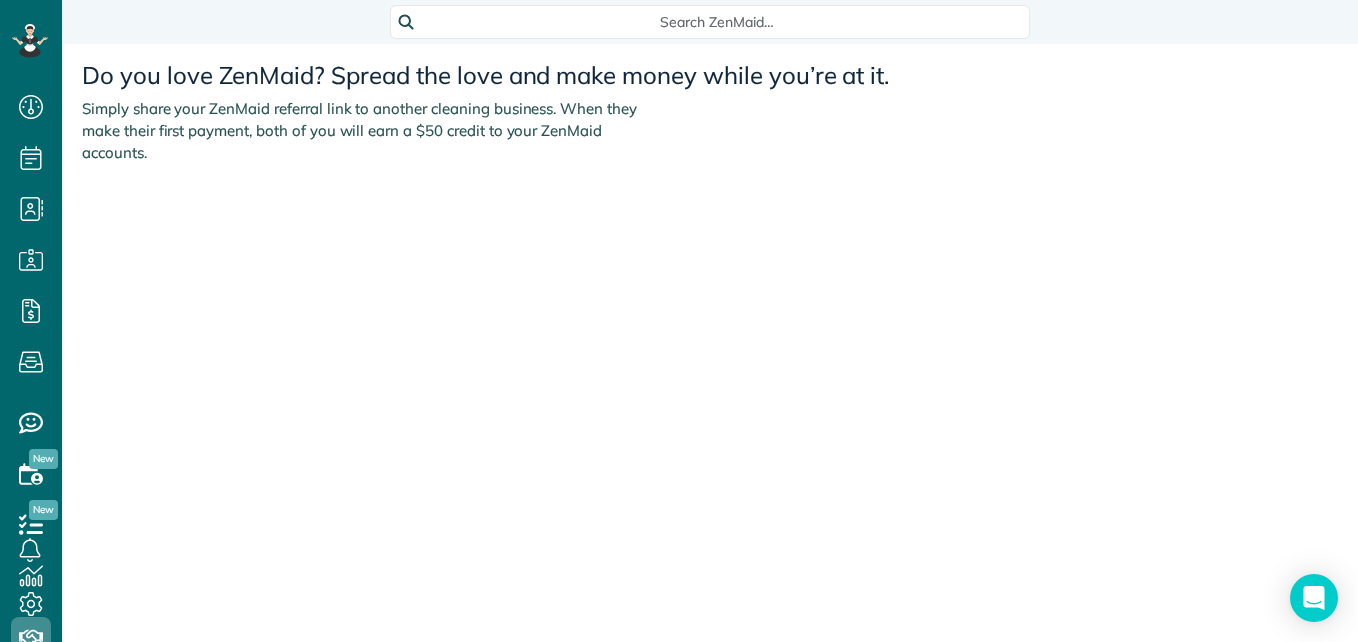 click on "Dashboard
Scheduling
Calendar View
List View
Dispatch View - Weekly scheduling (Beta)" at bounding box center [679, 321] 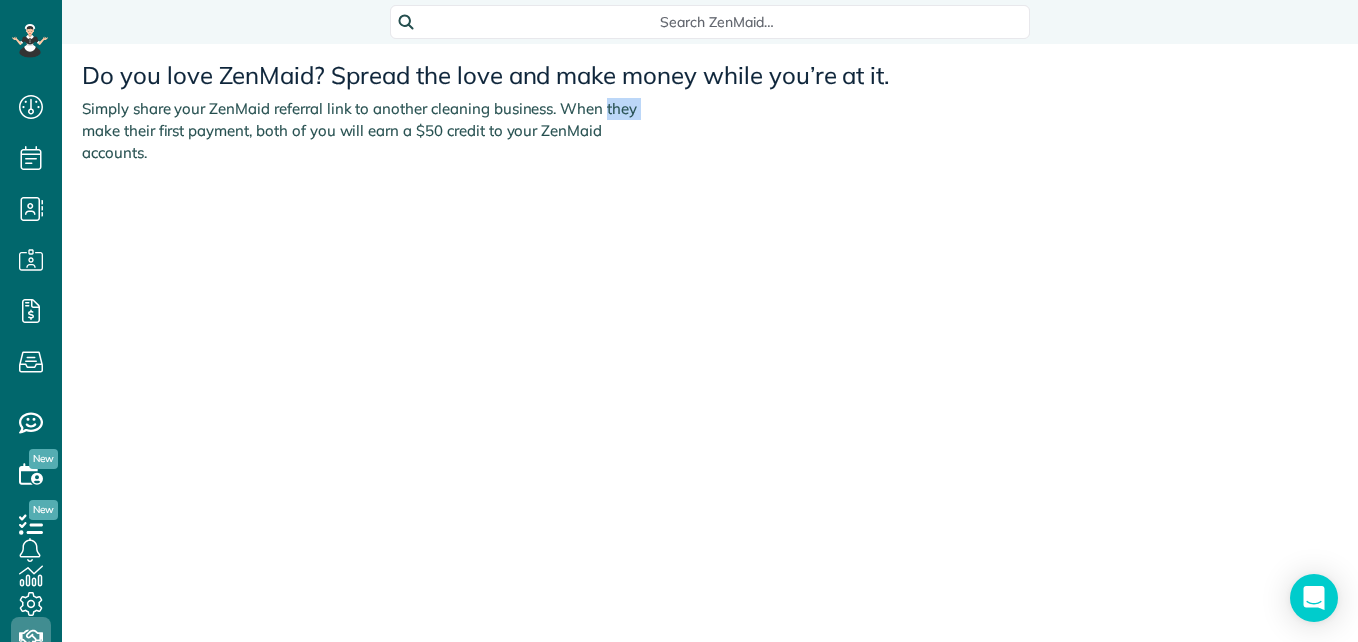 click on "Do you love ZenMaid? Spread the love and make money while you’re at it.
Simply share your ZenMaid referral link to another cleaning business. When they make their first payment, both of you will earn a $50 credit to your ZenMaid accounts." at bounding box center [710, 113] 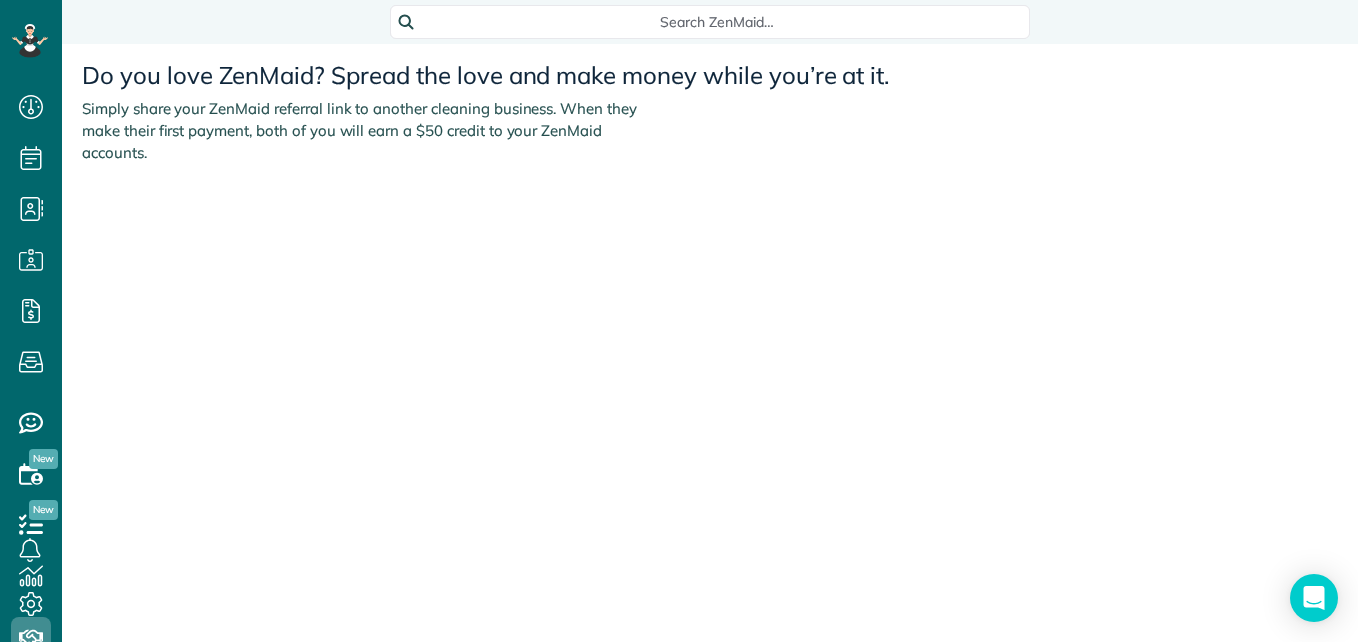 drag, startPoint x: 1139, startPoint y: 91, endPoint x: 1108, endPoint y: 38, distance: 61.400326 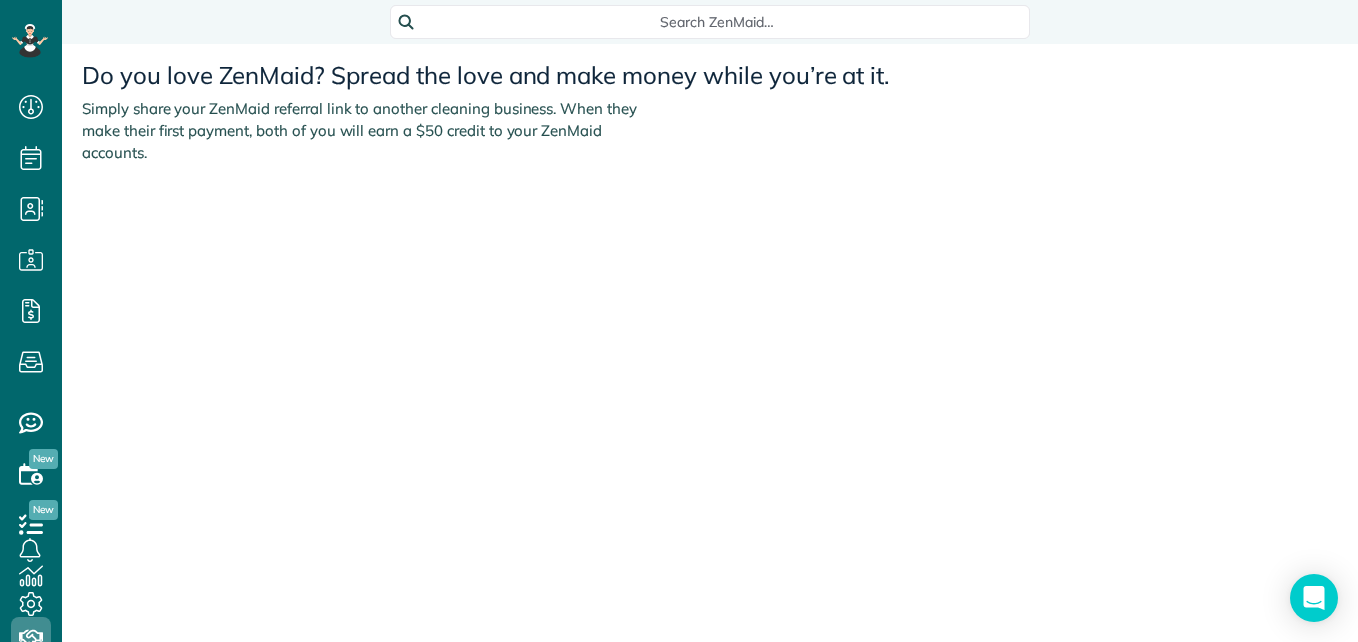 click on "Search ZenMaid…" at bounding box center [710, 22] 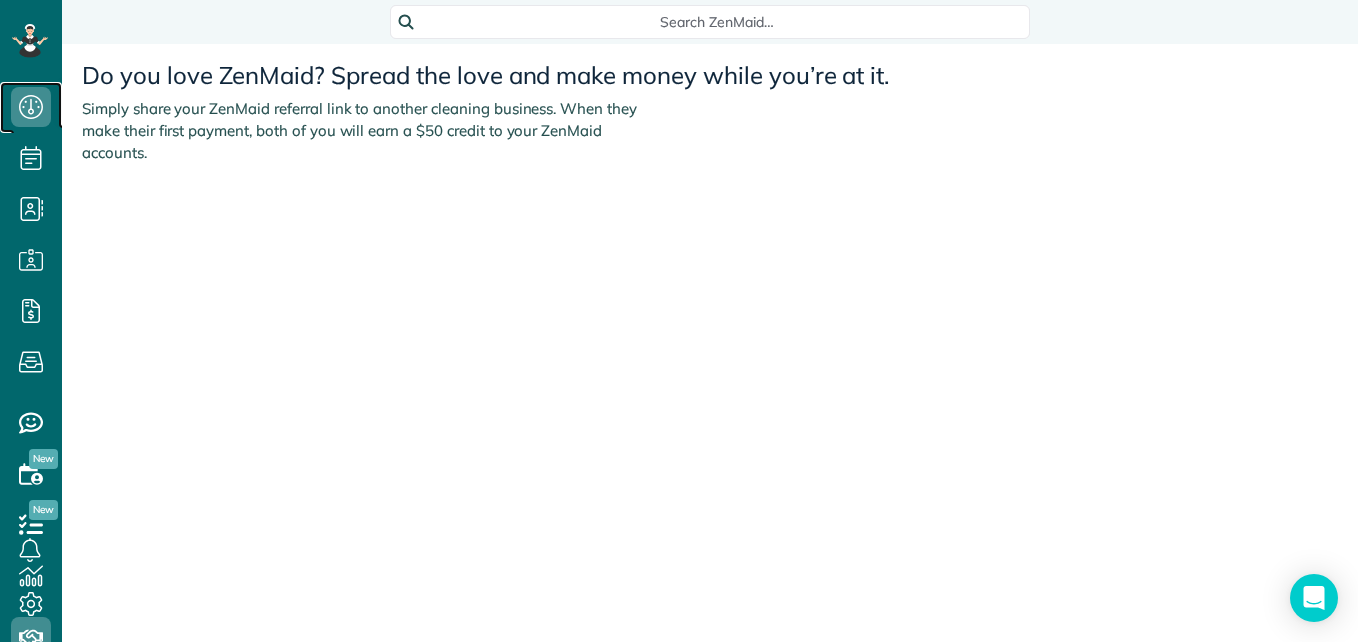 click 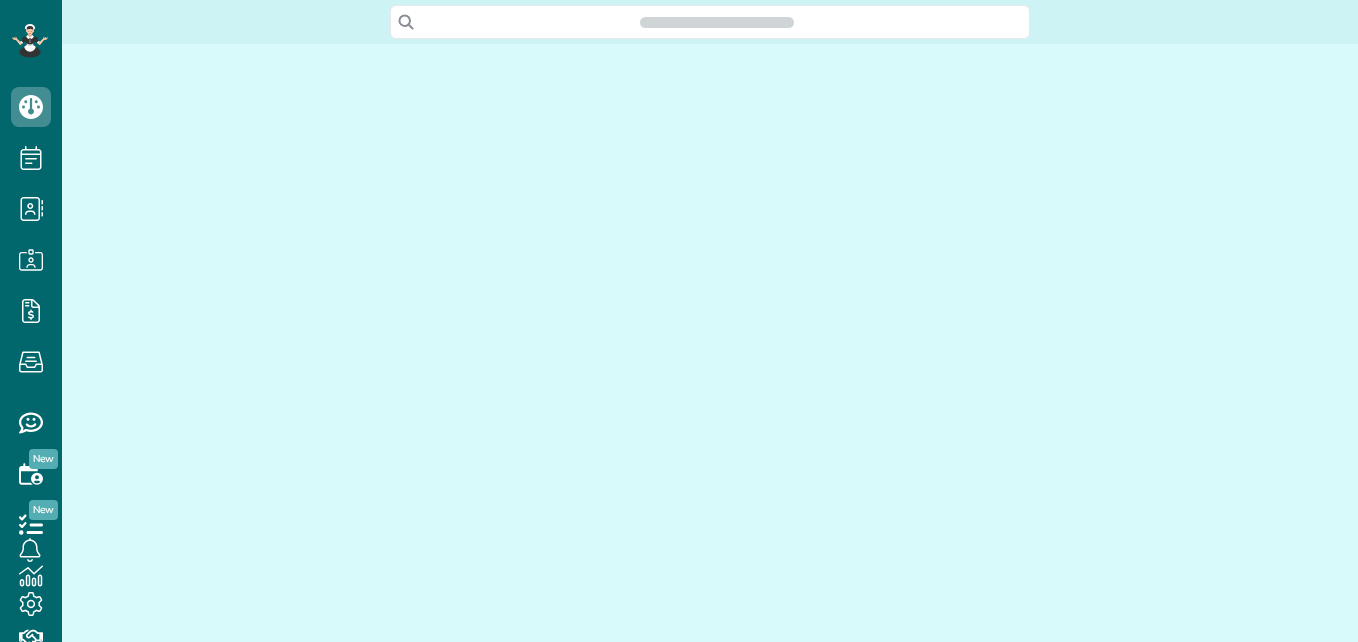 scroll, scrollTop: 0, scrollLeft: 0, axis: both 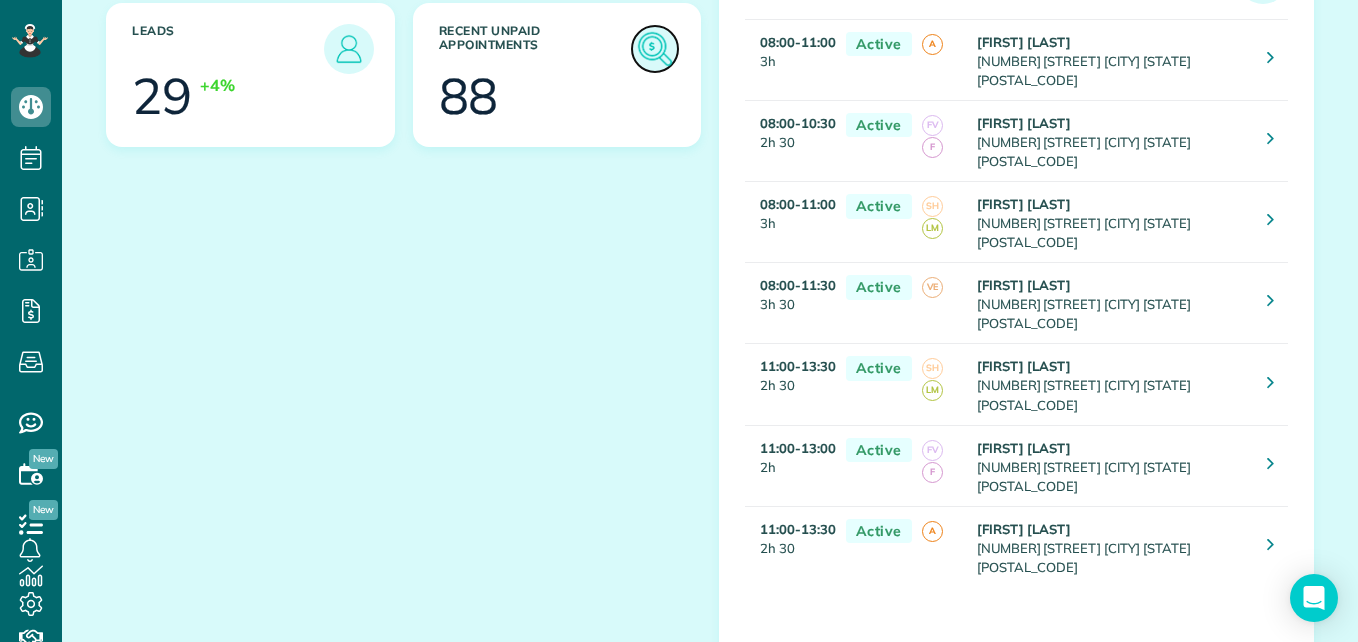 click at bounding box center [655, 49] 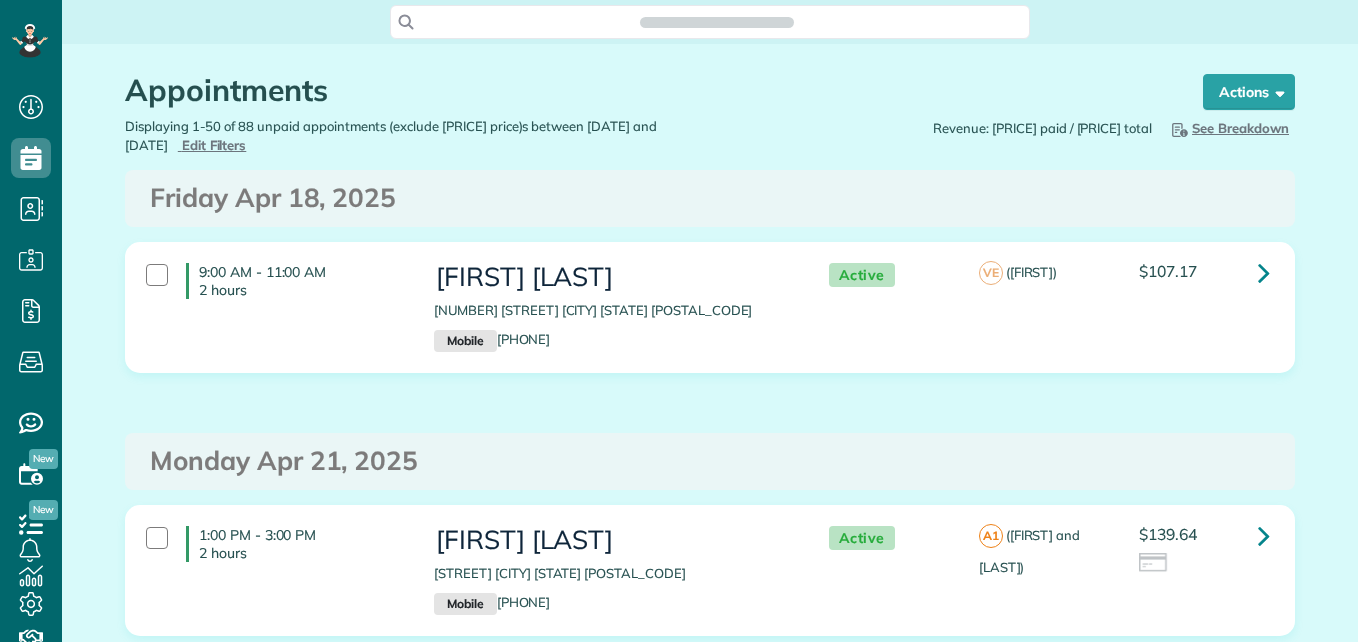 scroll, scrollTop: 0, scrollLeft: 0, axis: both 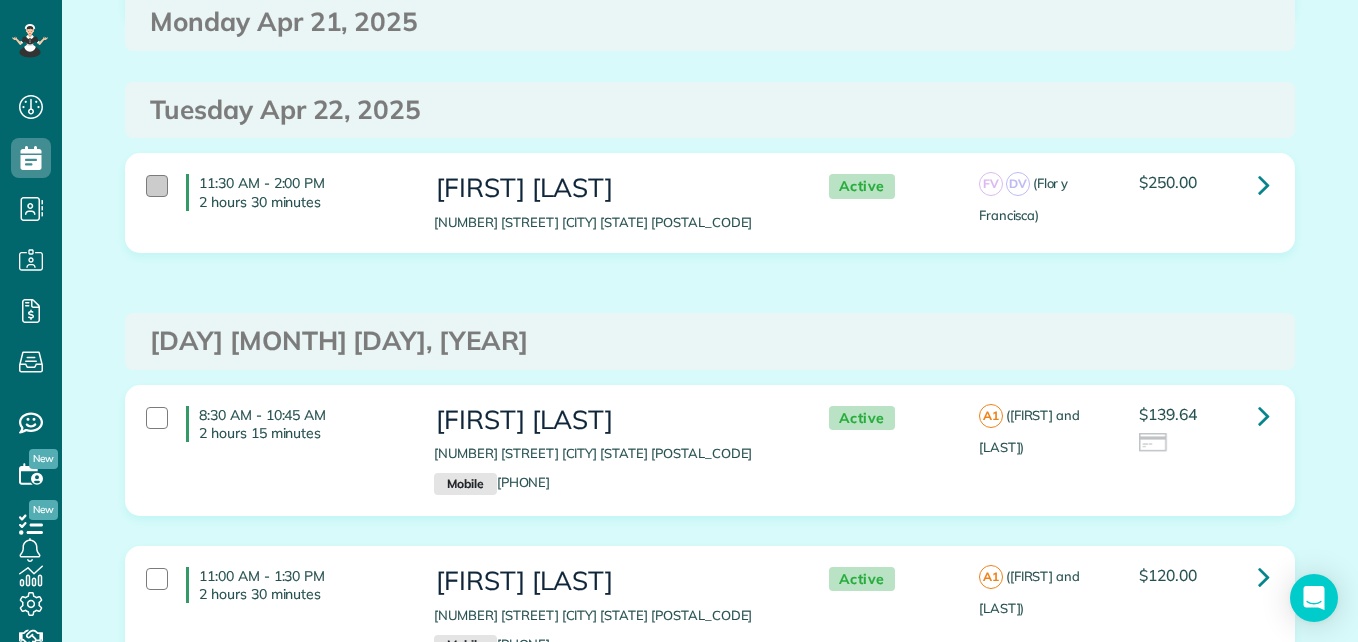 click at bounding box center (157, 186) 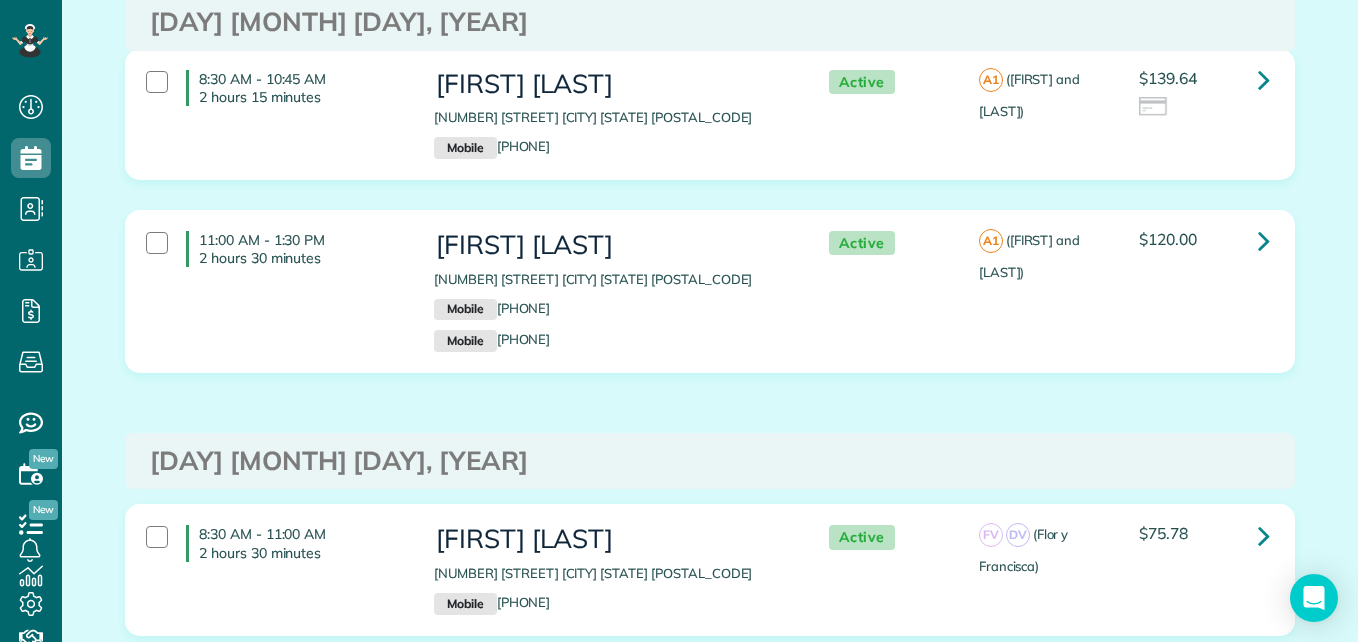 scroll, scrollTop: 1117, scrollLeft: 0, axis: vertical 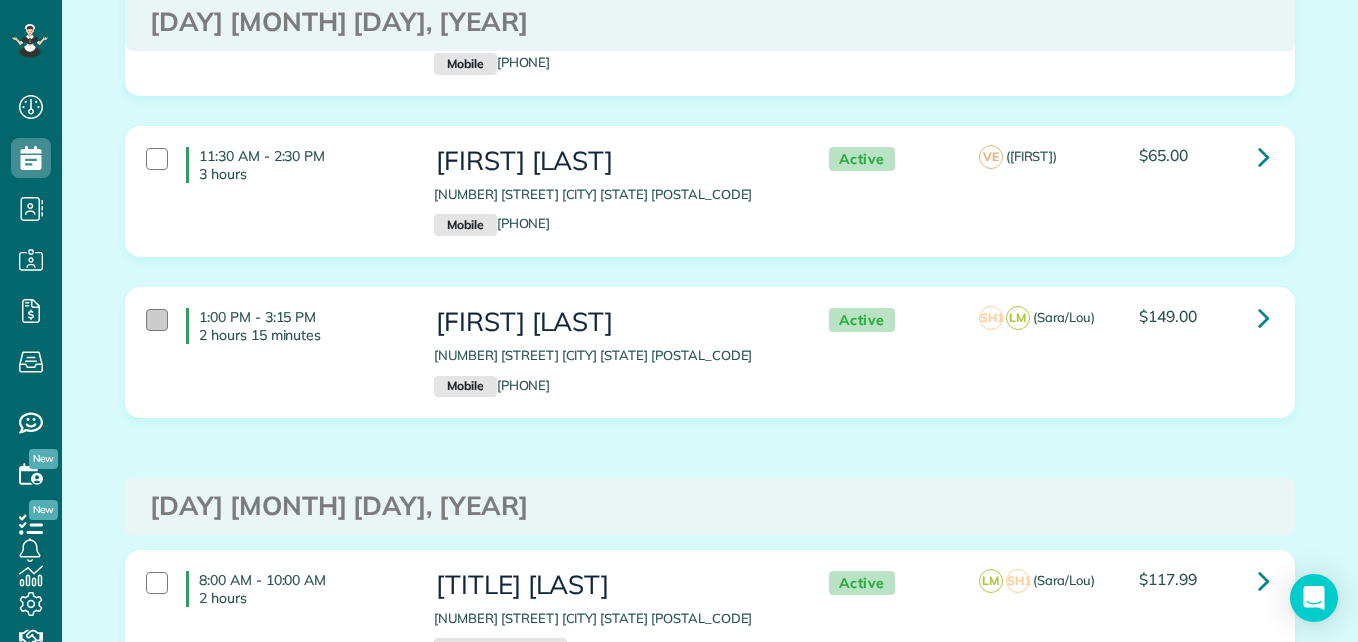 click at bounding box center (157, 320) 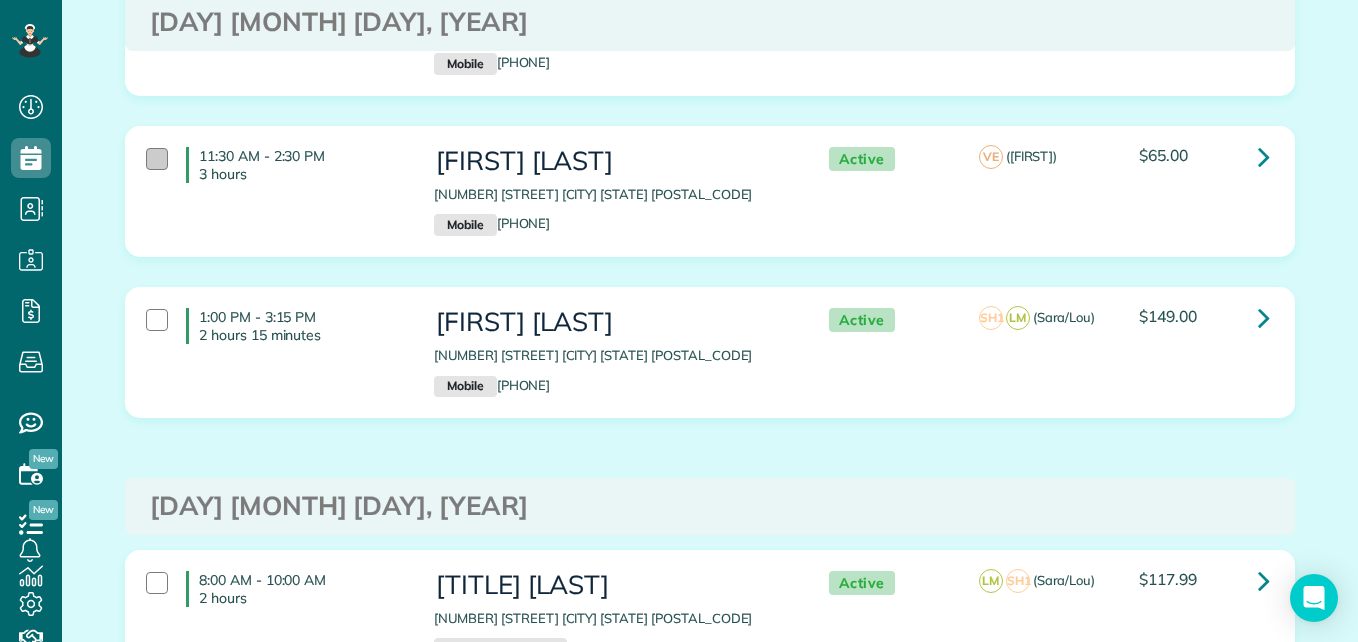 click at bounding box center (157, 159) 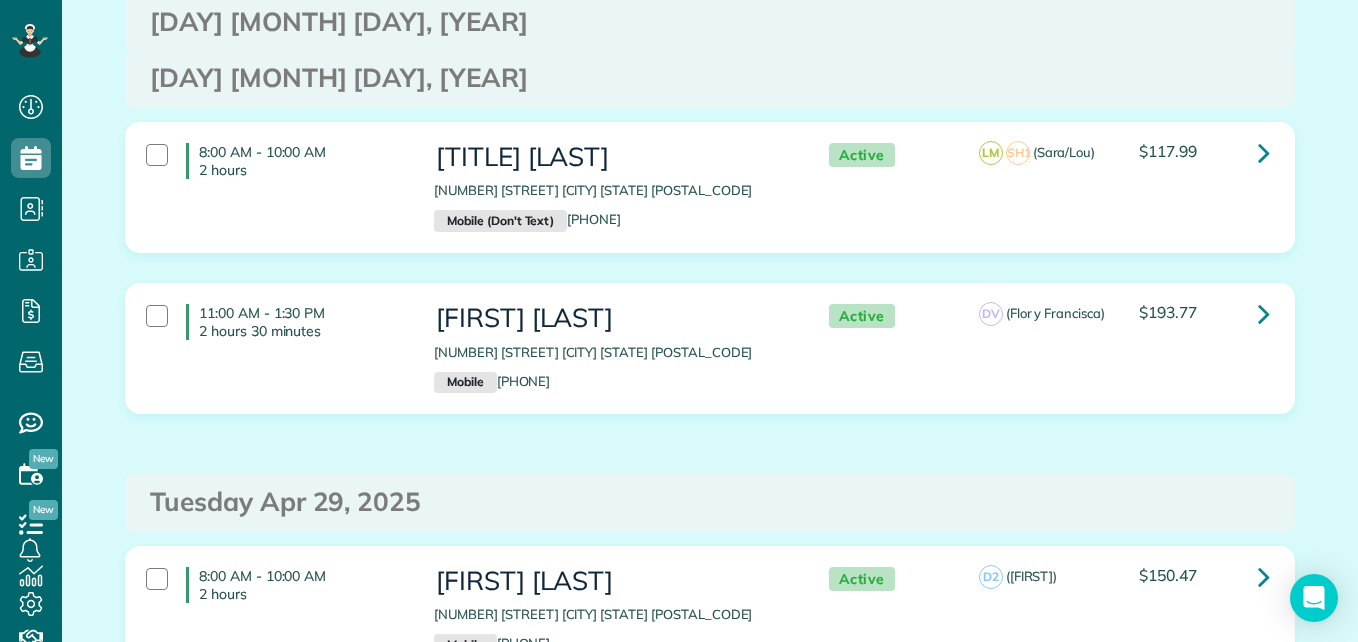 scroll, scrollTop: 1936, scrollLeft: 0, axis: vertical 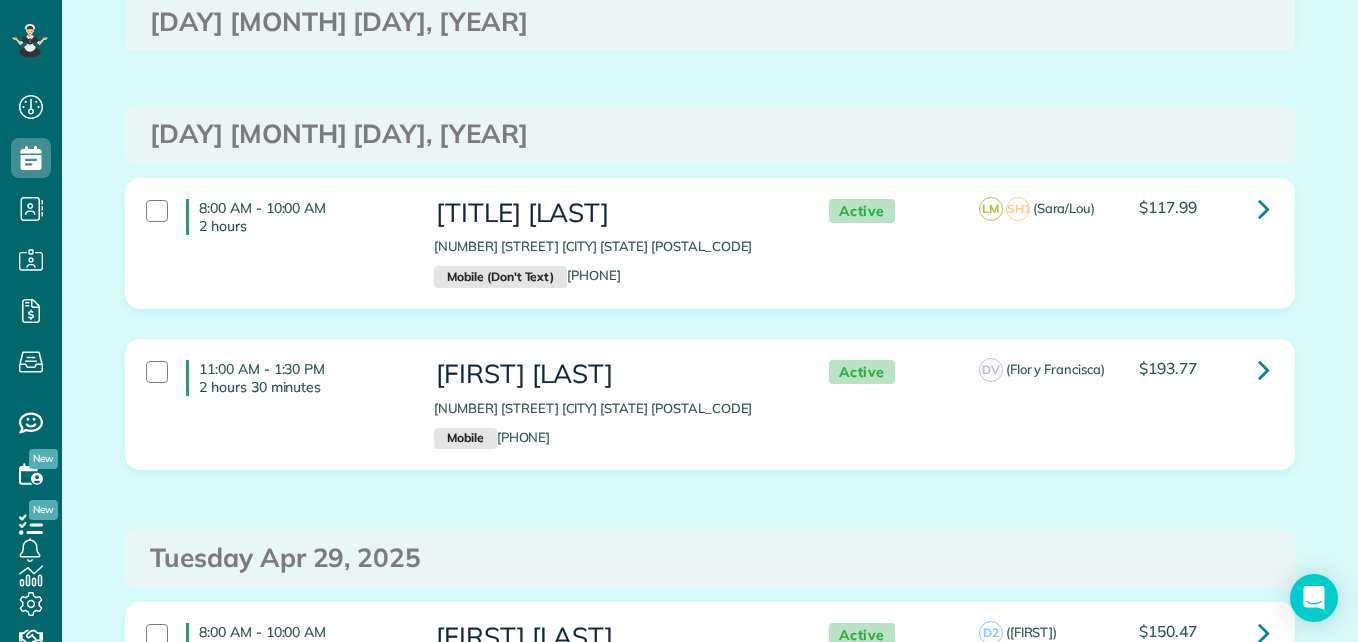 click on "11:00 AM -  1:30 PM
2 hours  30 minutes" at bounding box center [275, 378] 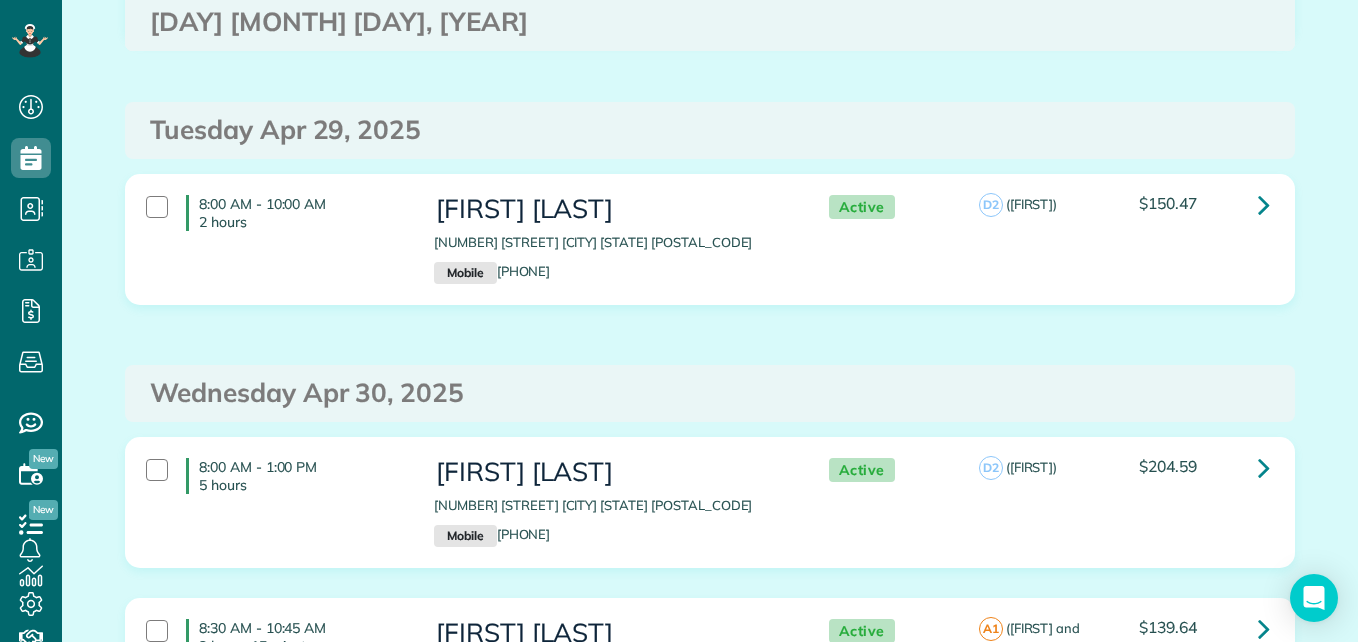 scroll, scrollTop: 2346, scrollLeft: 0, axis: vertical 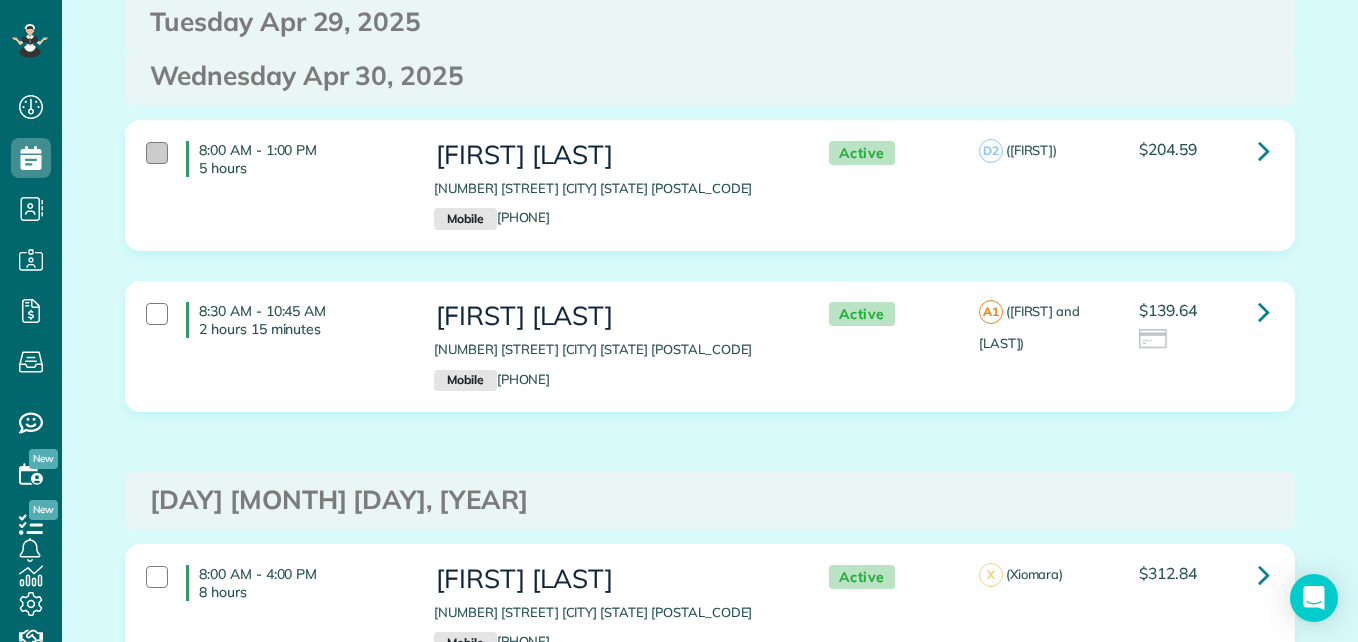 click at bounding box center [157, 153] 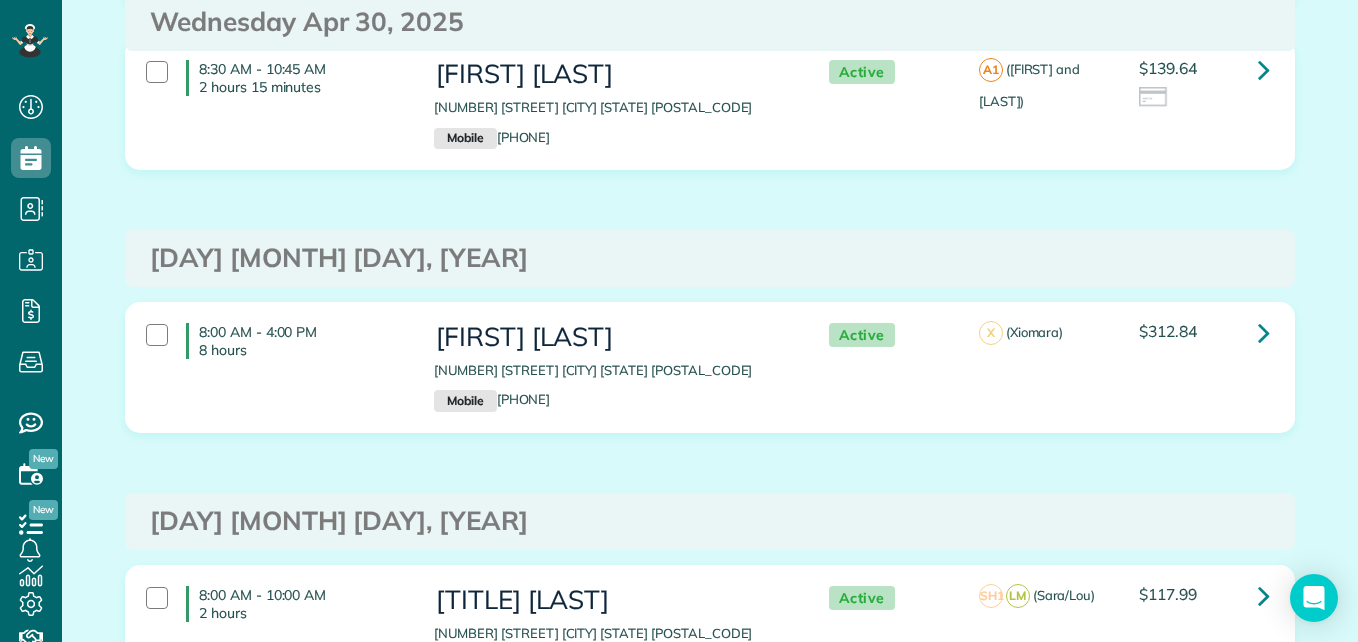 scroll, scrollTop: 2942, scrollLeft: 0, axis: vertical 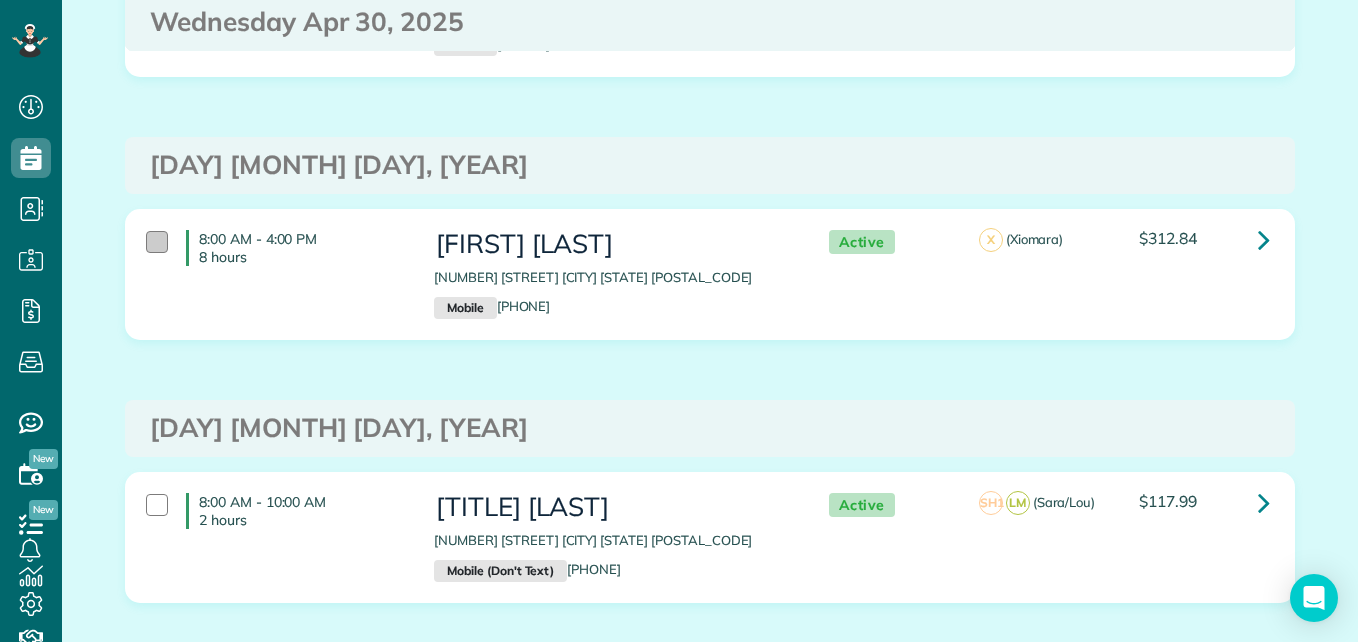 click at bounding box center [157, 242] 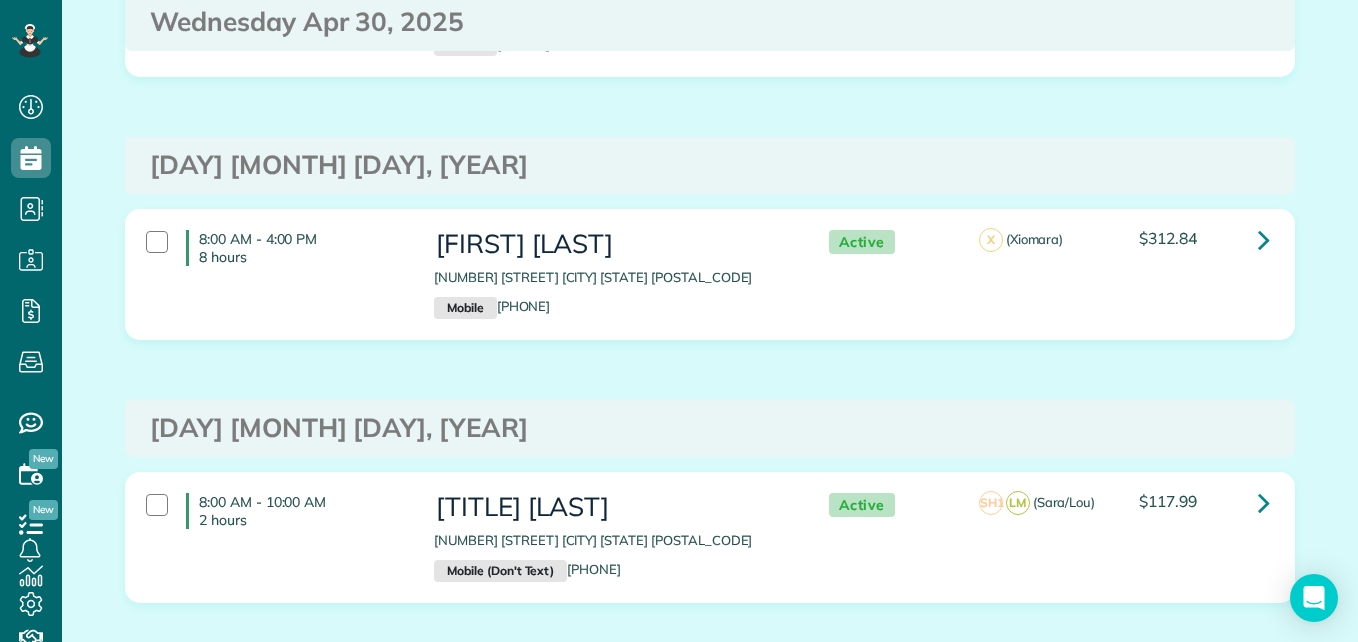 click on "8:00 AM -  4:00 PM
8 hours
Jane Colson
34 Cherry Blossom Place Spring TX 77381
Mobile
(281) 639-1784
Active
X
(Xiomara)
$312.84" at bounding box center [707, 274] 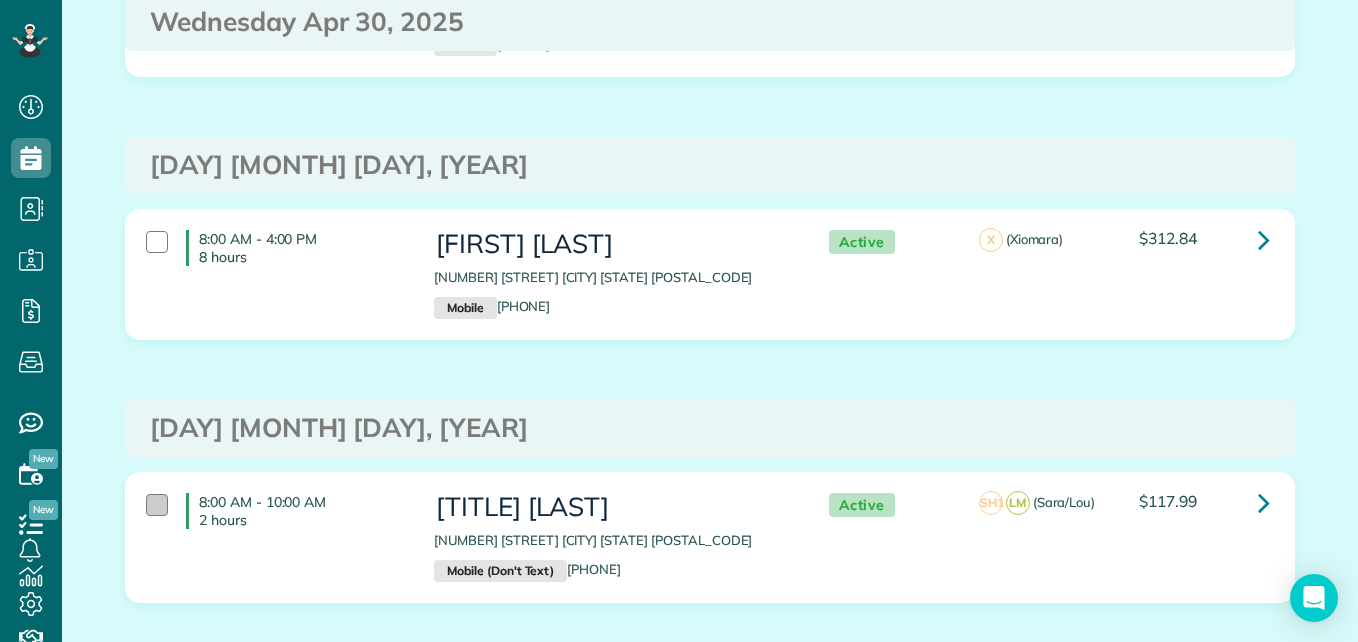 click at bounding box center (157, 505) 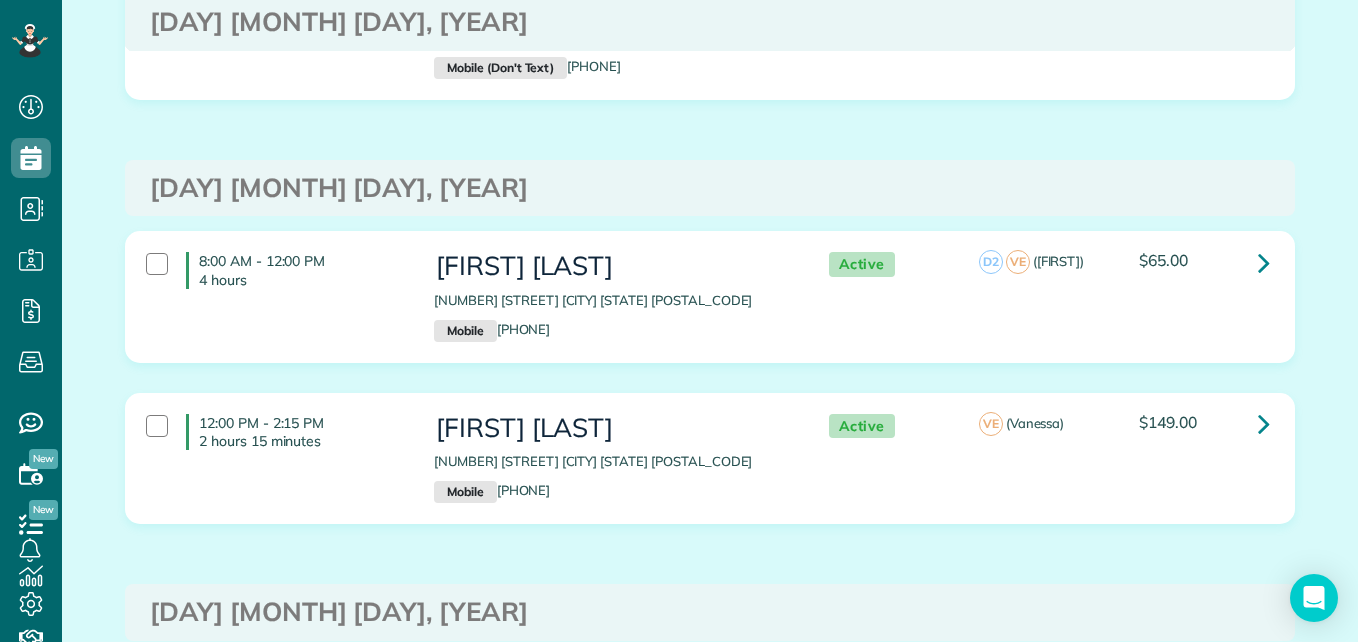 scroll, scrollTop: 3500, scrollLeft: 0, axis: vertical 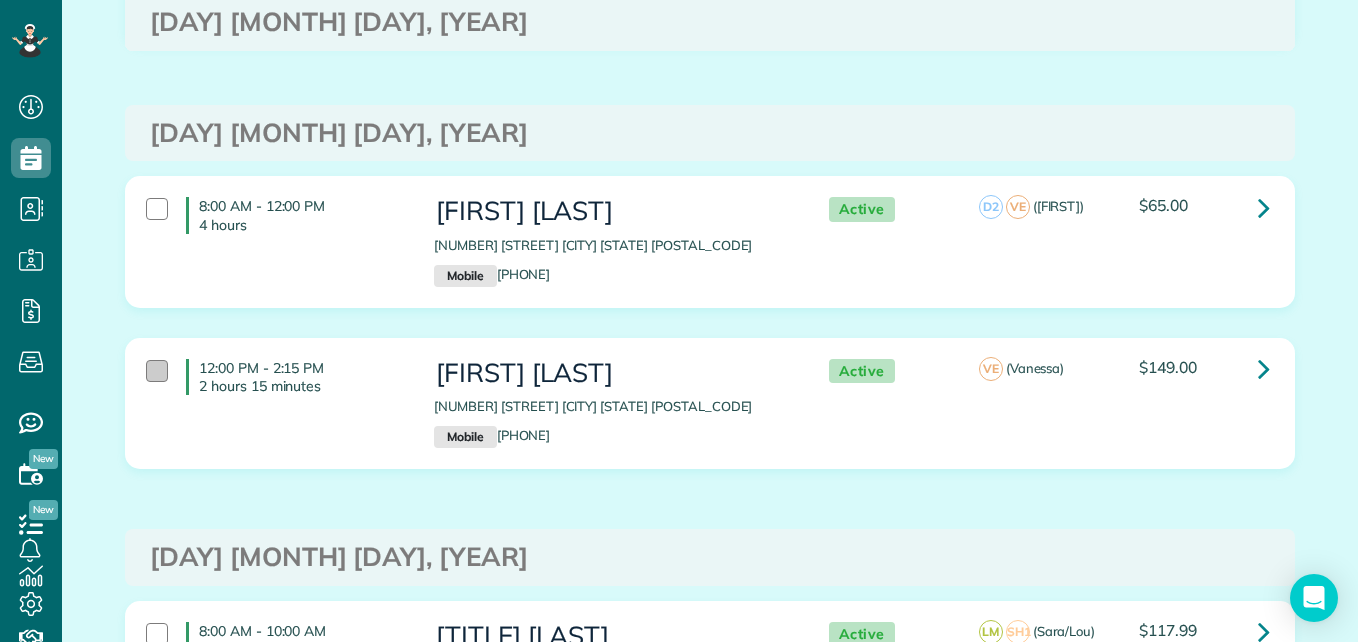 click at bounding box center [157, 371] 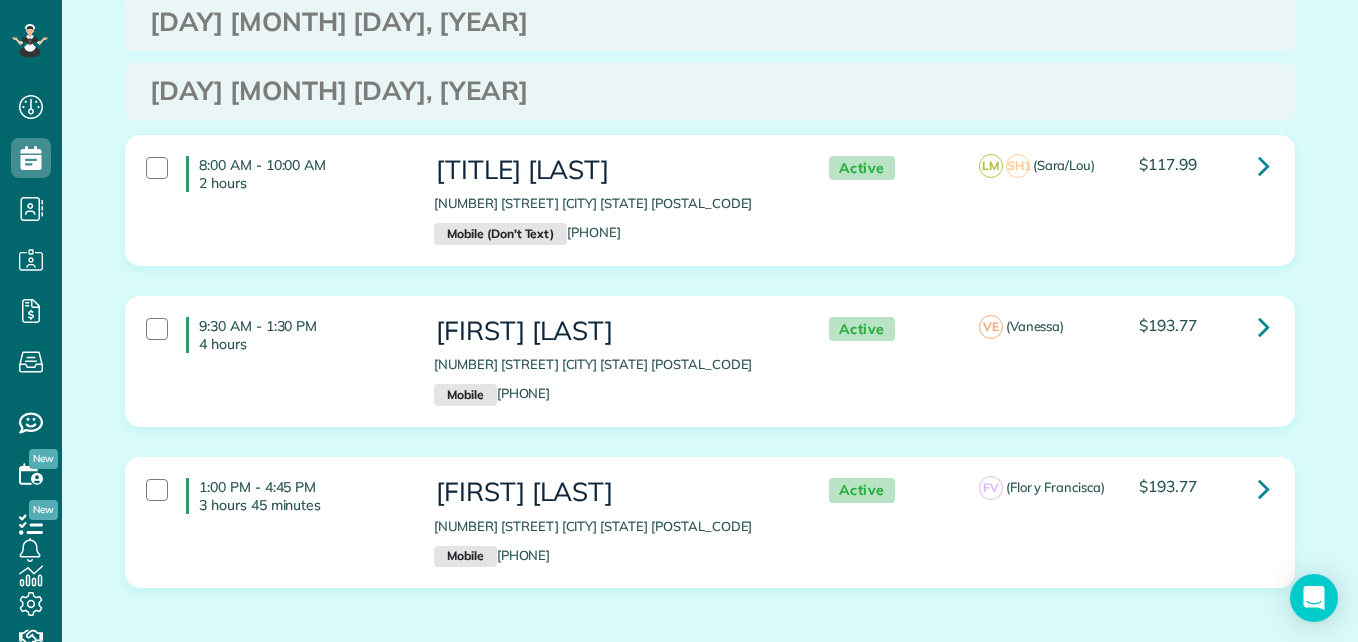 scroll, scrollTop: 3985, scrollLeft: 0, axis: vertical 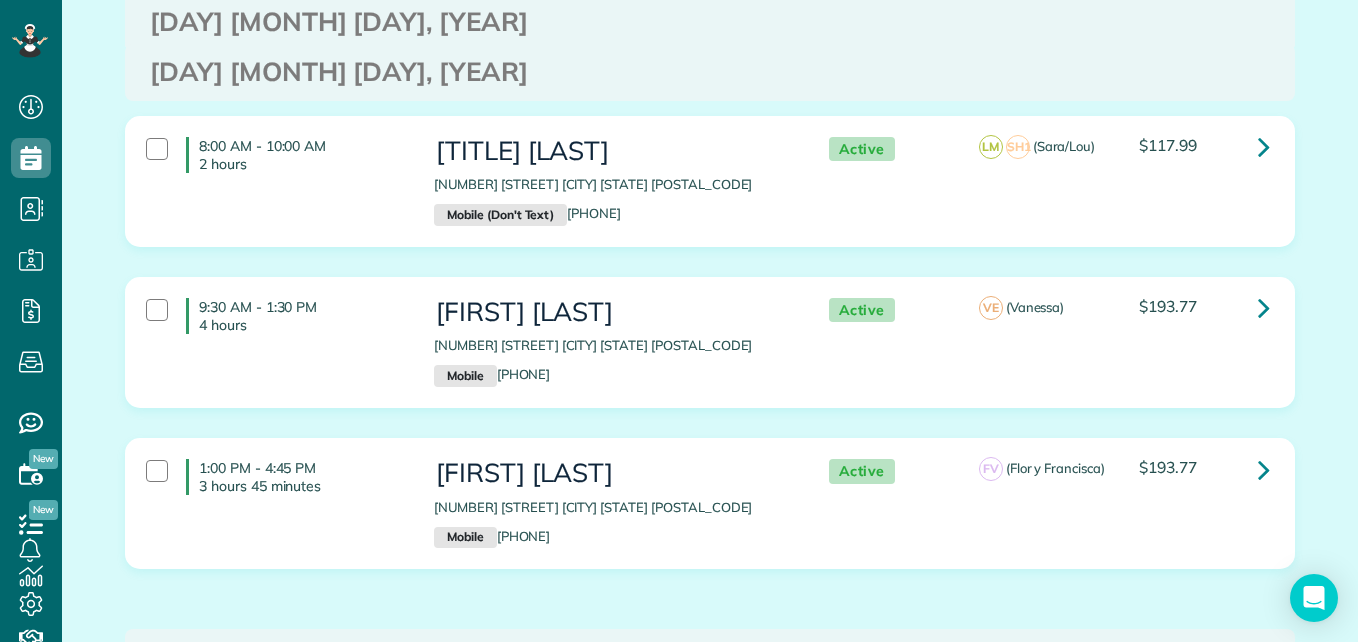 click on "8:00 AM - 10:00 AM
2 hours" at bounding box center [275, 155] 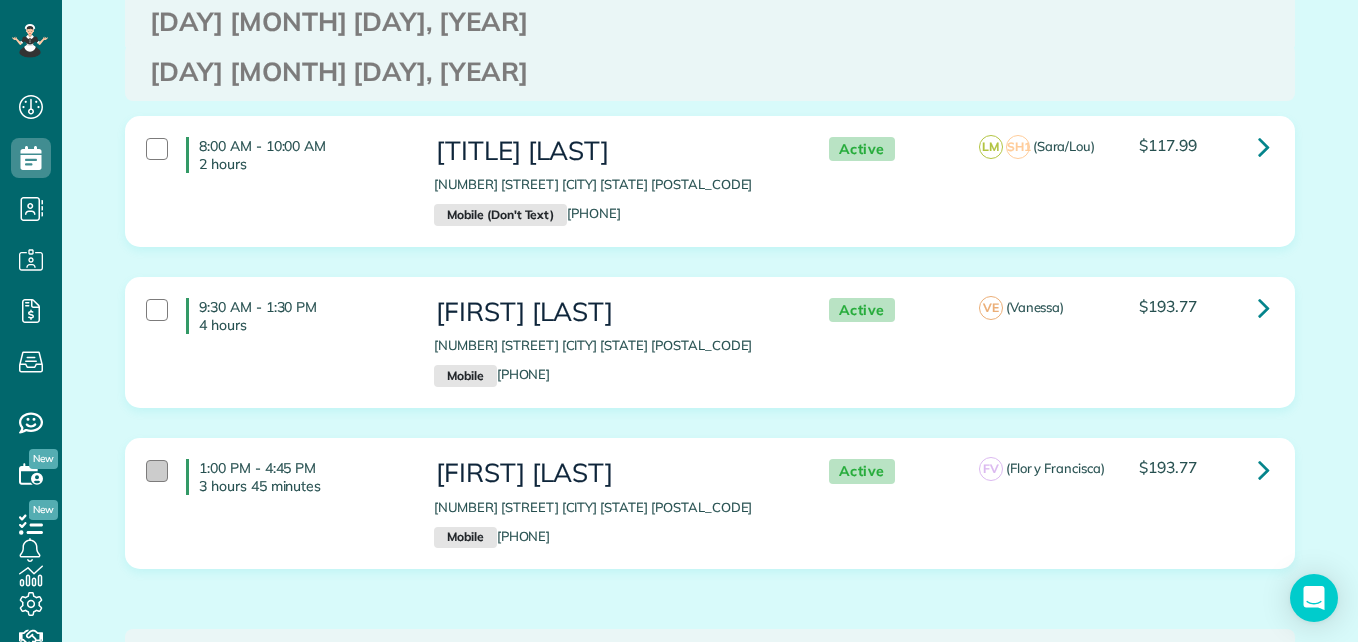 click at bounding box center [157, 471] 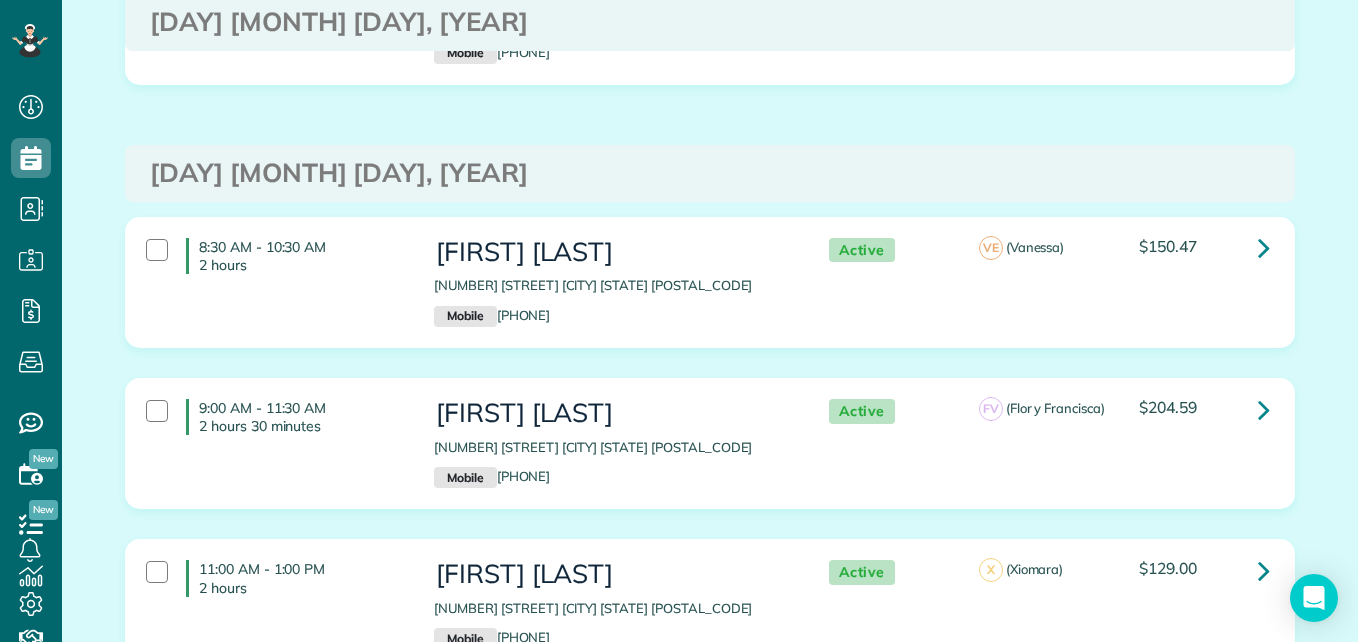 scroll, scrollTop: 4506, scrollLeft: 0, axis: vertical 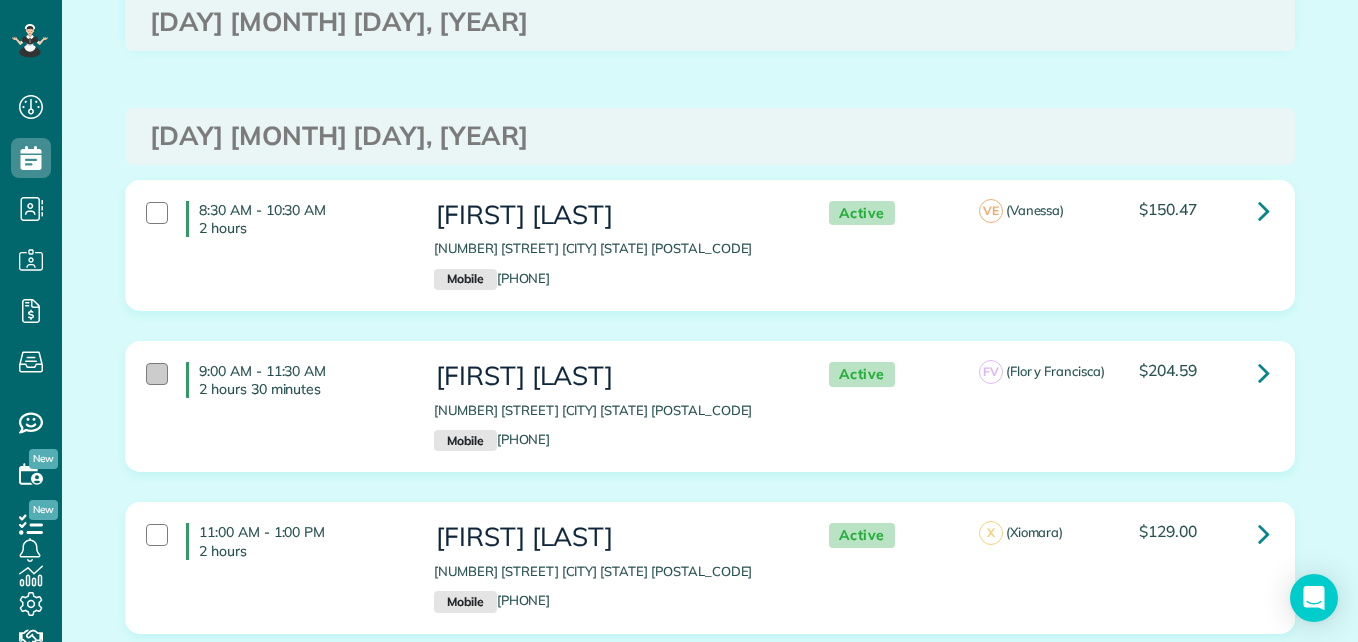 click at bounding box center [157, 374] 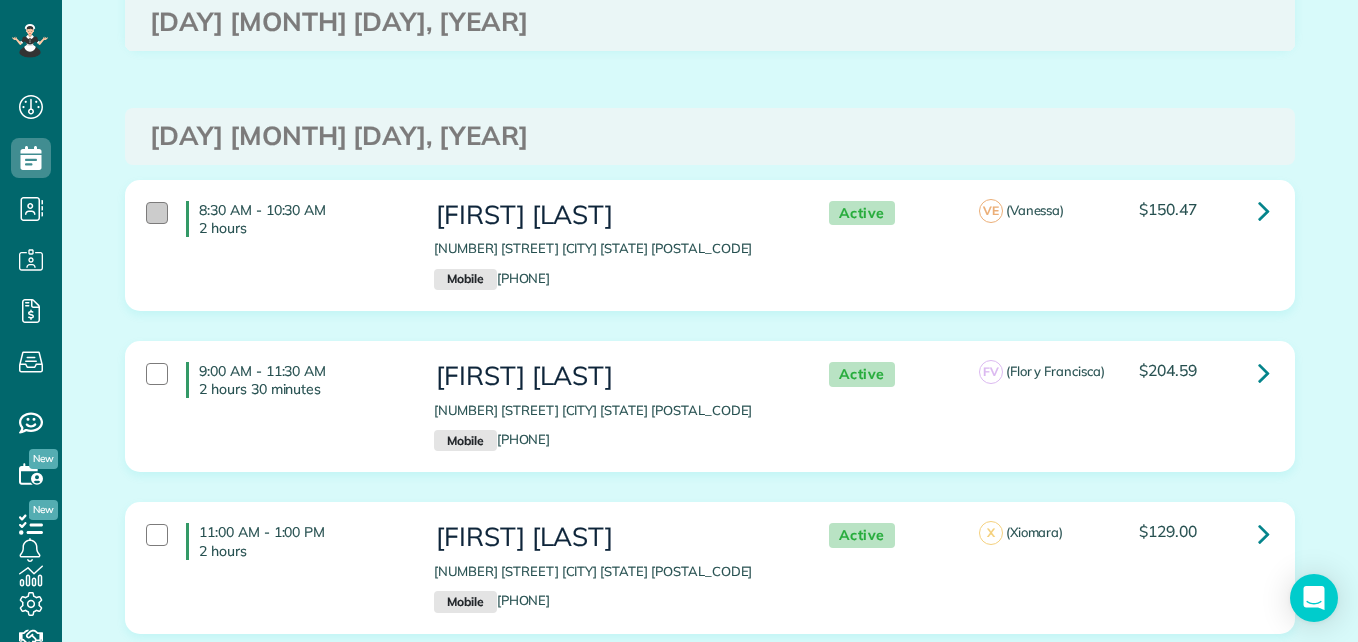 click at bounding box center [157, 213] 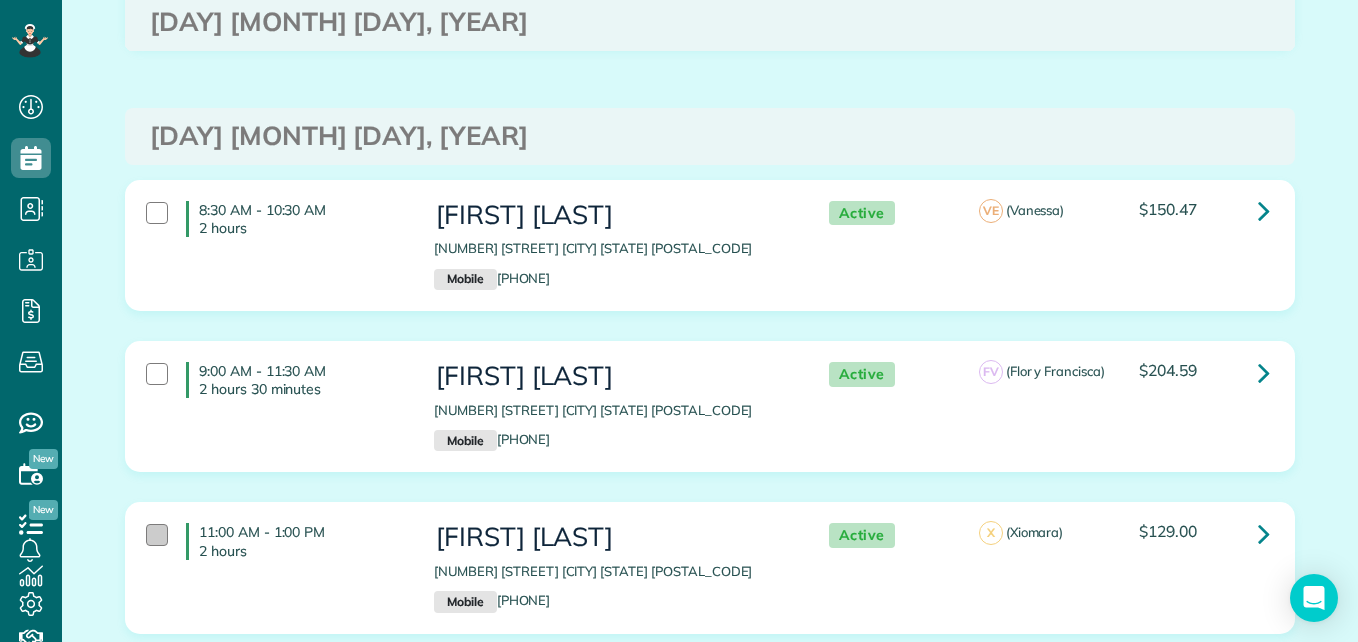 click at bounding box center (157, 535) 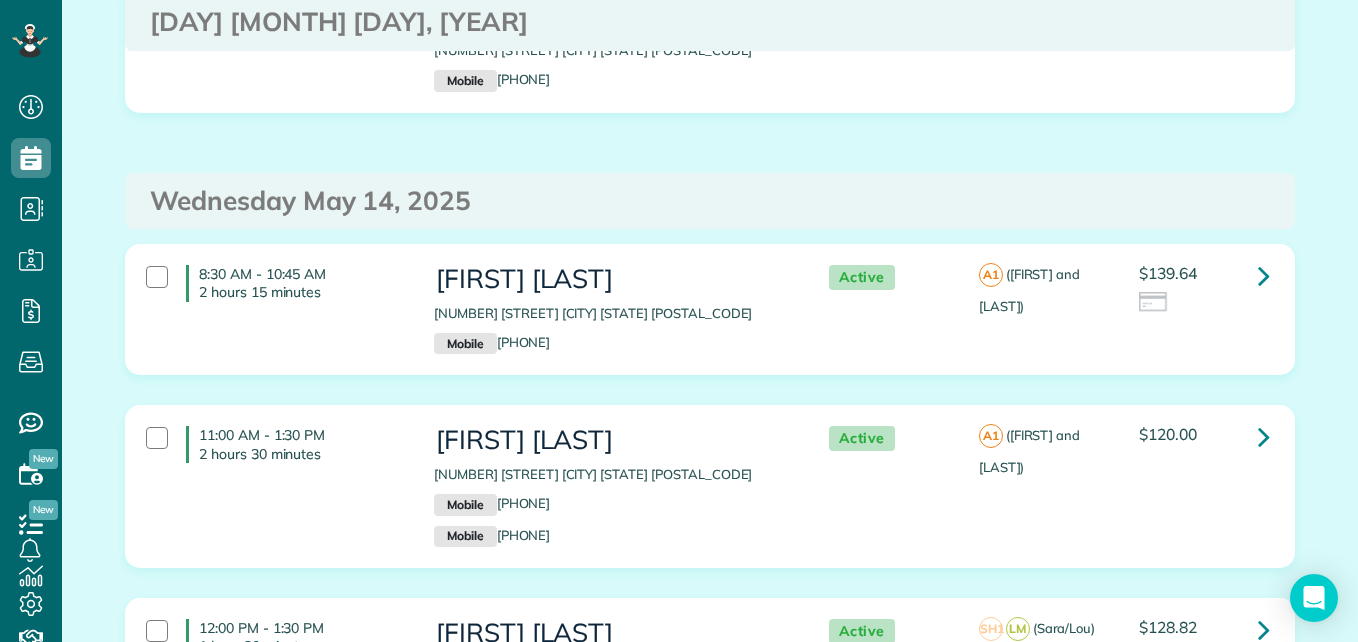 scroll, scrollTop: 5139, scrollLeft: 0, axis: vertical 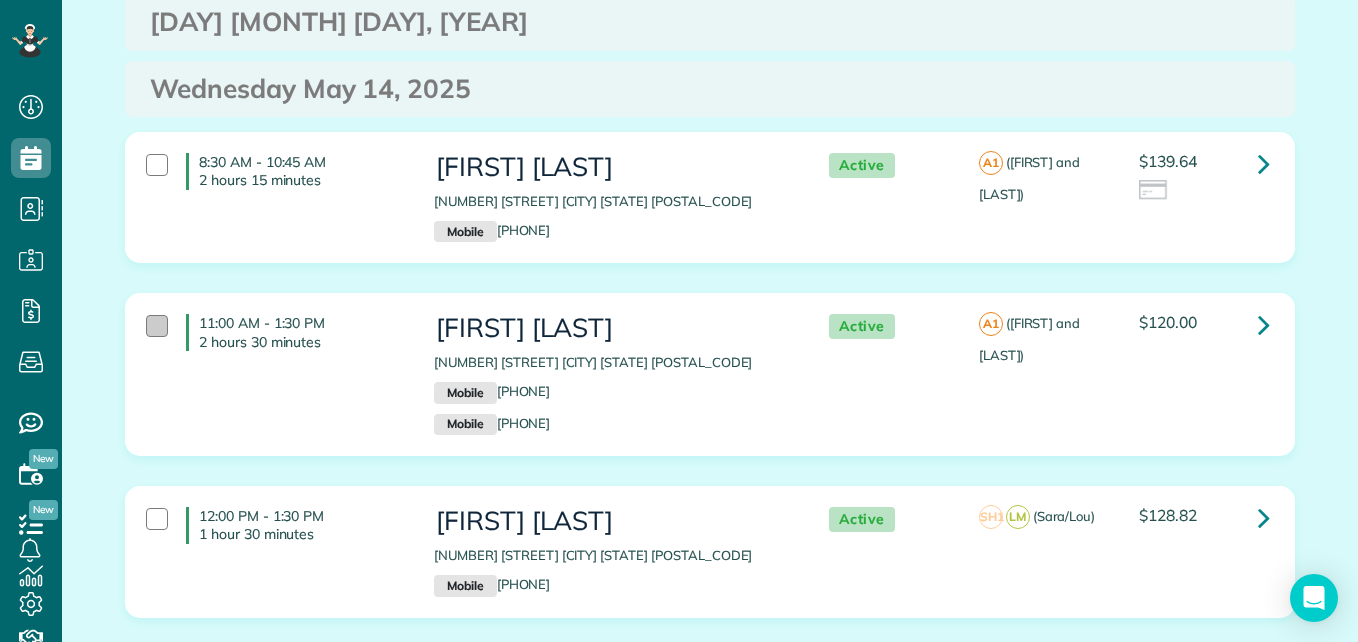 click at bounding box center (157, 326) 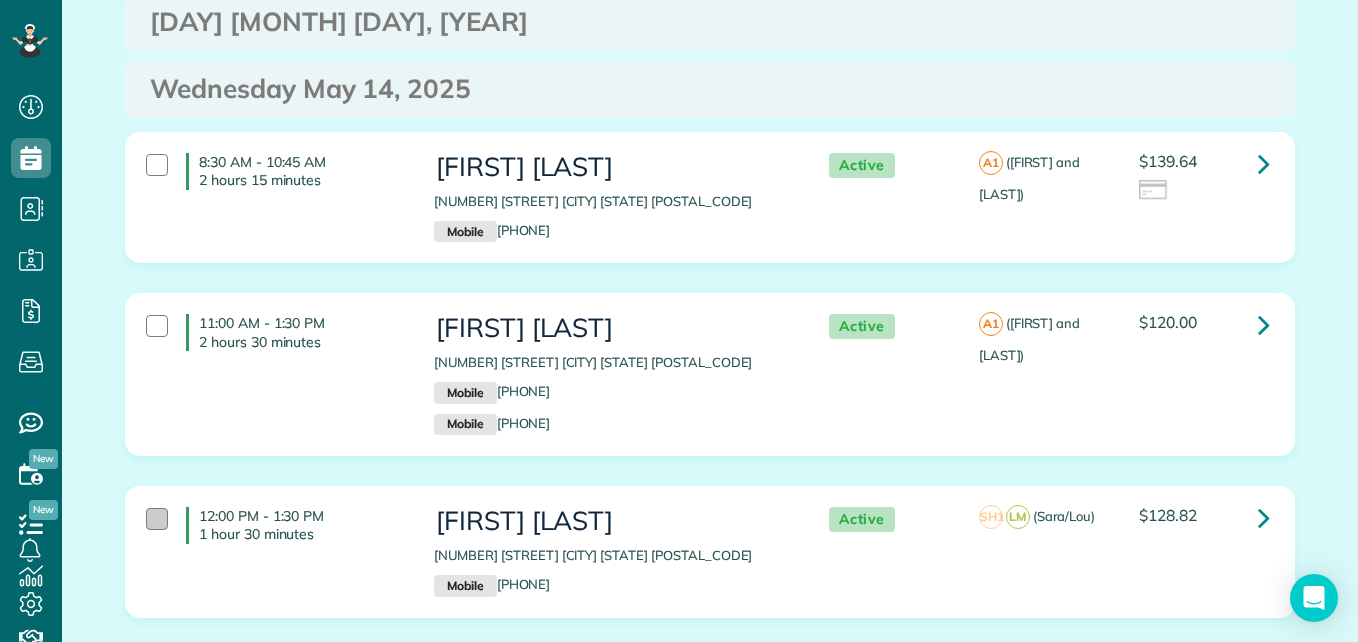 click at bounding box center (157, 519) 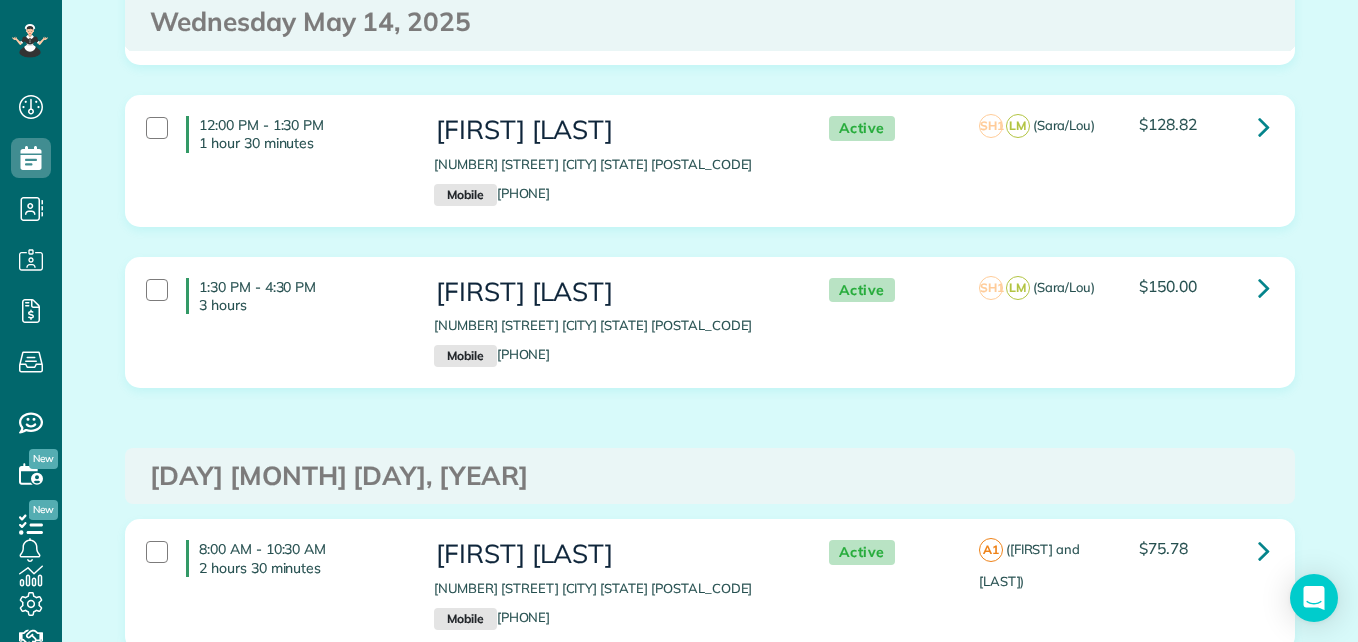 scroll, scrollTop: 5623, scrollLeft: 0, axis: vertical 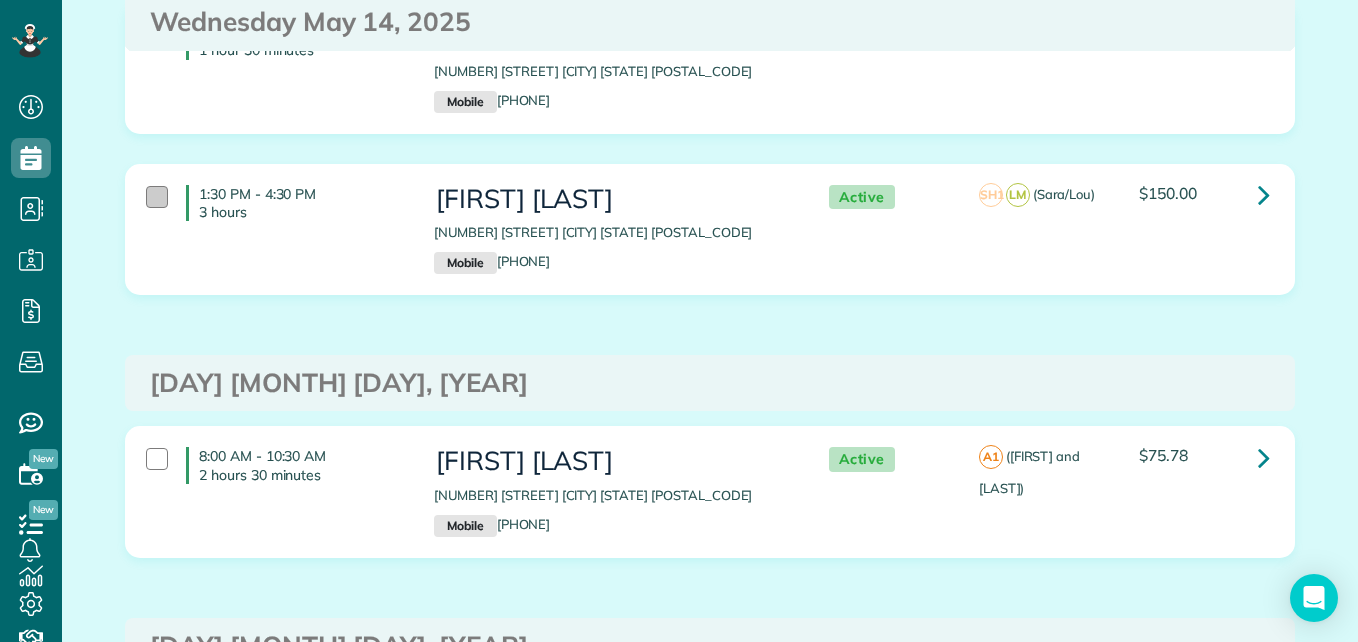 click at bounding box center [157, 197] 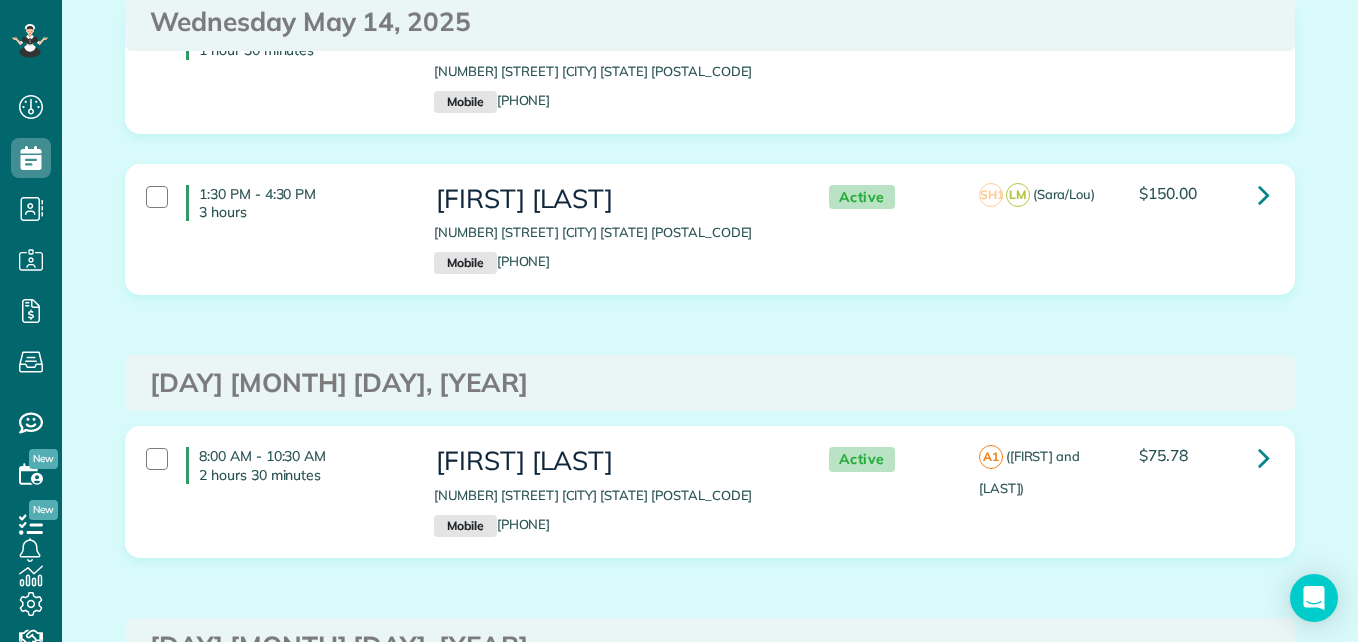 drag, startPoint x: 1341, startPoint y: 336, endPoint x: 1350, endPoint y: 356, distance: 21.931713 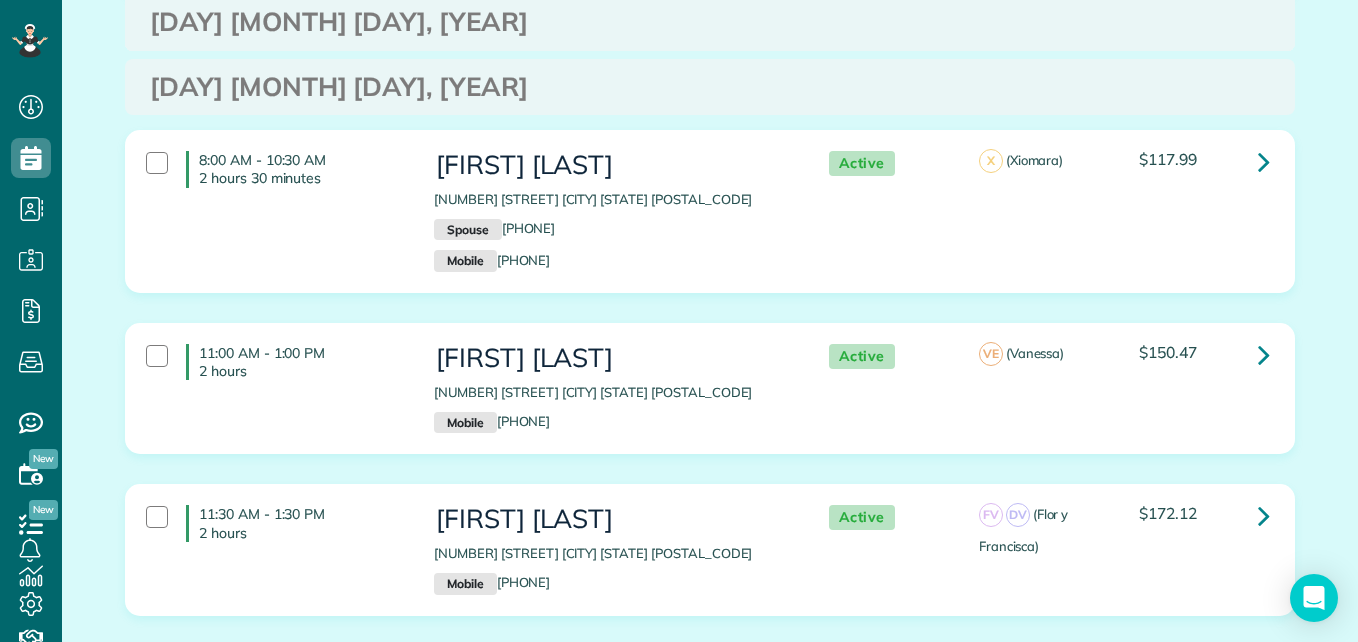 scroll, scrollTop: 6200, scrollLeft: 0, axis: vertical 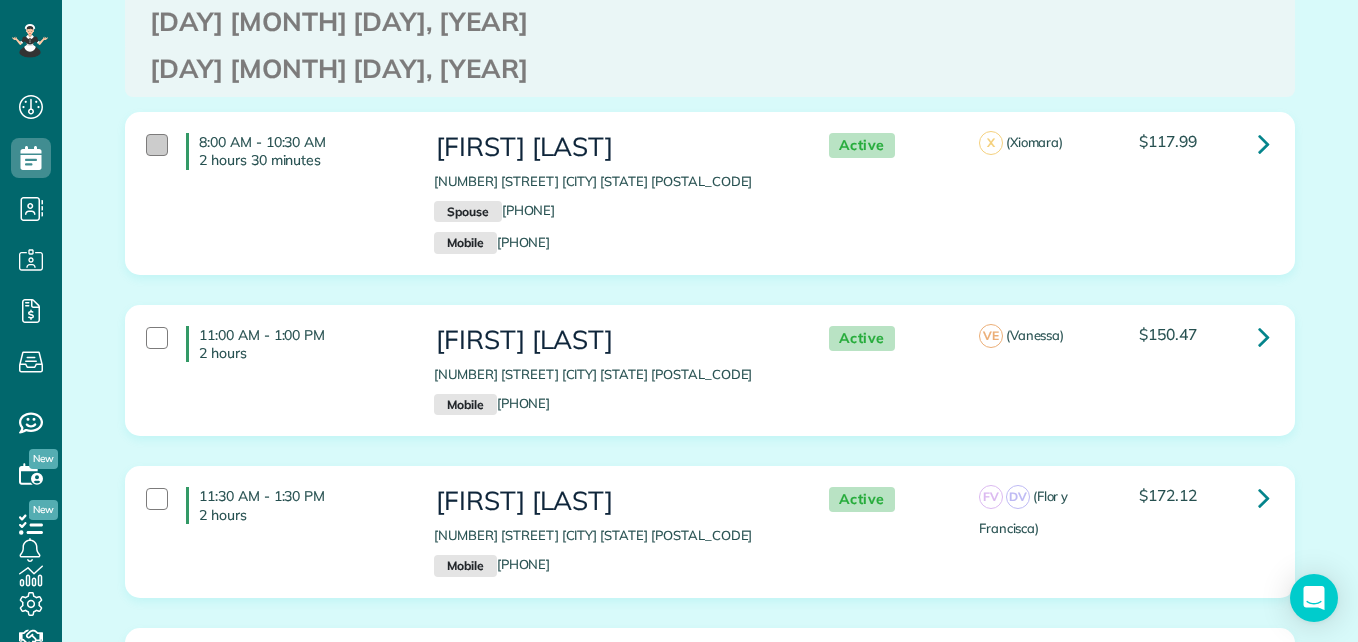click at bounding box center [157, 145] 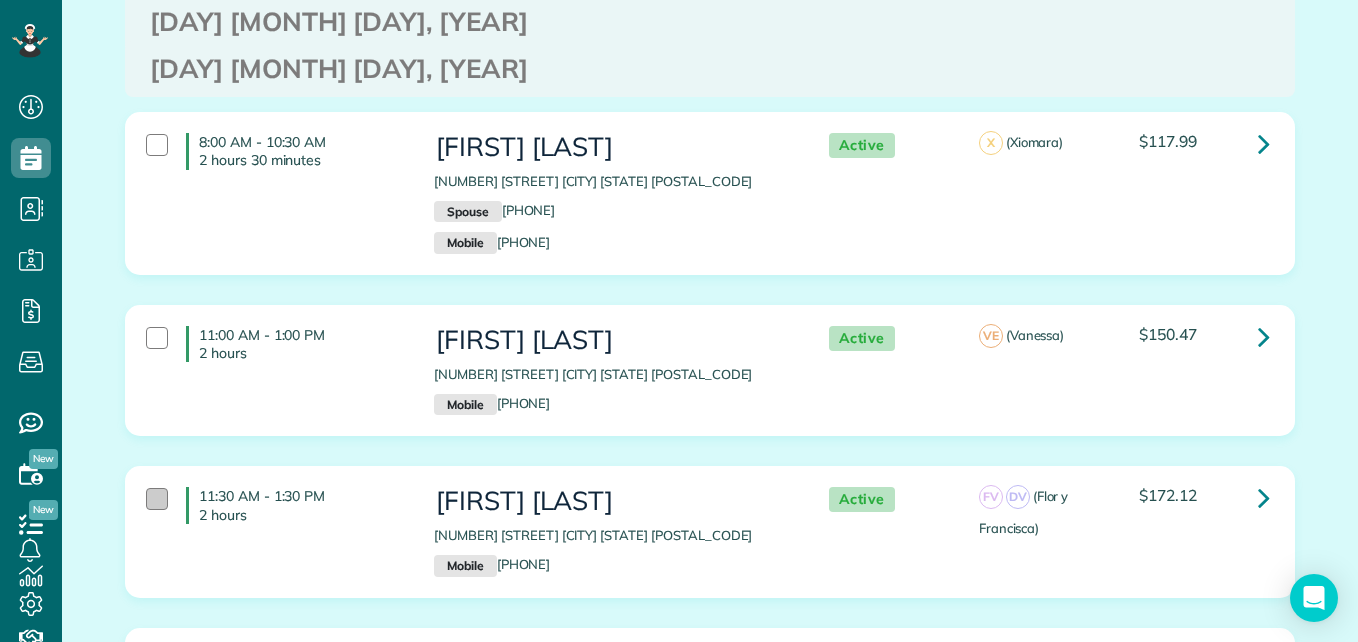 click at bounding box center (157, 499) 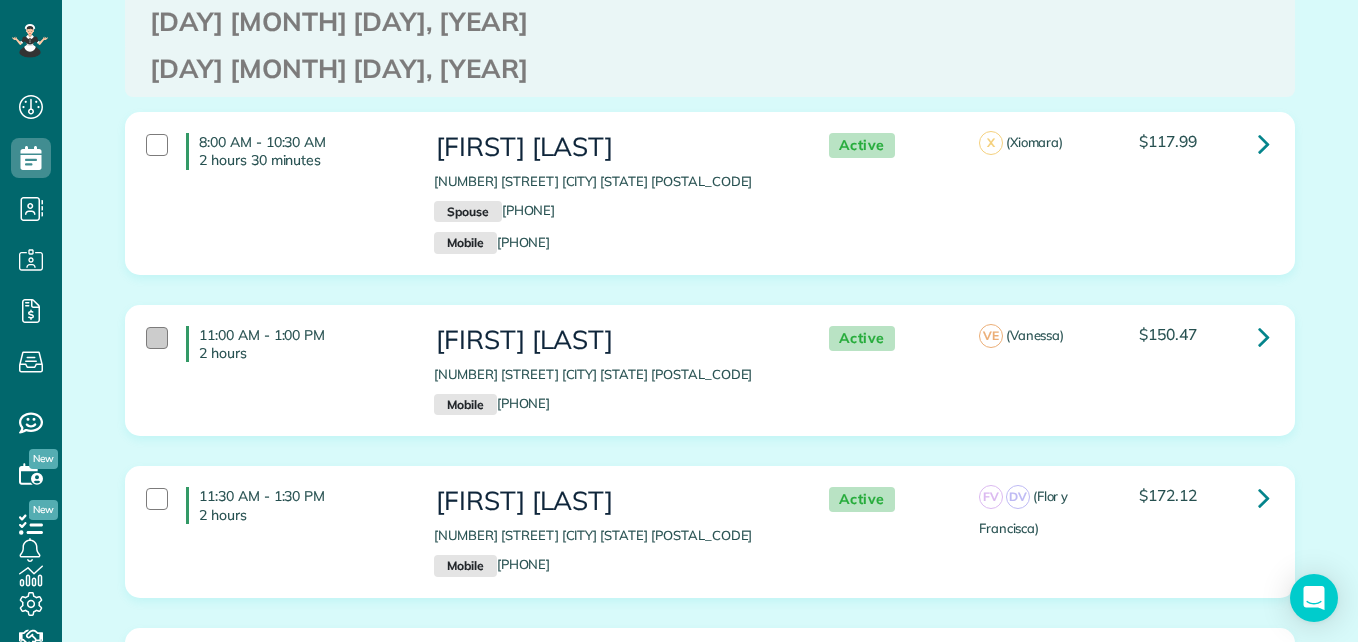 click at bounding box center [157, 338] 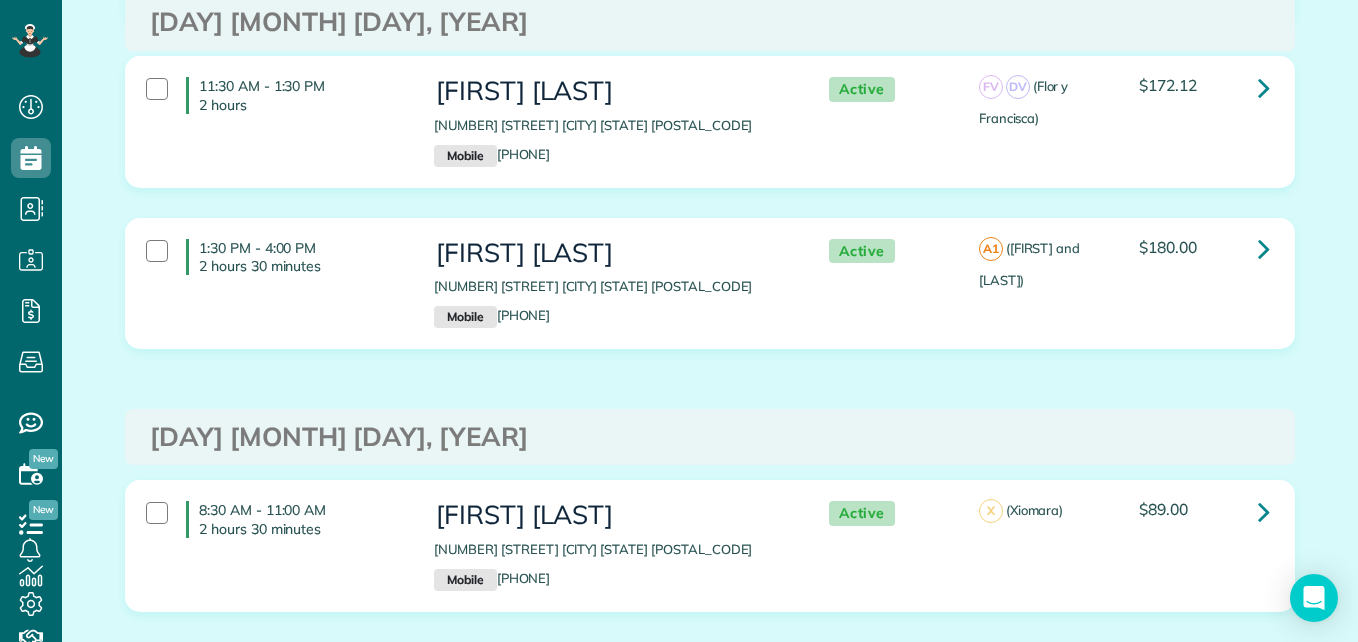 scroll, scrollTop: 6628, scrollLeft: 0, axis: vertical 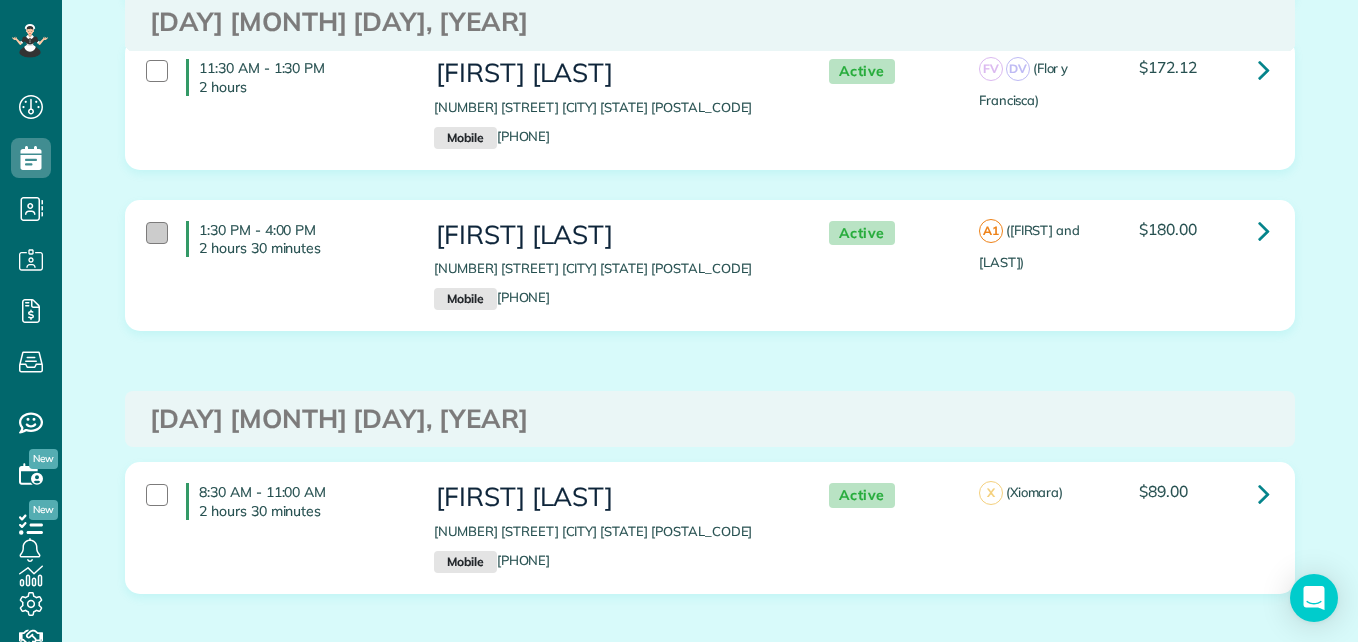 click at bounding box center (157, 233) 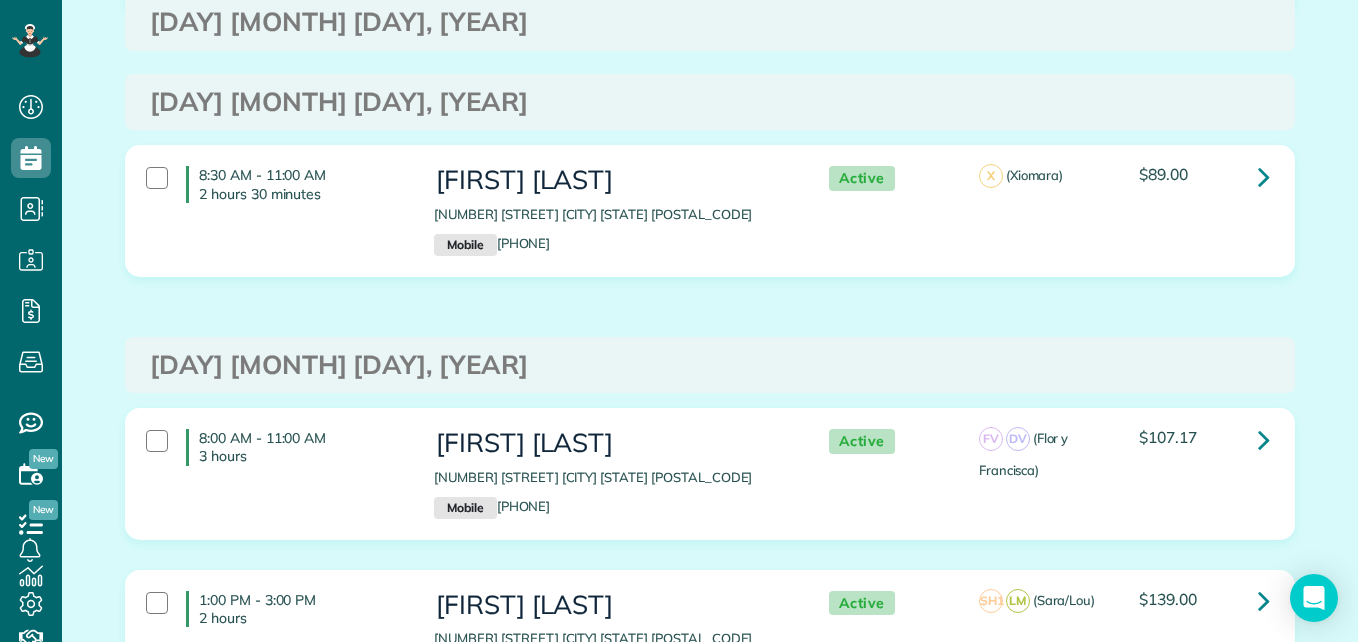 scroll, scrollTop: 6982, scrollLeft: 0, axis: vertical 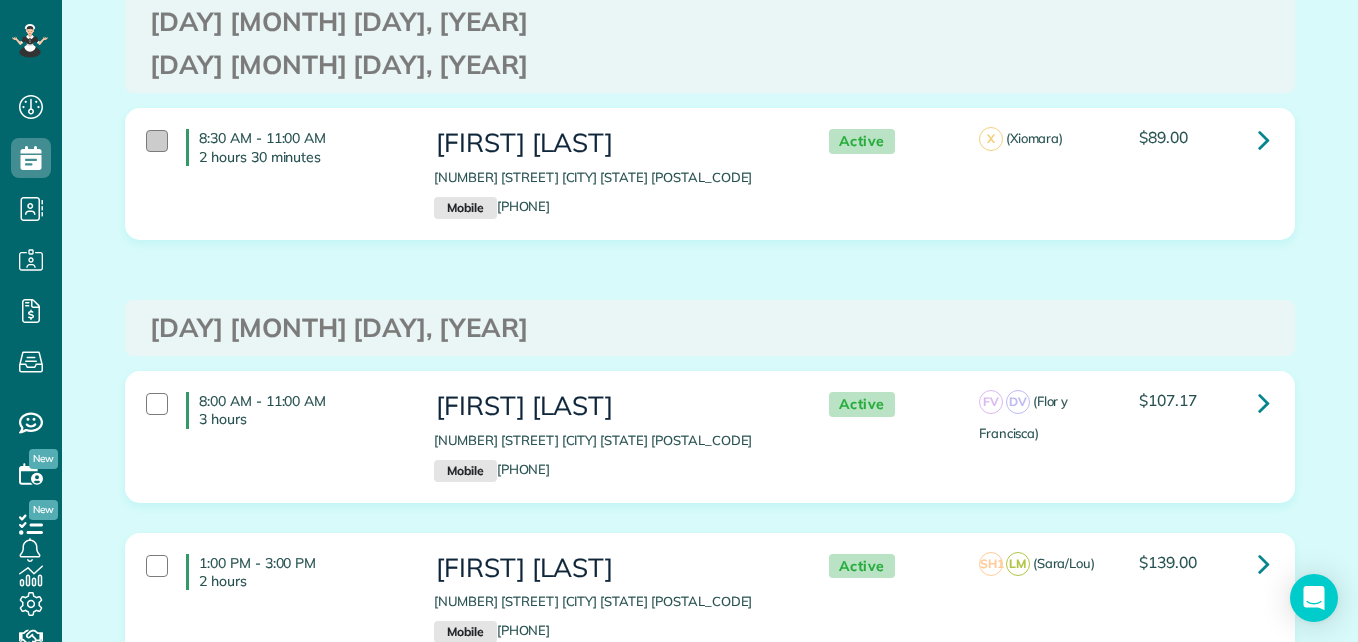 click at bounding box center (157, 141) 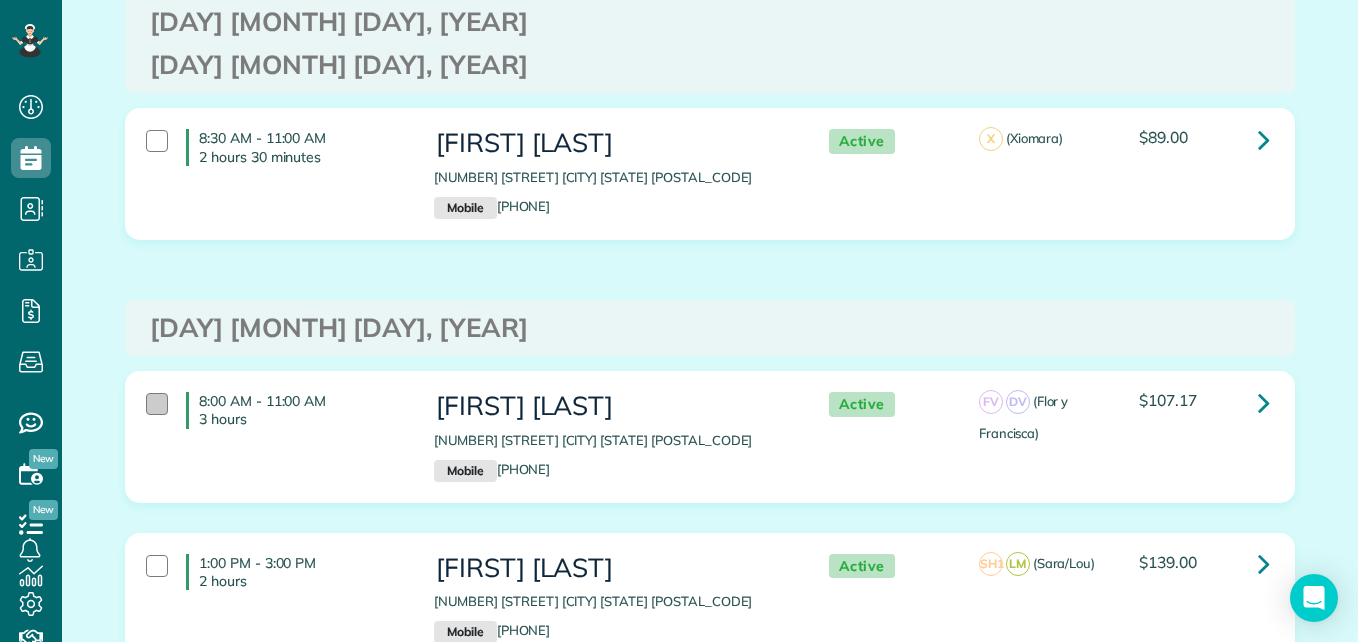 click at bounding box center (157, 404) 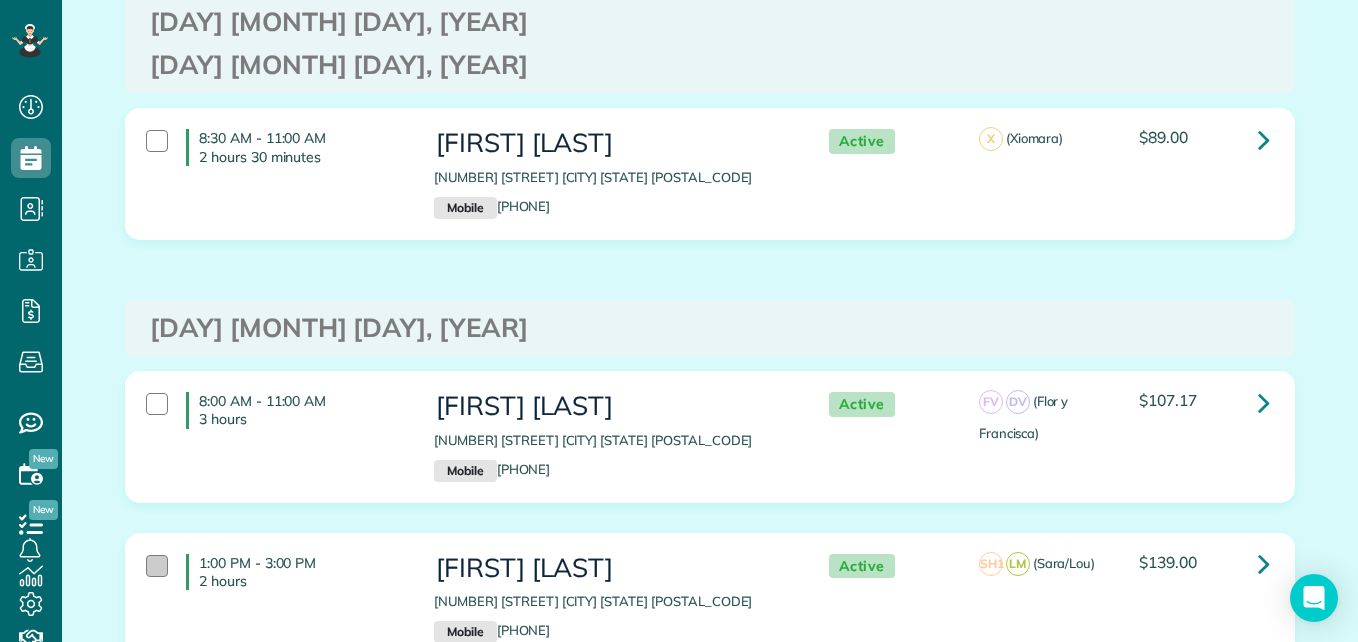 click at bounding box center [157, 566] 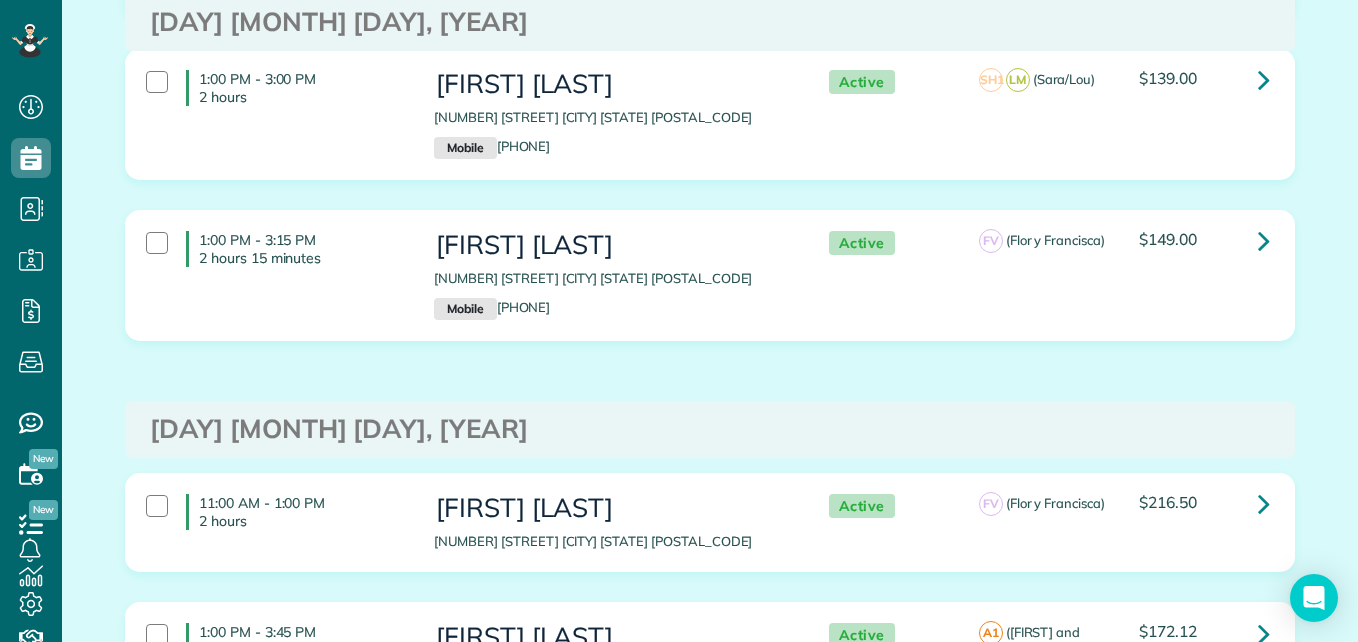 scroll, scrollTop: 7522, scrollLeft: 0, axis: vertical 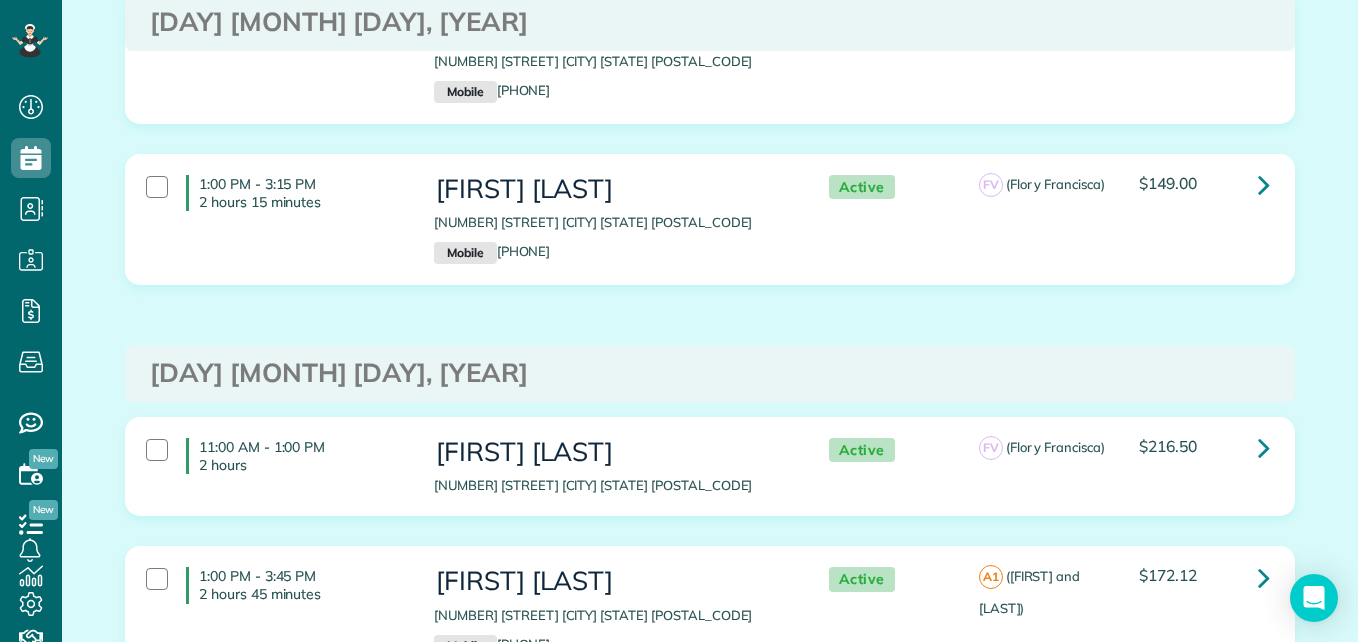 click on "1:00 PM -  3:15 PM
2 hours  15 minutes" at bounding box center (275, 193) 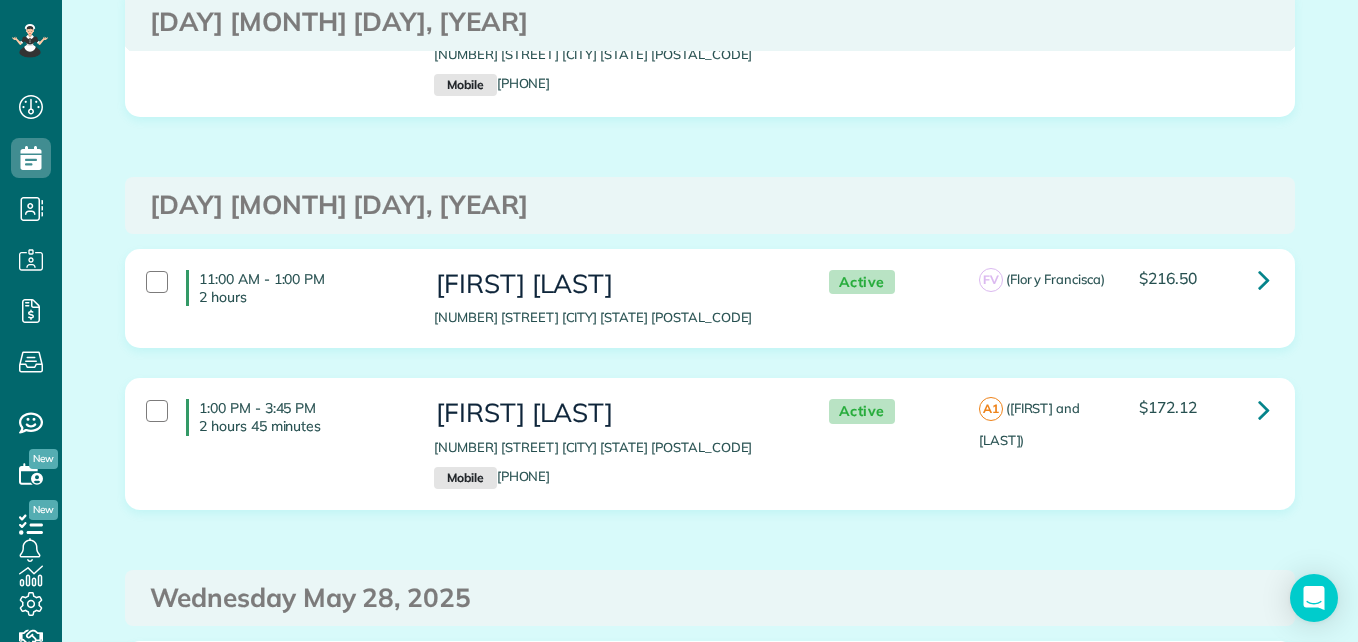 scroll, scrollTop: 7708, scrollLeft: 0, axis: vertical 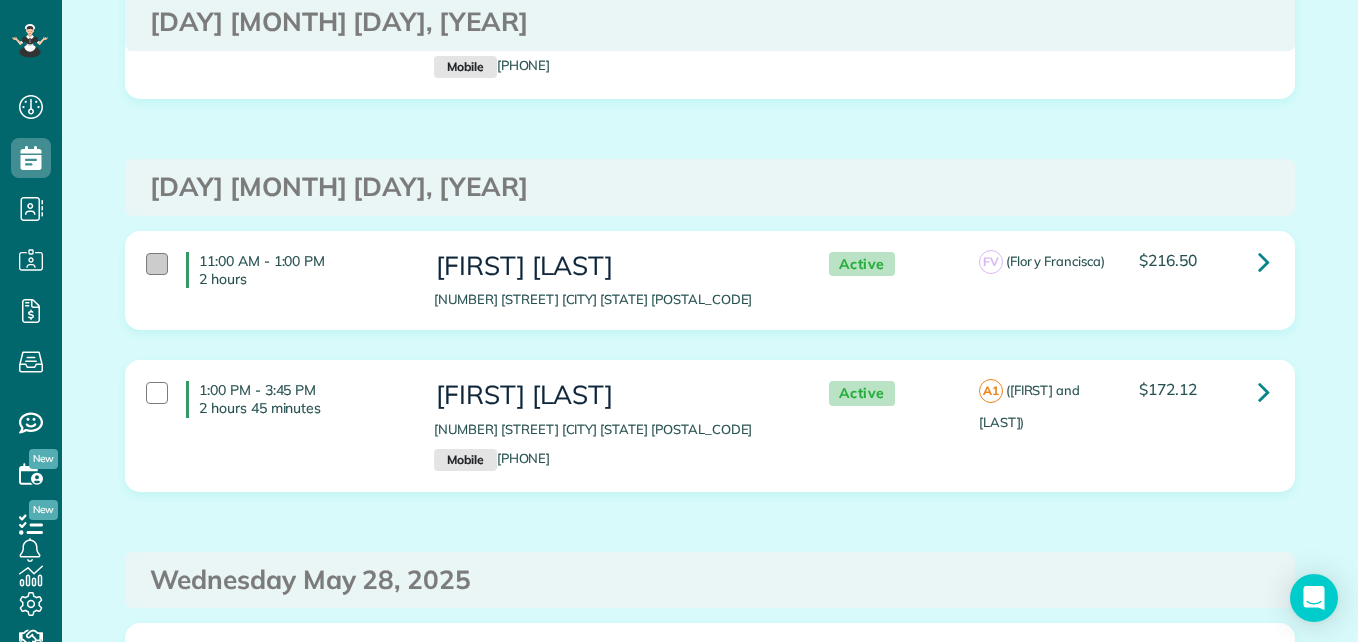 click at bounding box center (157, 264) 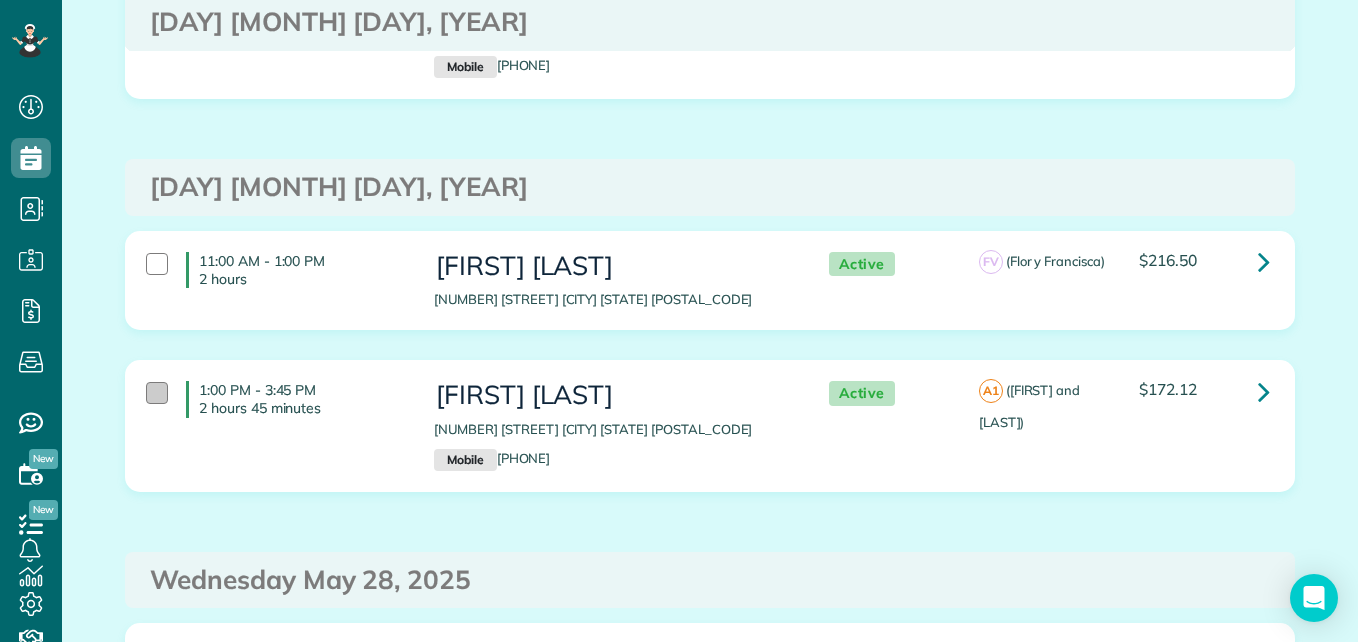 click at bounding box center [157, 393] 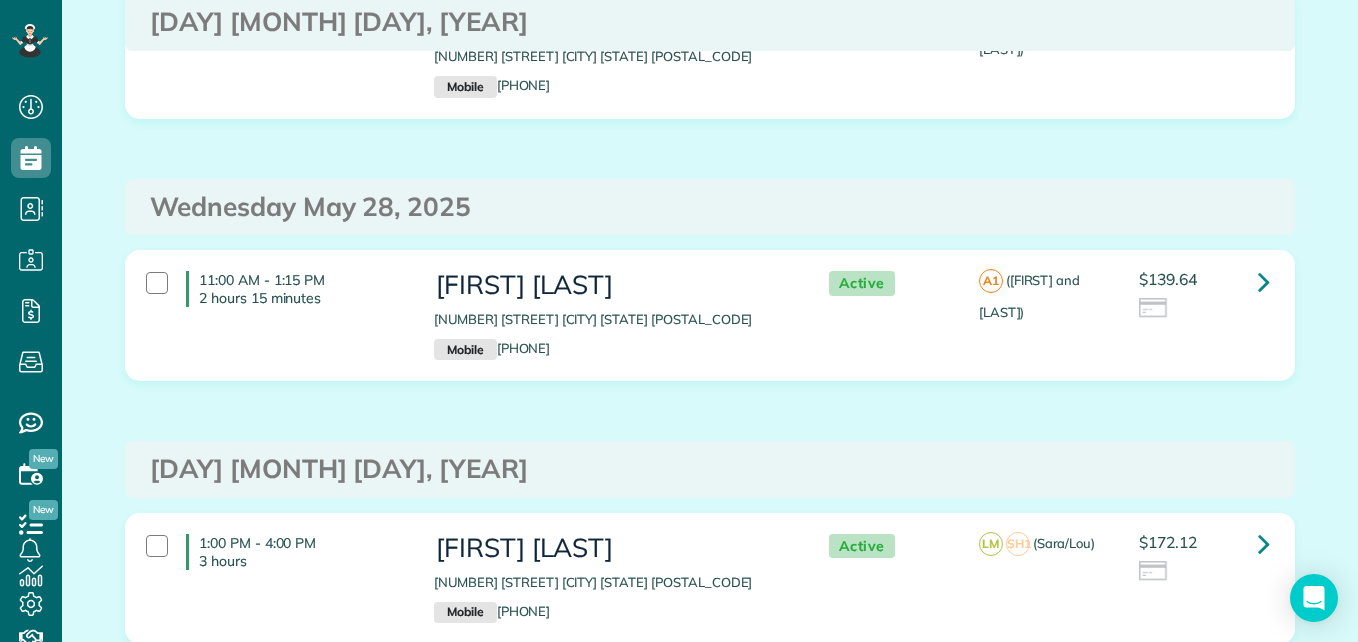 scroll, scrollTop: 8099, scrollLeft: 0, axis: vertical 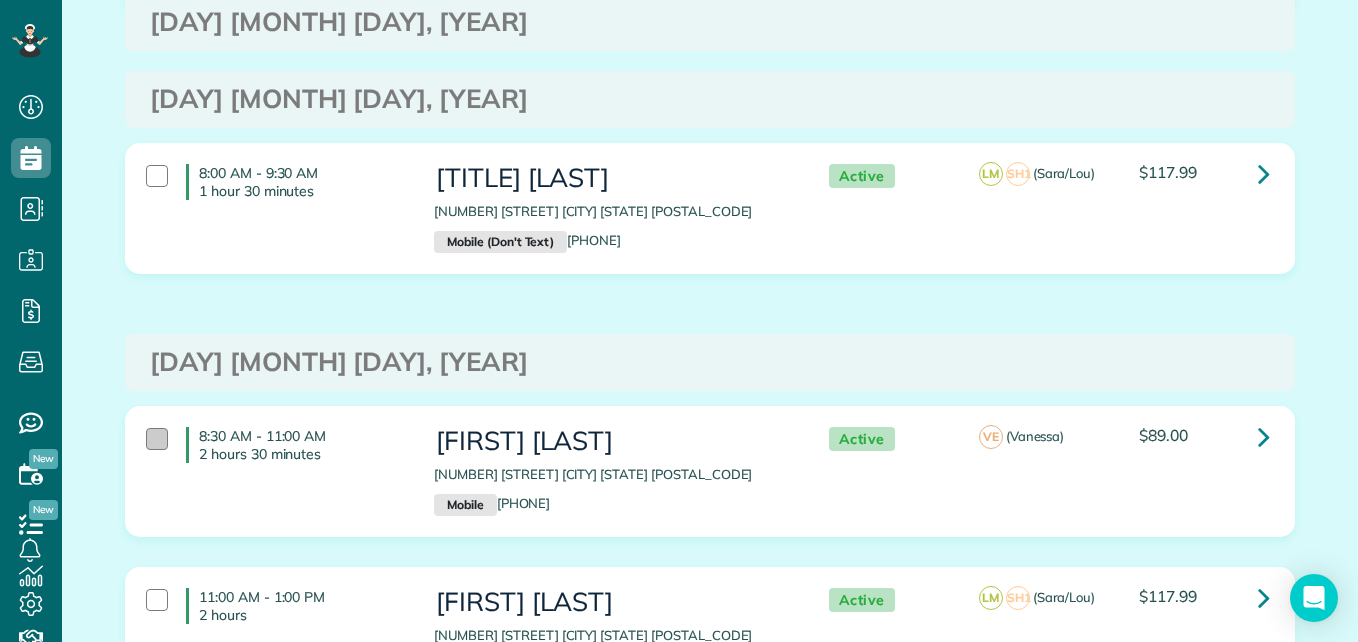click at bounding box center (157, 439) 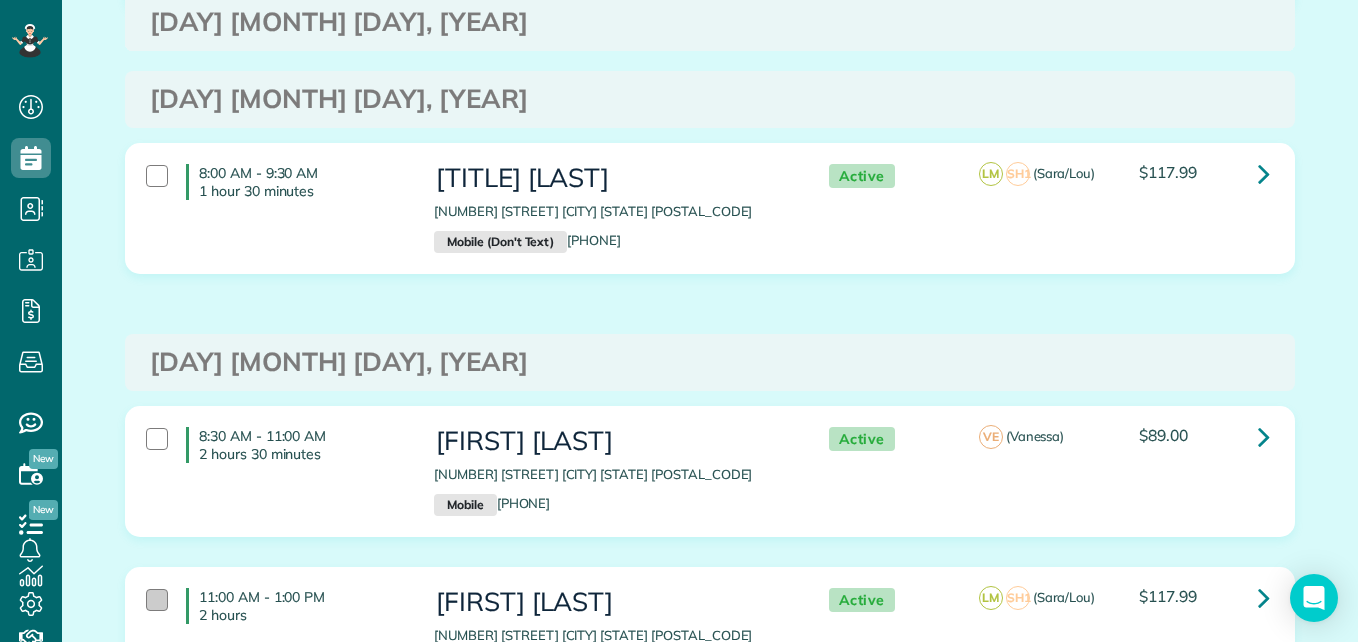 click at bounding box center [157, 600] 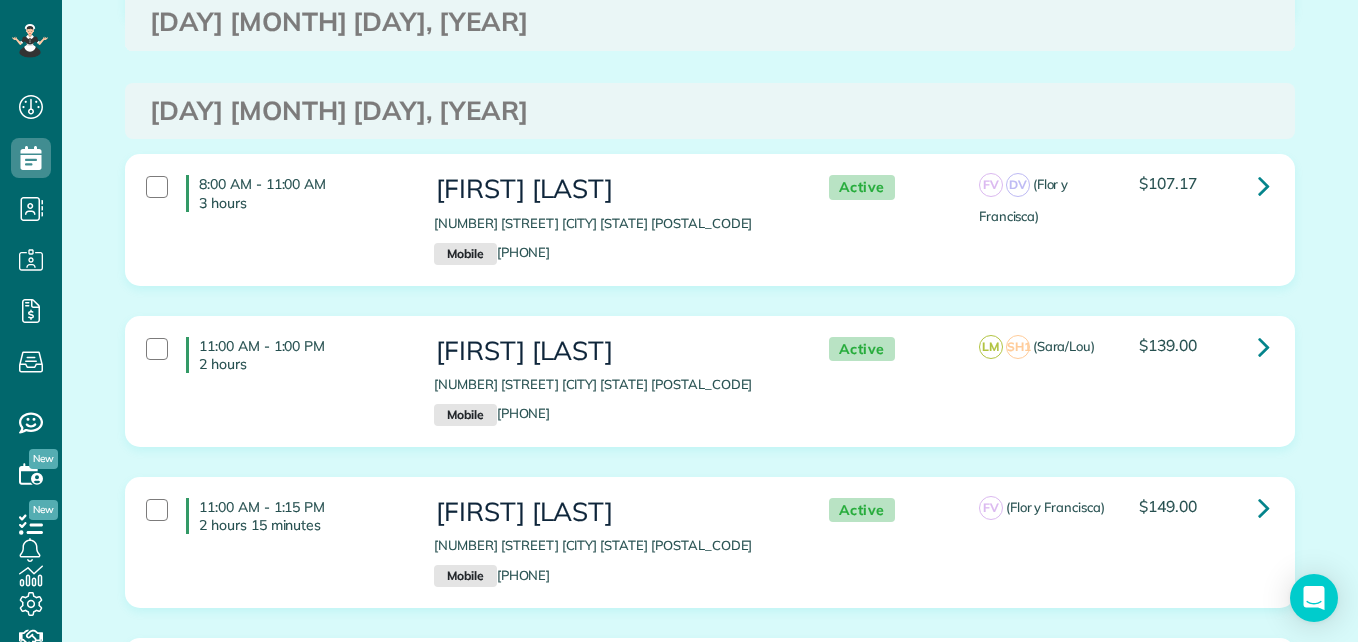 scroll, scrollTop: 9440, scrollLeft: 0, axis: vertical 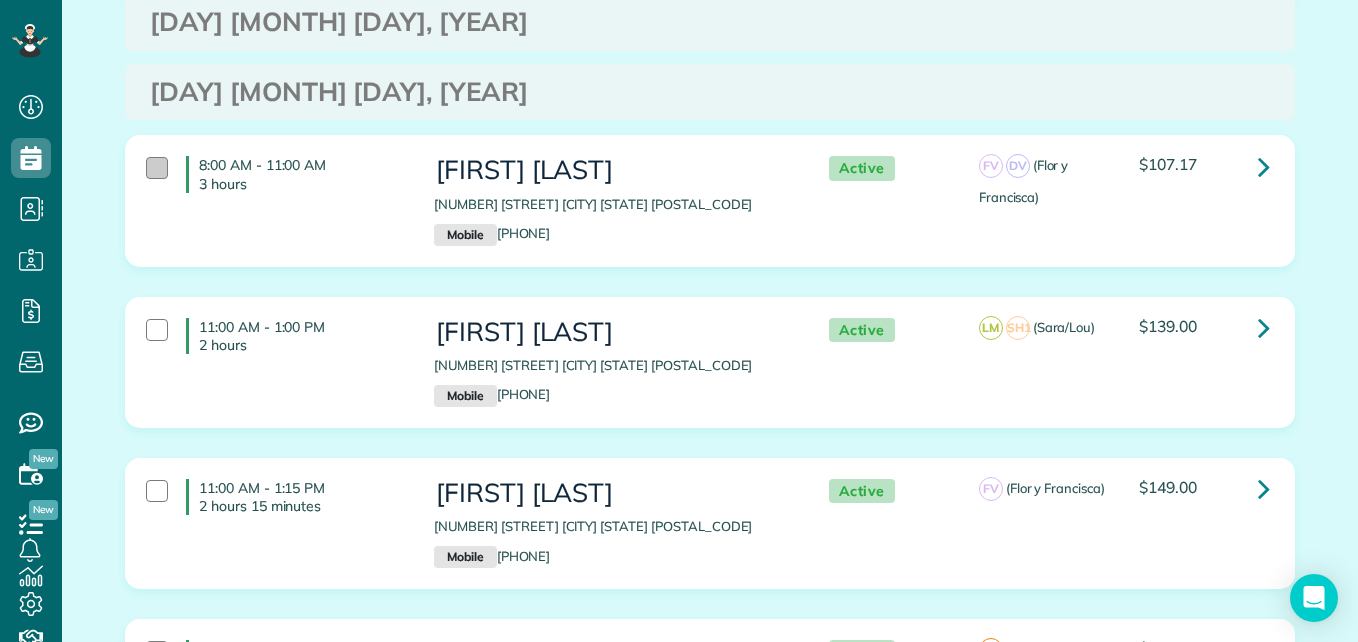 click at bounding box center (157, 168) 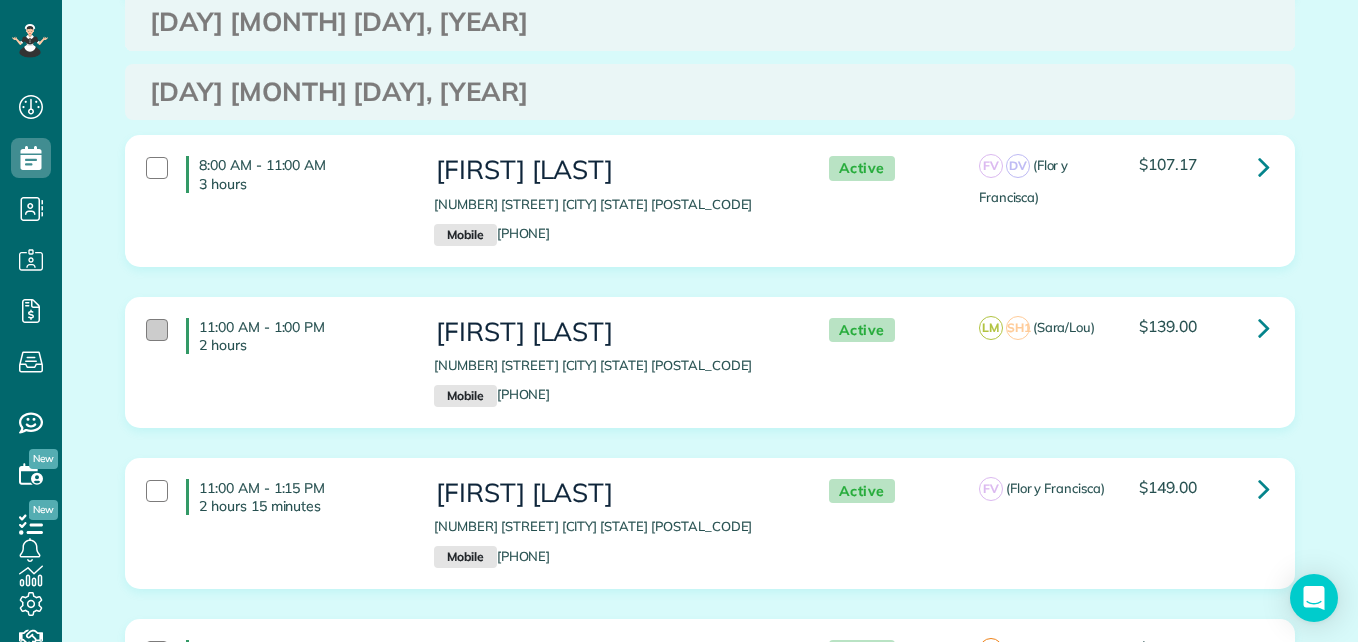 click at bounding box center (157, 330) 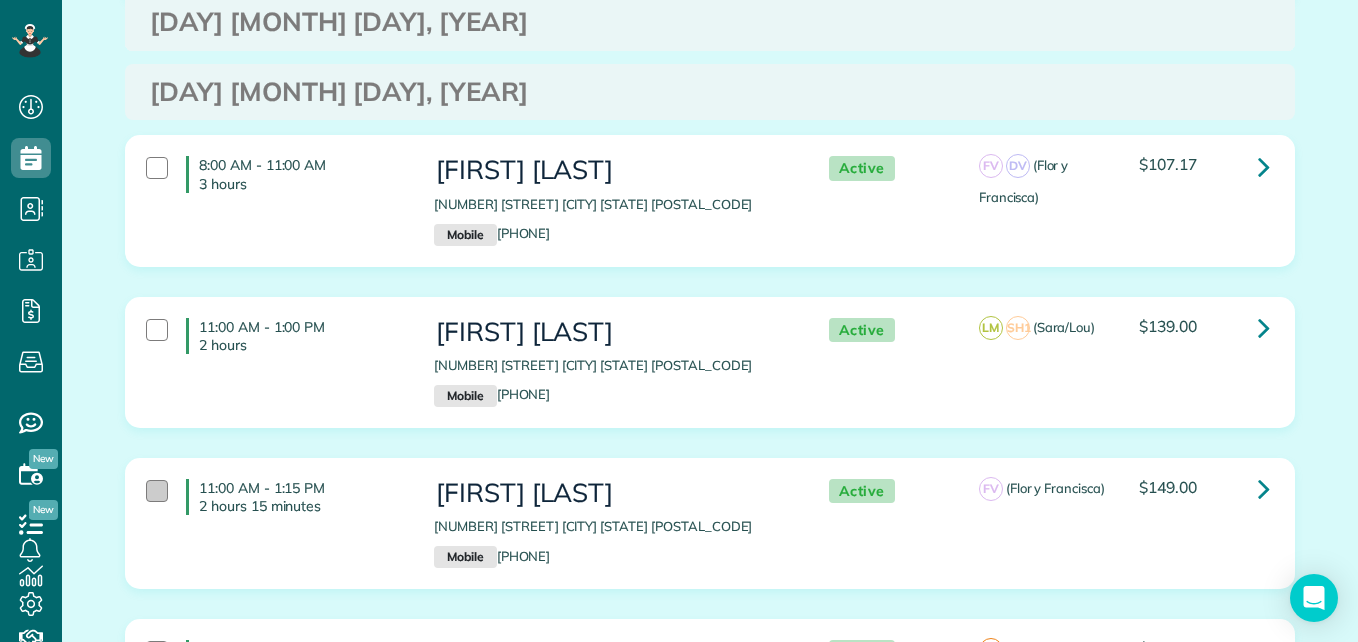 click at bounding box center (157, 491) 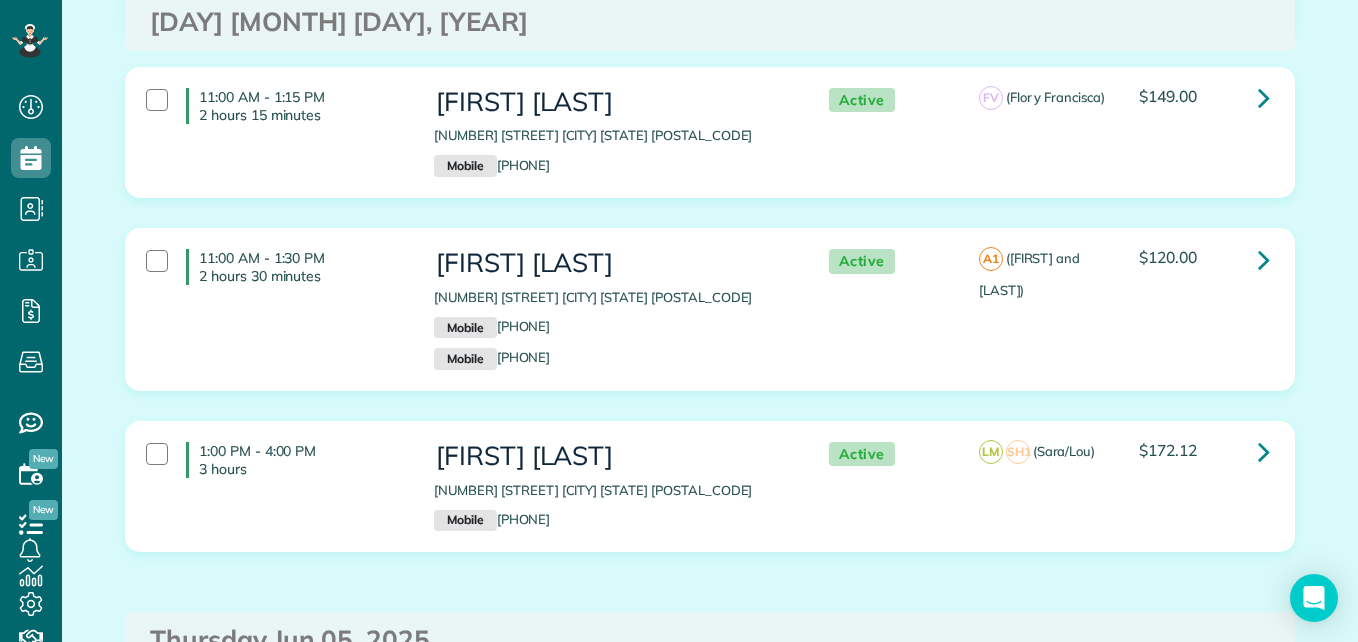 scroll, scrollTop: 9924, scrollLeft: 0, axis: vertical 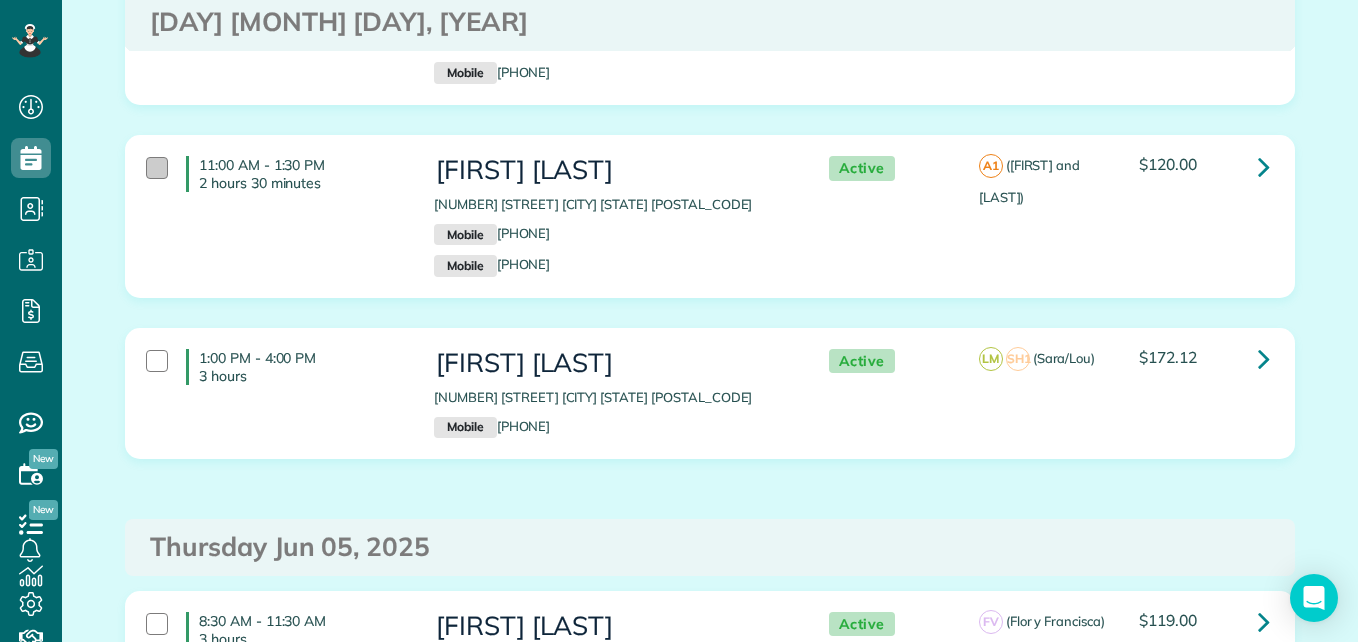 click at bounding box center (157, 168) 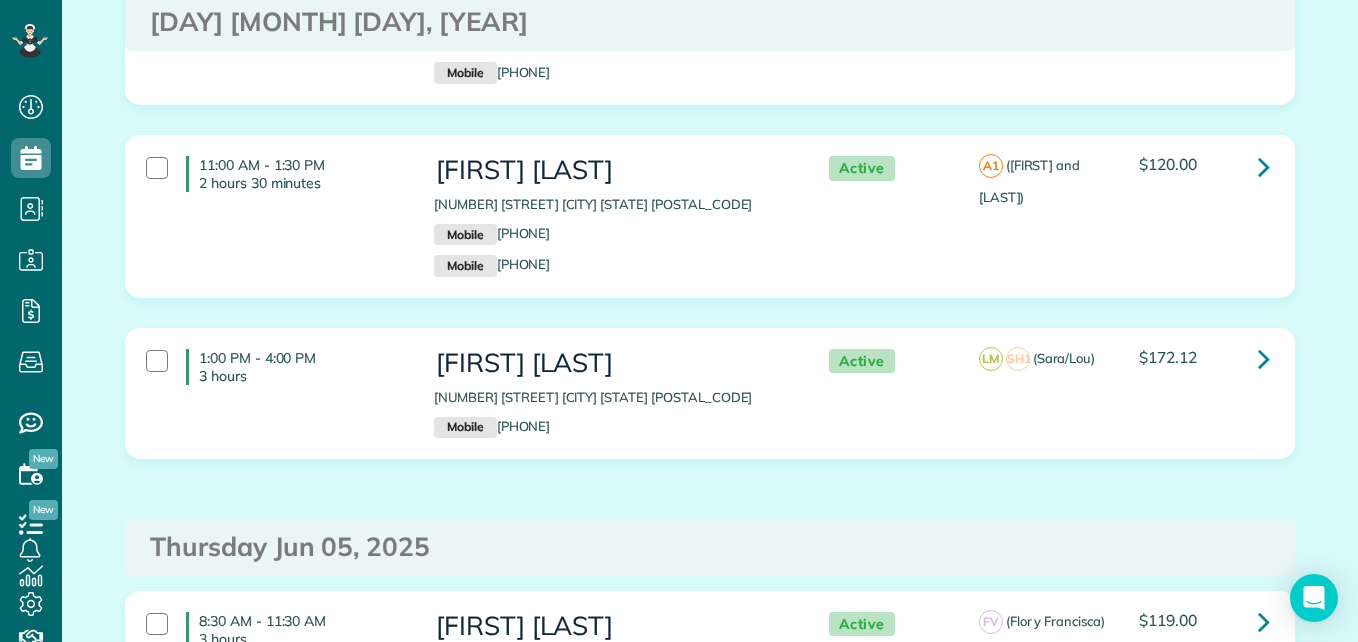 click on "1:00 PM -  4:00 PM
3 hours" at bounding box center [275, 367] 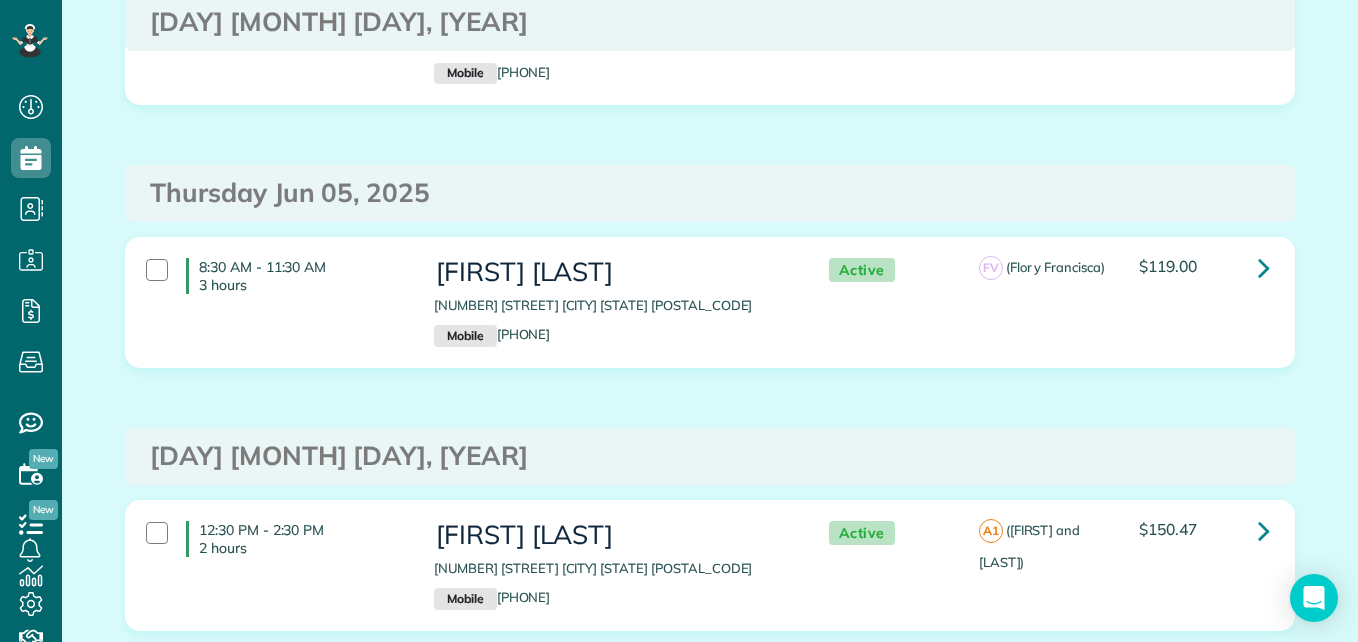 scroll, scrollTop: 10297, scrollLeft: 0, axis: vertical 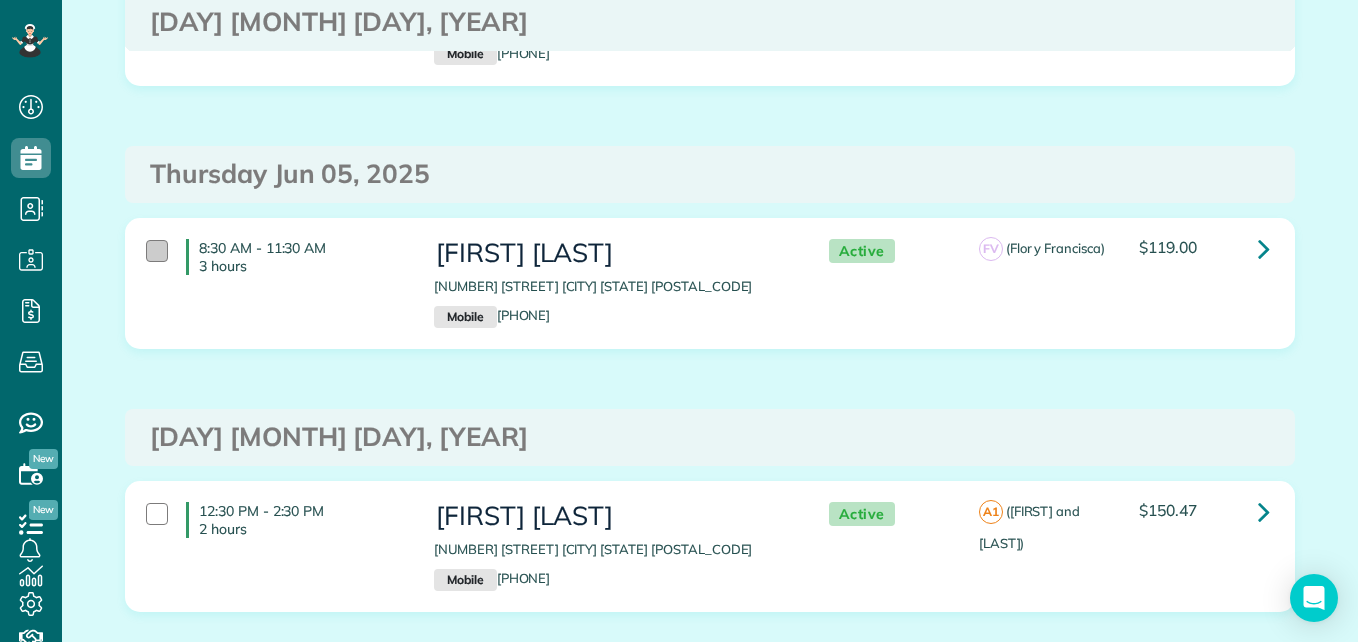 click at bounding box center [157, 251] 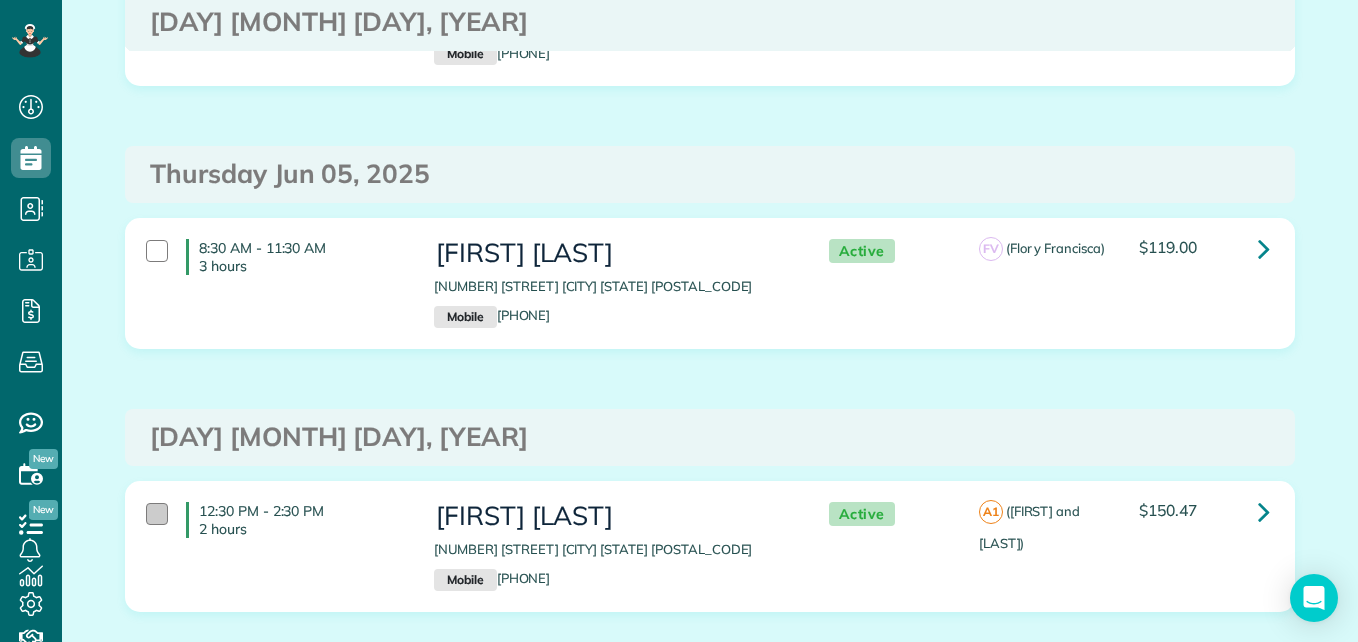 click at bounding box center (157, 514) 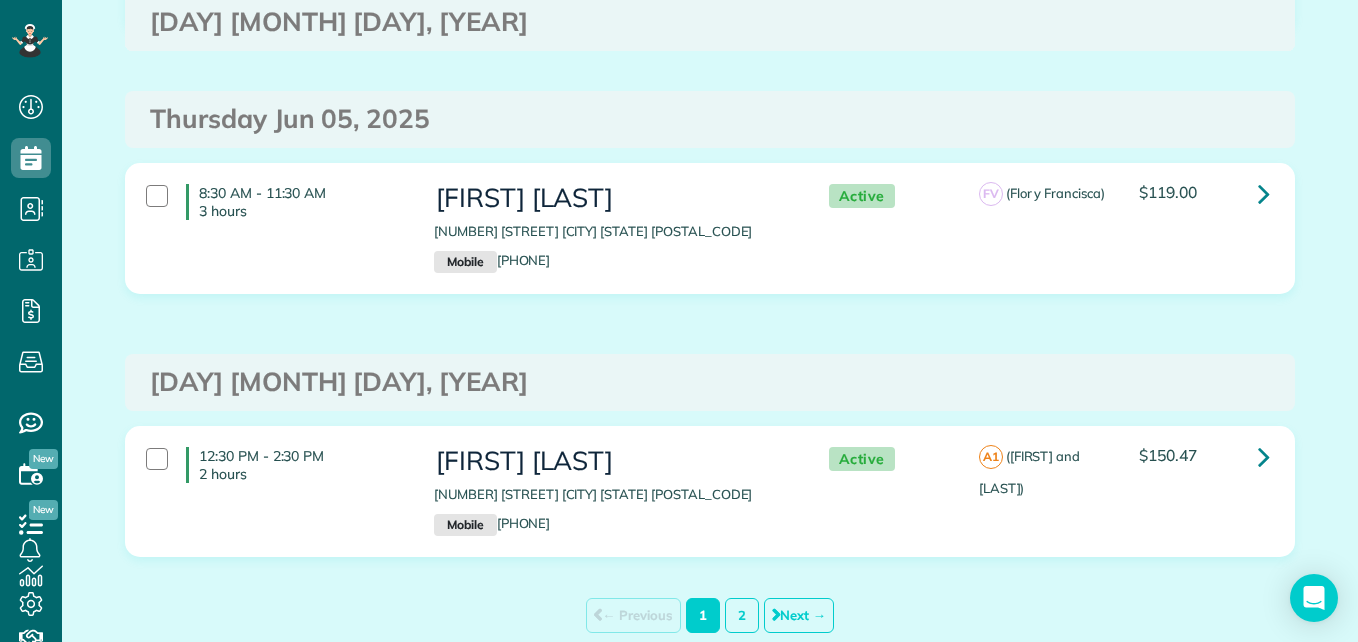 scroll, scrollTop: 10464, scrollLeft: 0, axis: vertical 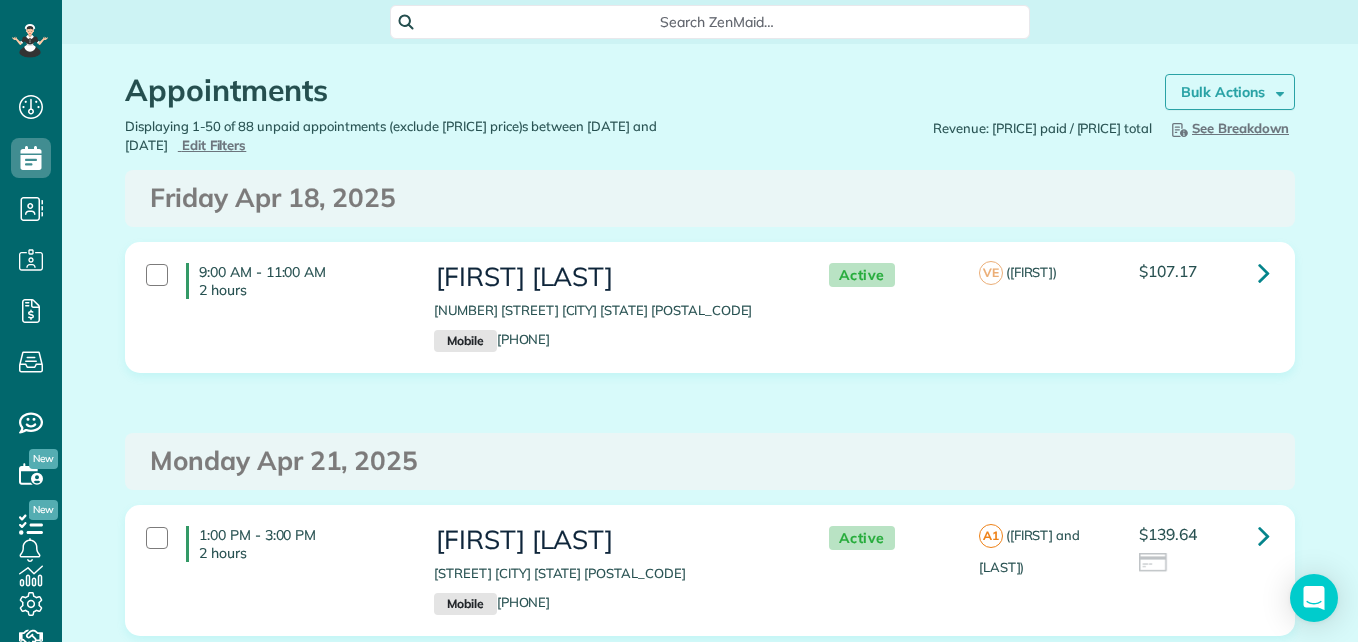 click on "Bulk Actions" at bounding box center [1223, 92] 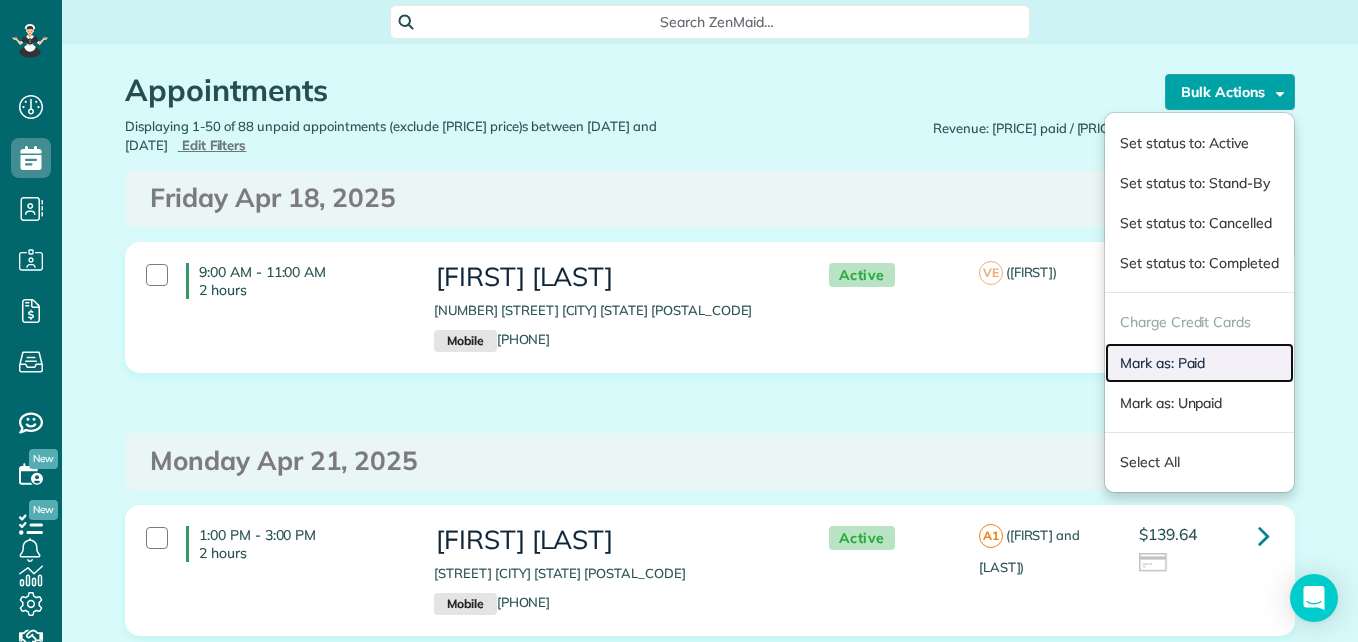 click on "Mark as: Paid" at bounding box center (1199, 363) 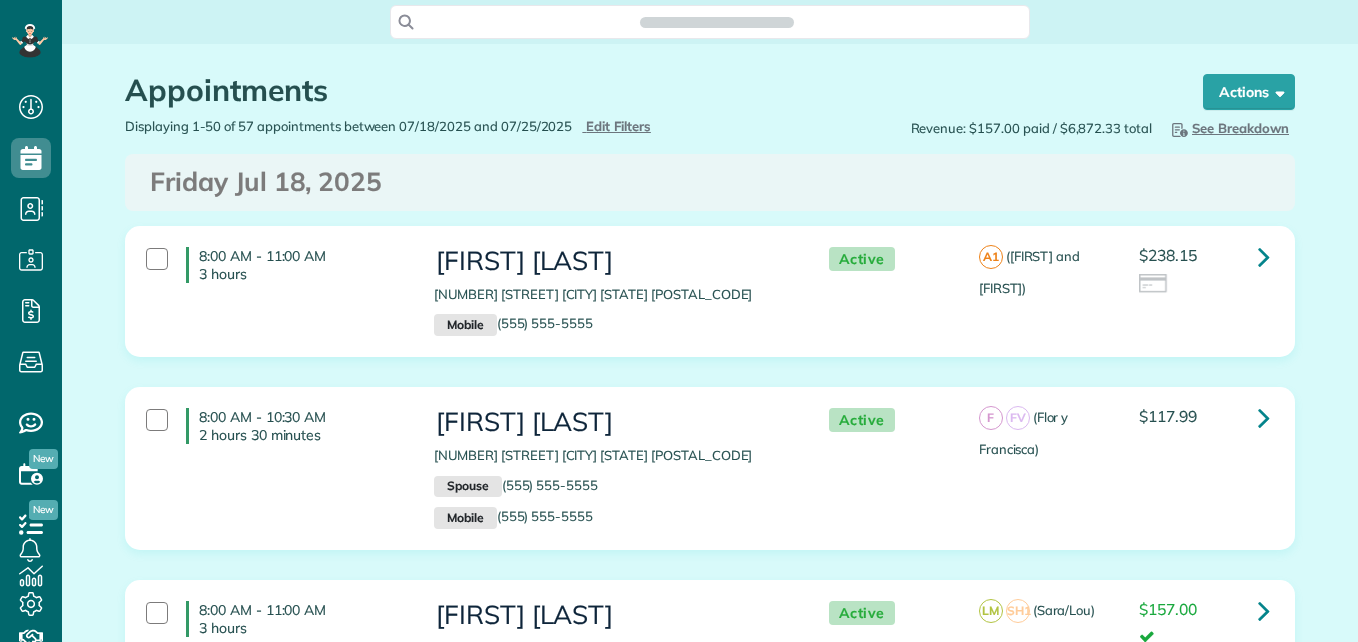 scroll, scrollTop: 0, scrollLeft: 0, axis: both 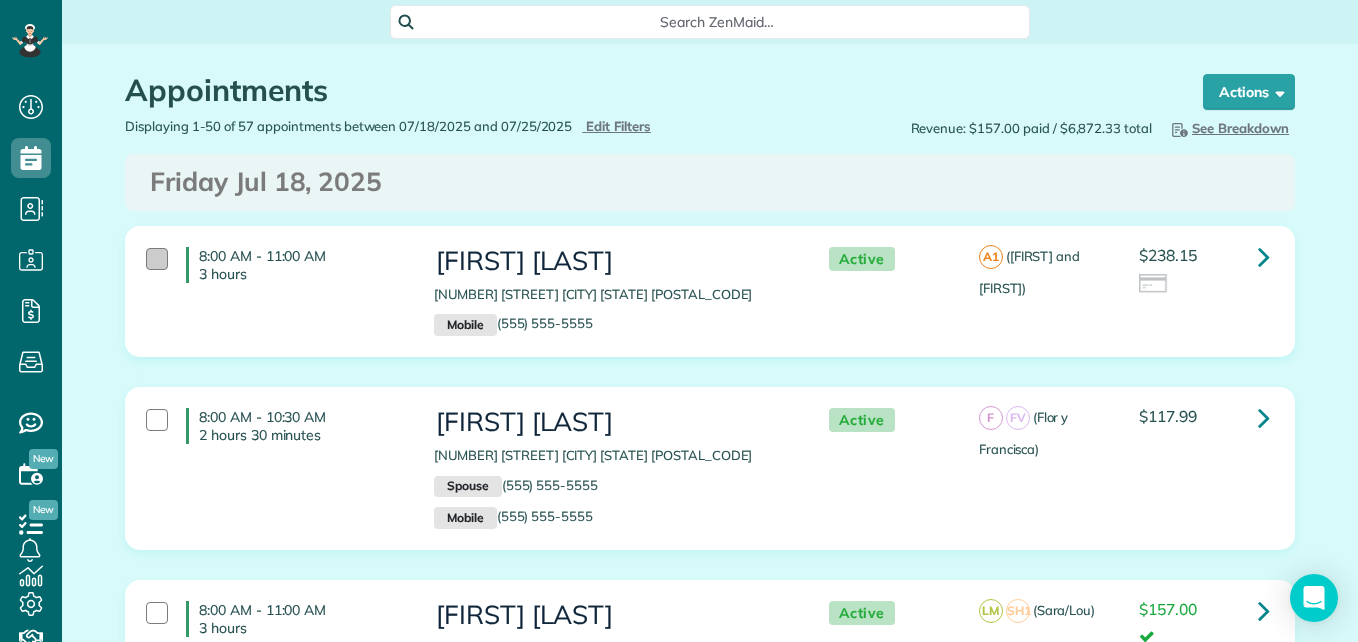 click at bounding box center (157, 259) 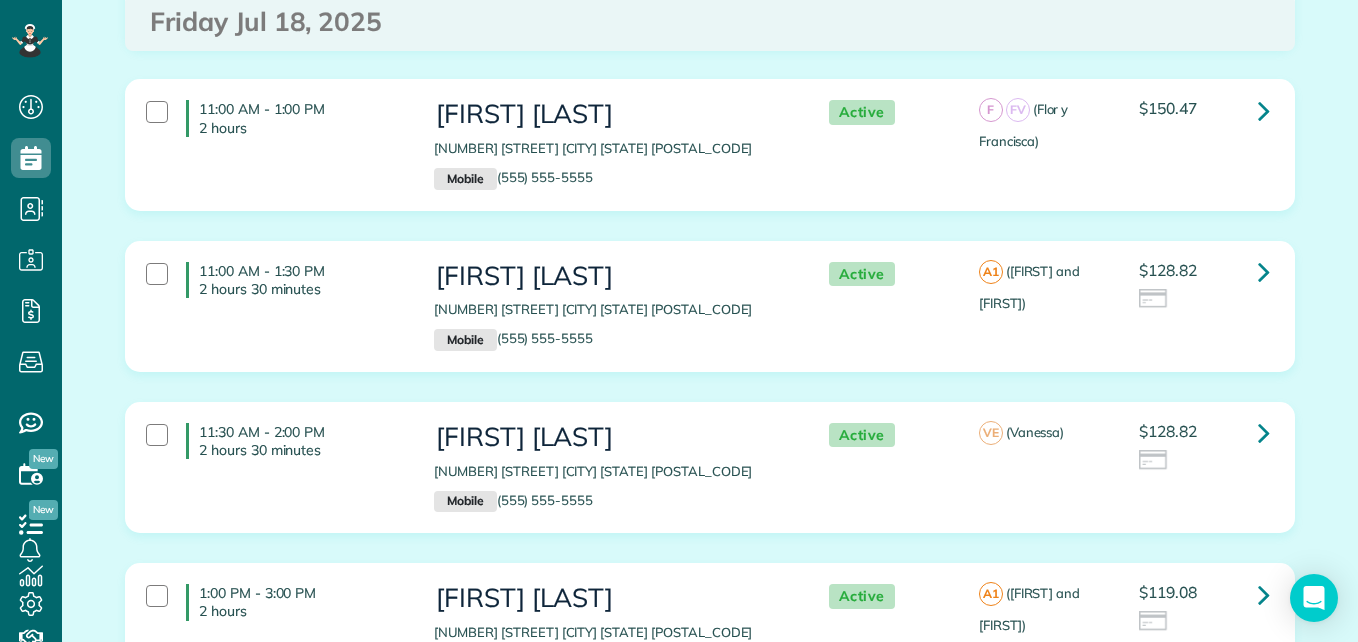 scroll, scrollTop: 1138, scrollLeft: 0, axis: vertical 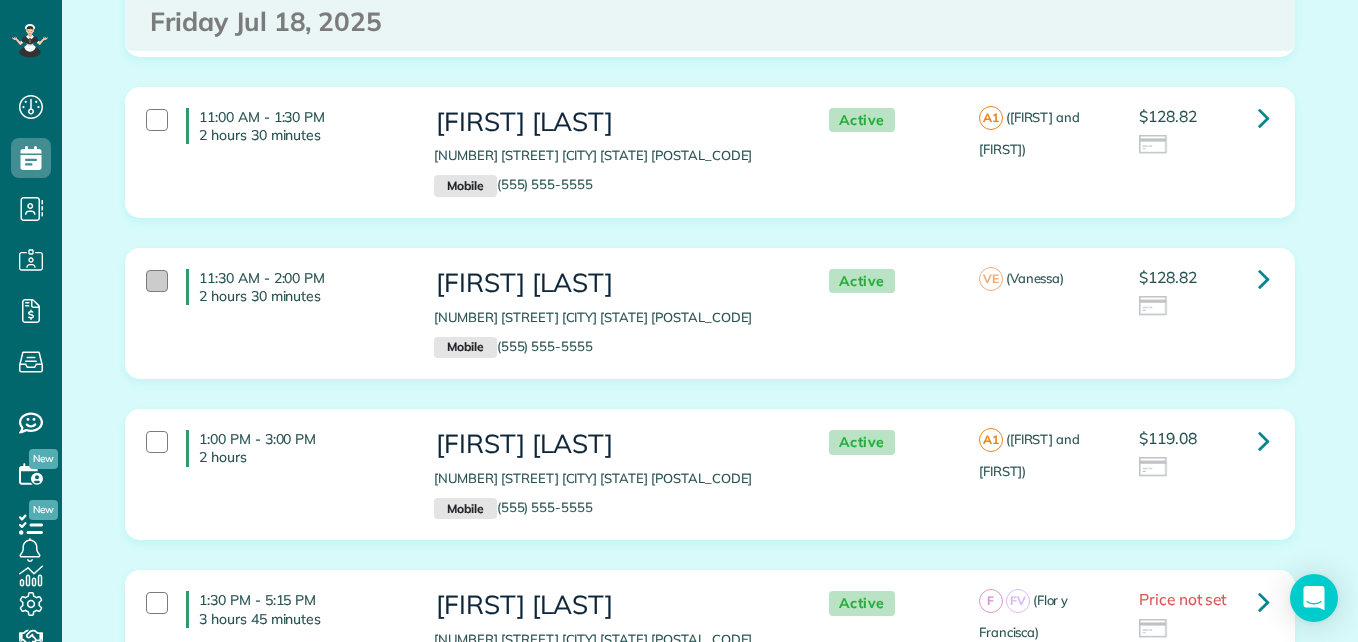 click at bounding box center [157, 281] 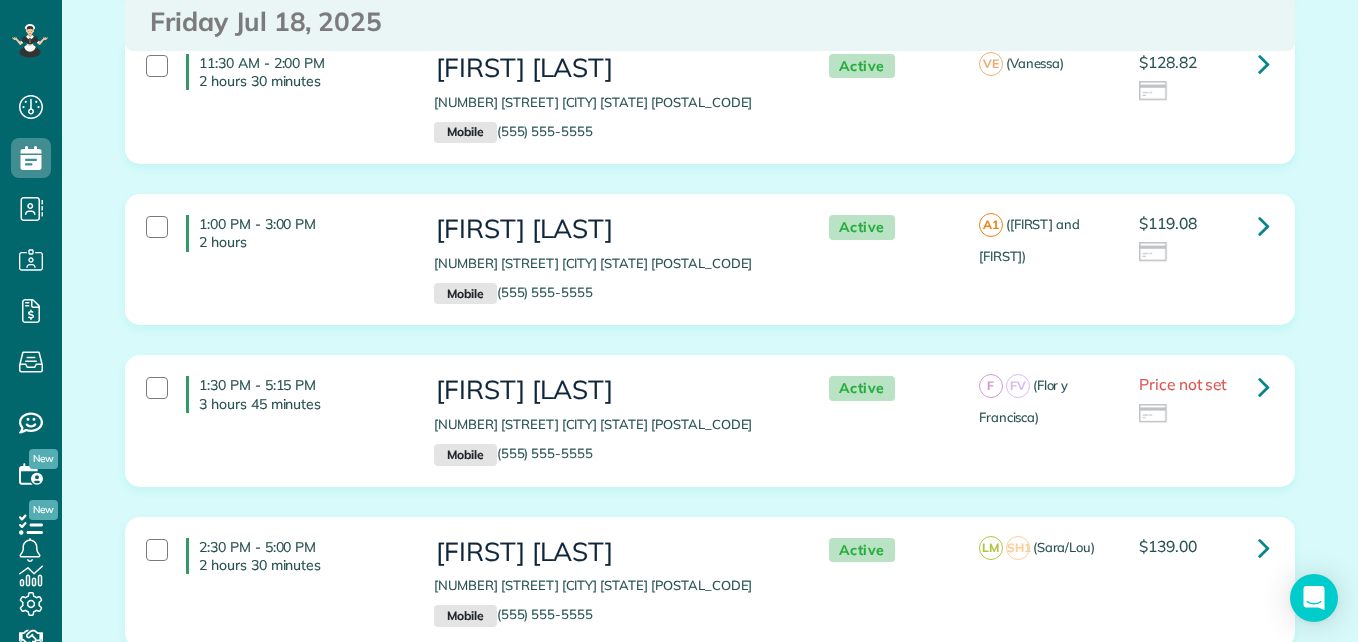 scroll, scrollTop: 1399, scrollLeft: 0, axis: vertical 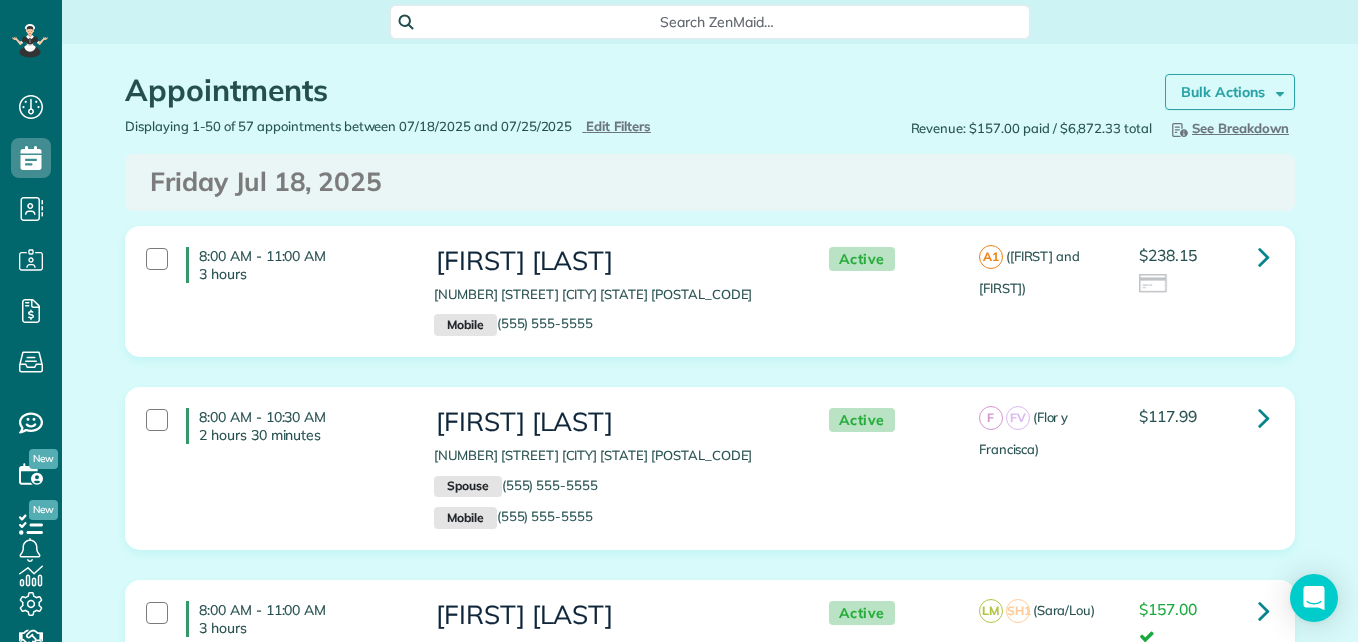 click on "Bulk Actions" at bounding box center [1223, 92] 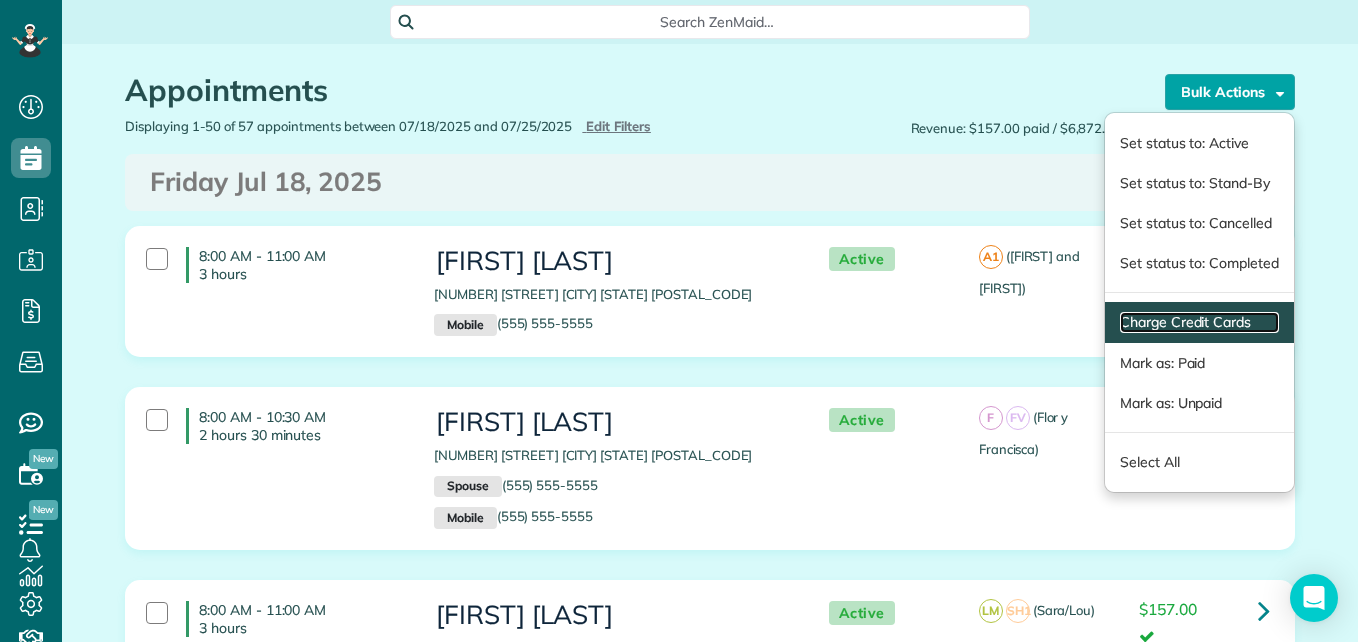 click on "Charge Credit Cards" at bounding box center (1199, 322) 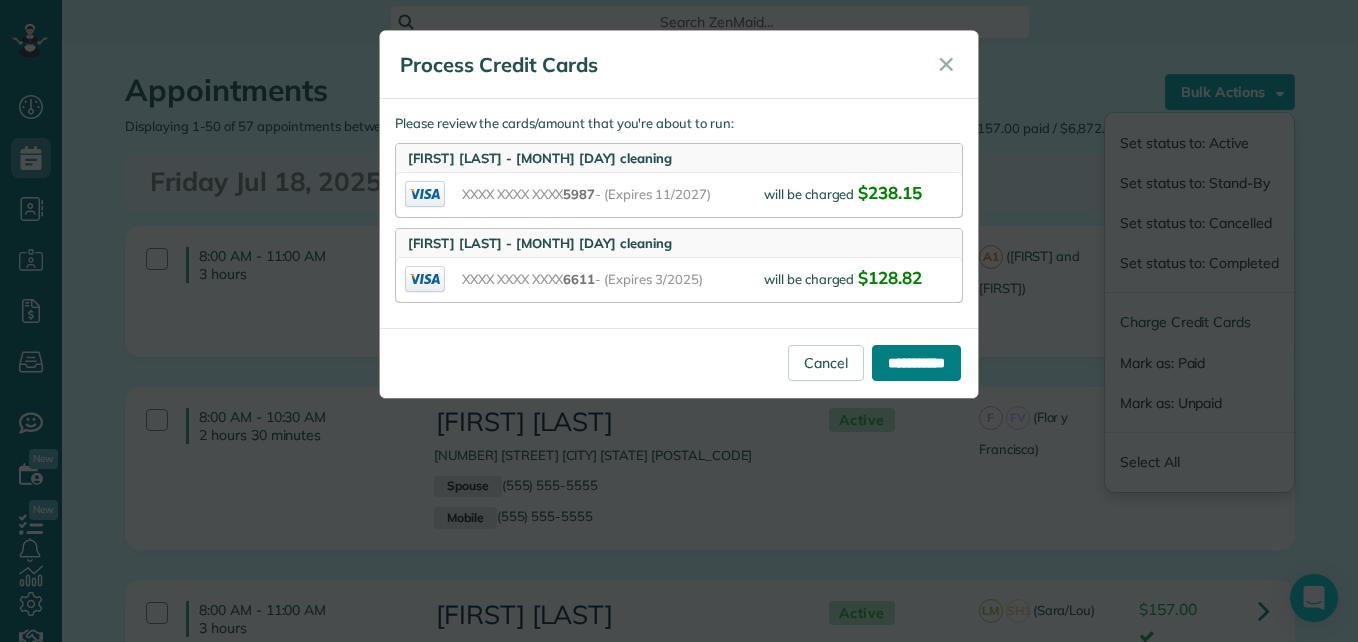 click on "**********" at bounding box center (916, 363) 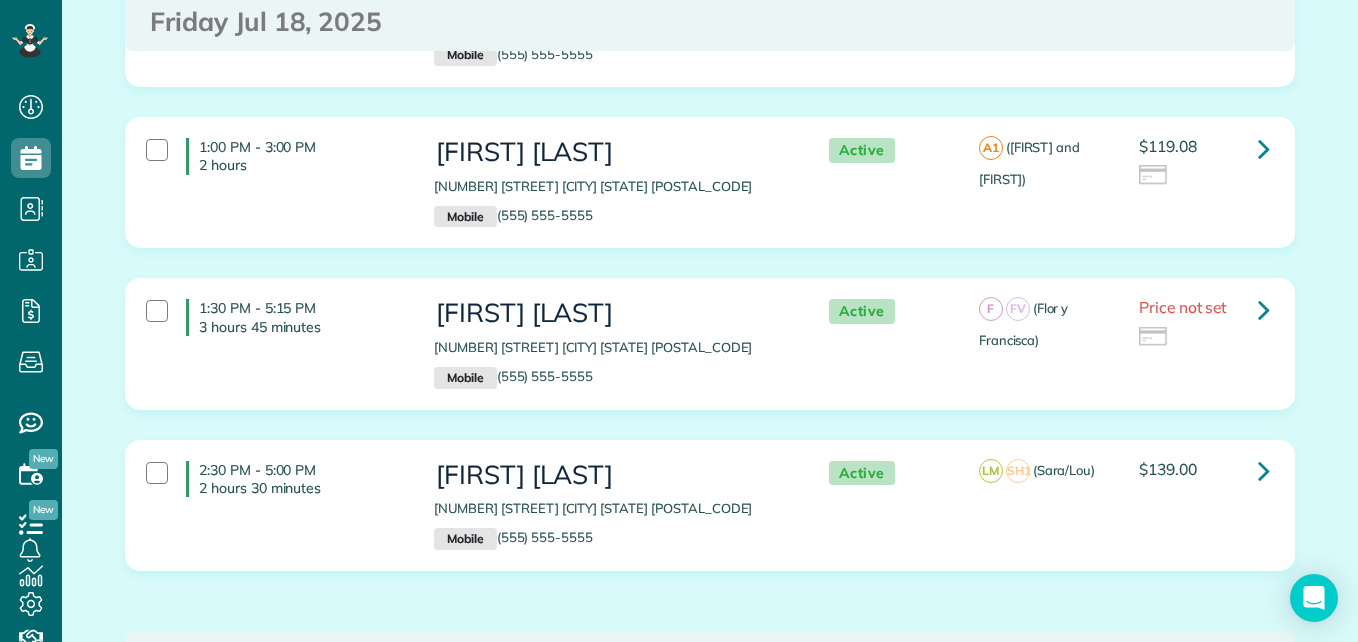 scroll, scrollTop: 1415, scrollLeft: 0, axis: vertical 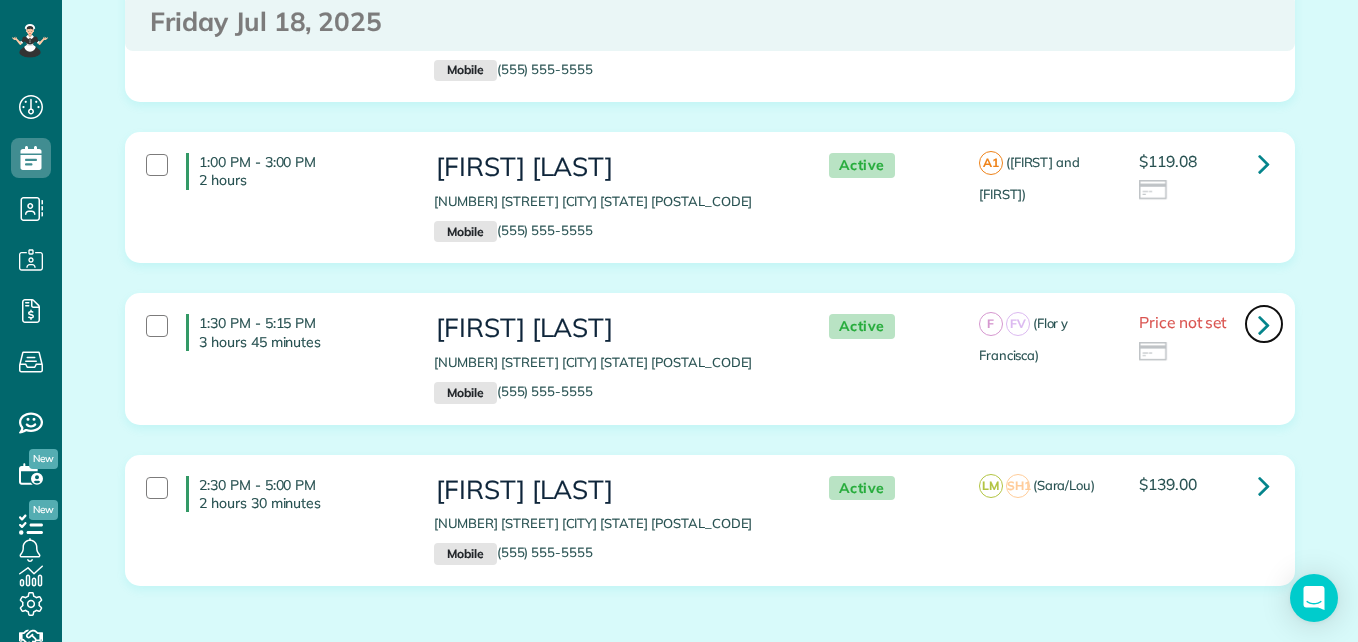 click at bounding box center (1264, 324) 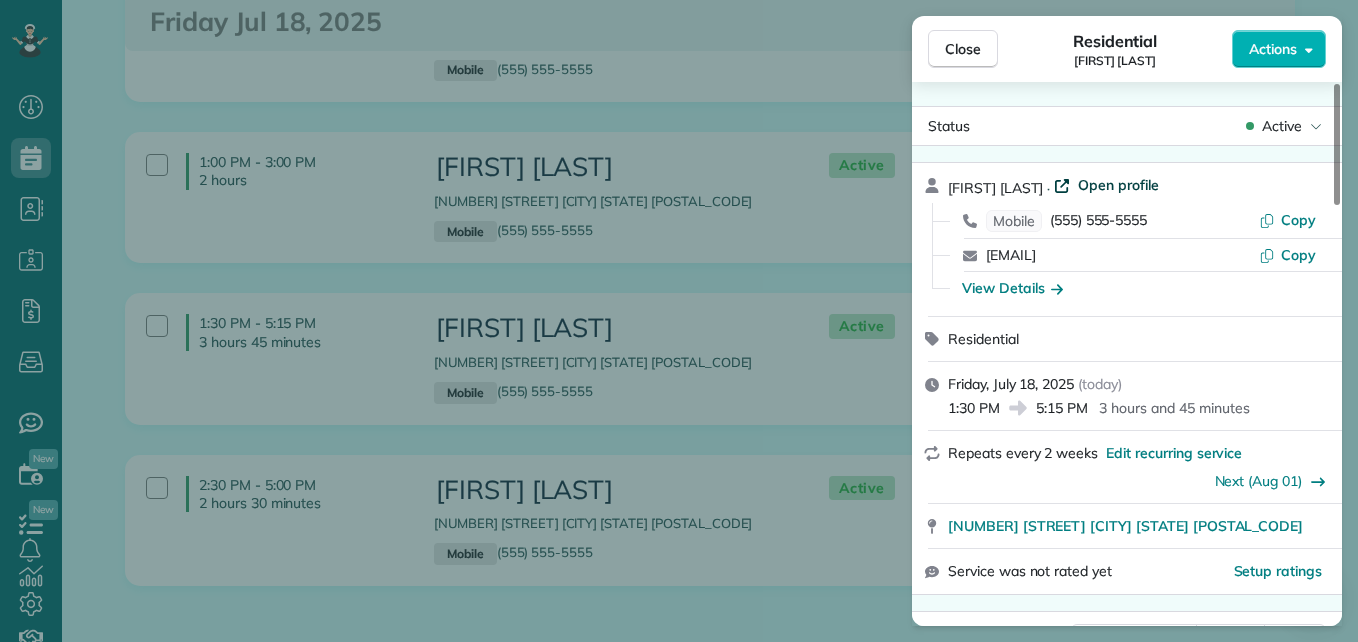 click on "Open profile" at bounding box center [1118, 185] 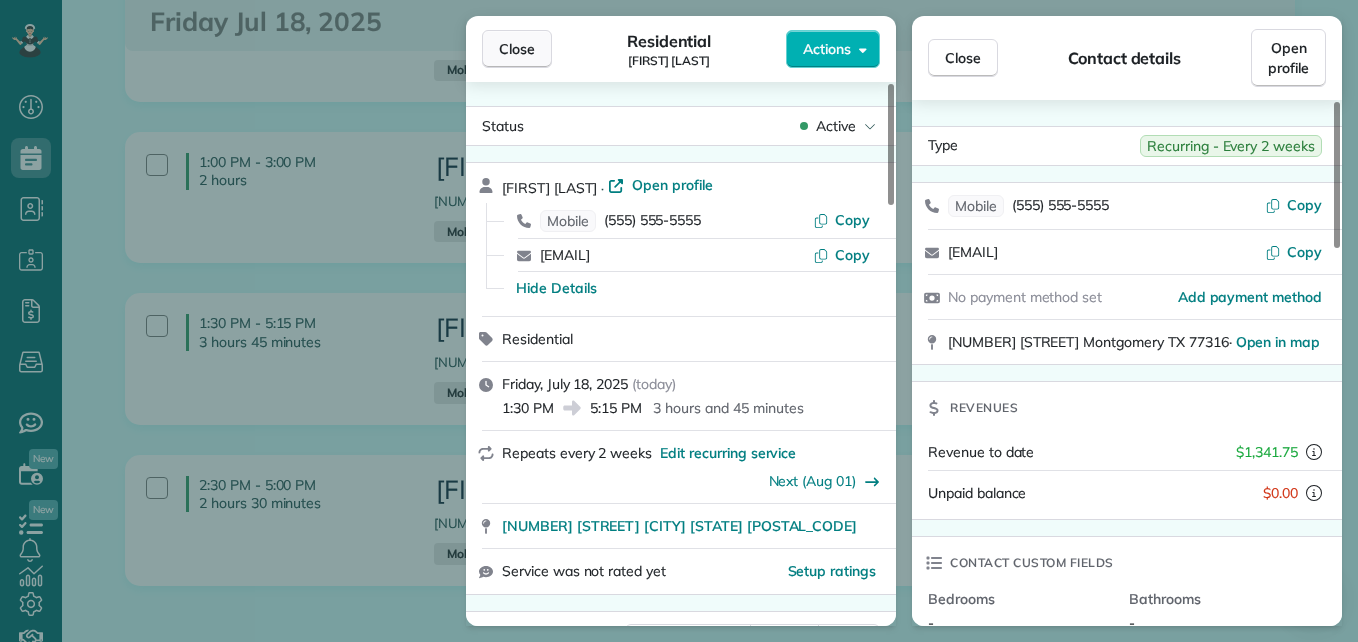 click on "Close" at bounding box center (517, 49) 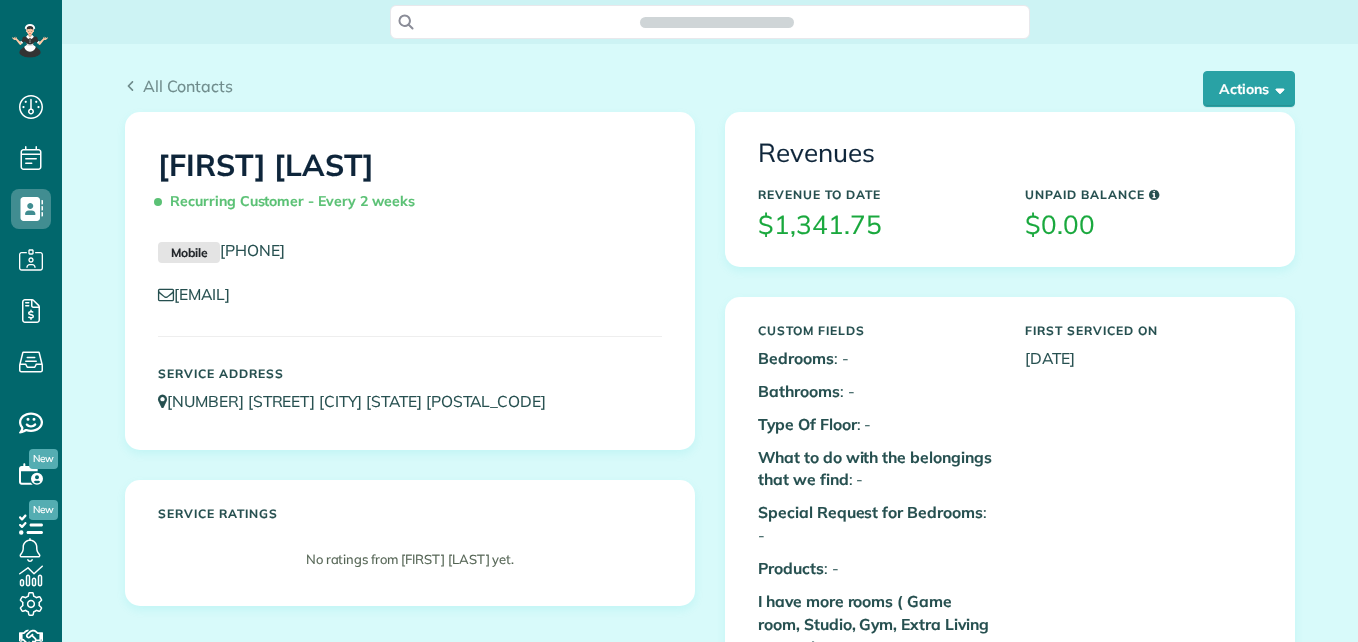 scroll, scrollTop: 0, scrollLeft: 0, axis: both 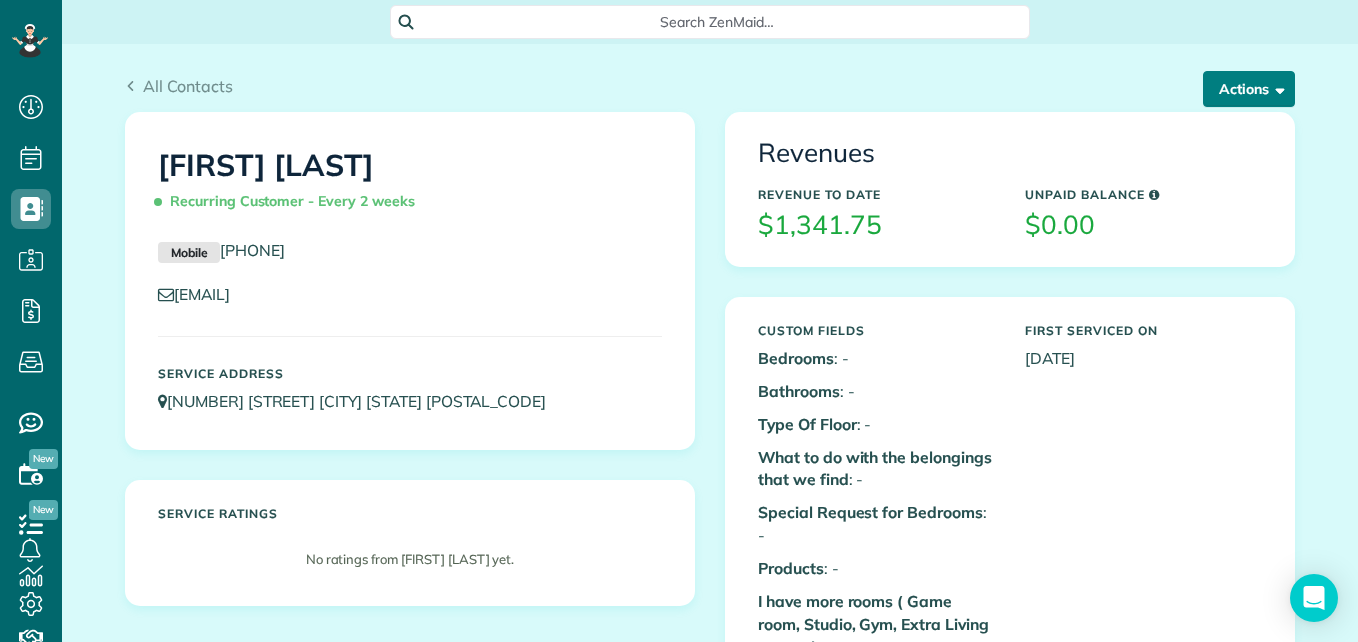 click on "Actions" at bounding box center [1249, 89] 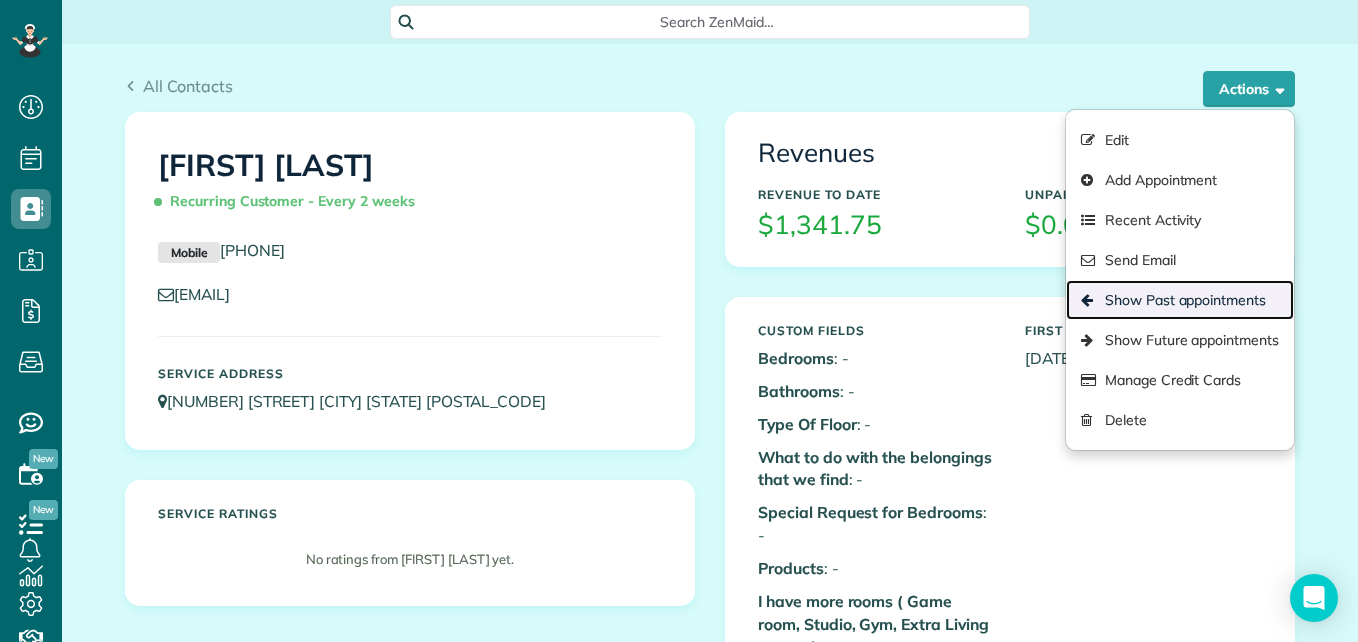 click on "Show Past appointments" at bounding box center (1180, 300) 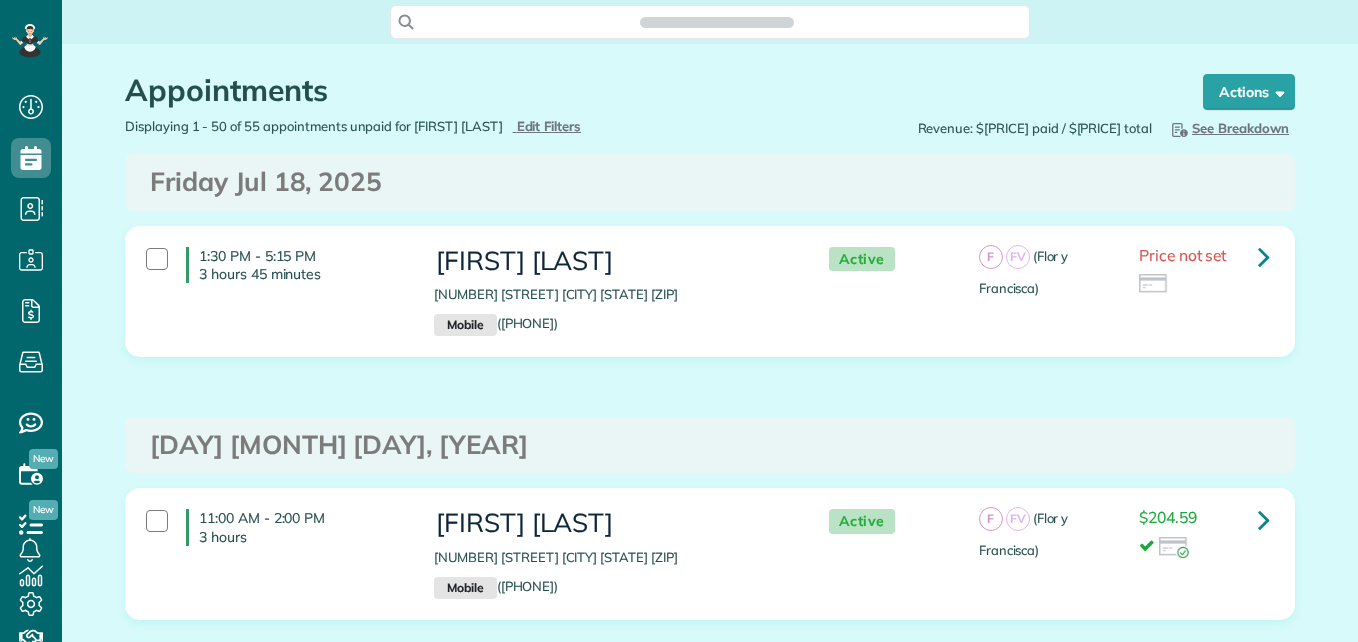 scroll, scrollTop: 0, scrollLeft: 0, axis: both 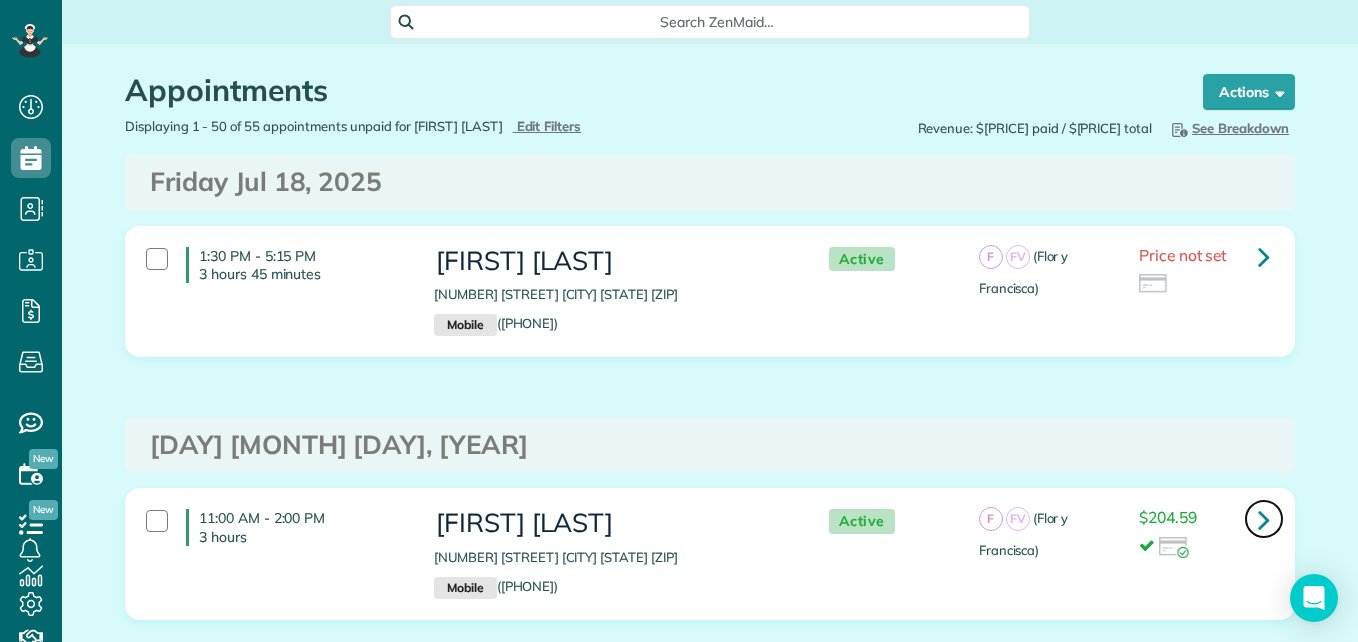 click at bounding box center [1264, 519] 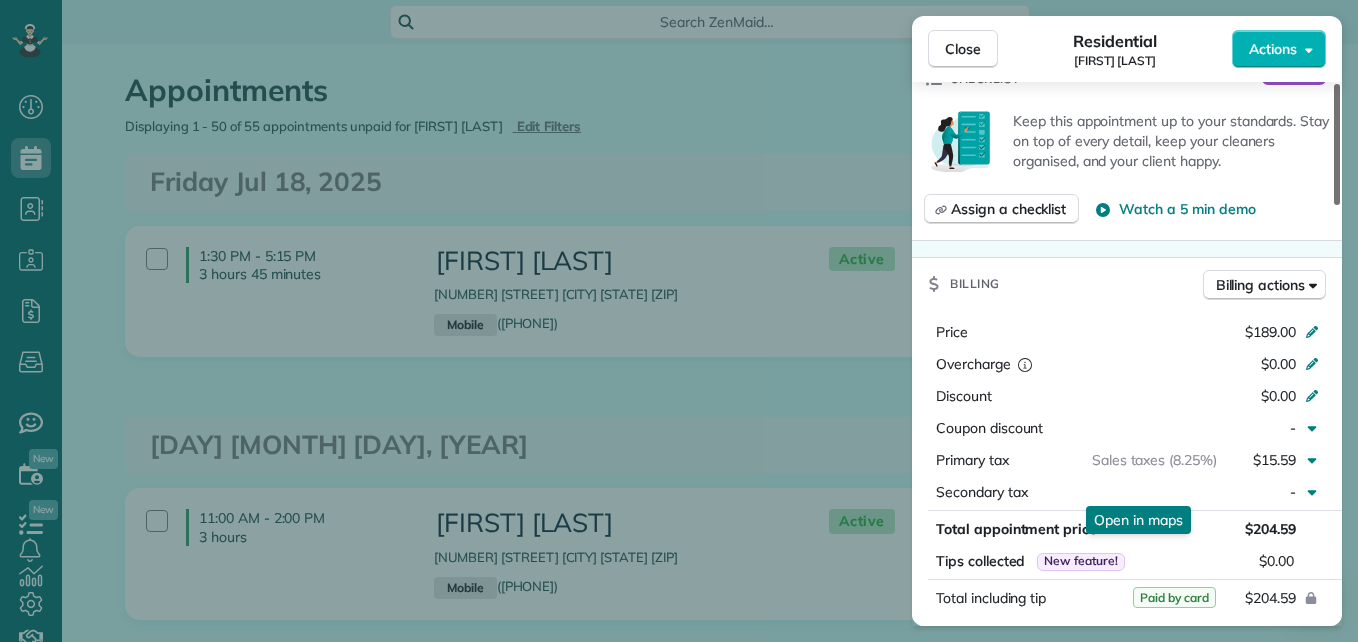 scroll, scrollTop: 759, scrollLeft: 0, axis: vertical 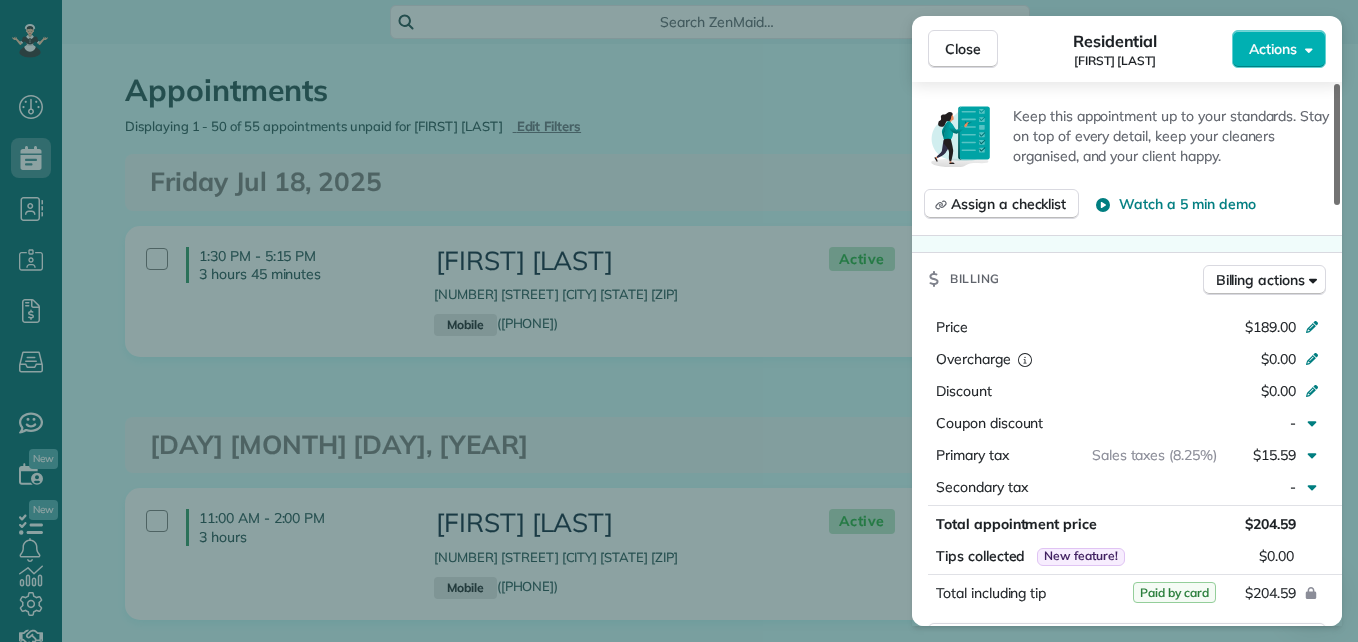 drag, startPoint x: 1336, startPoint y: 172, endPoint x: 1361, endPoint y: 340, distance: 169.84993 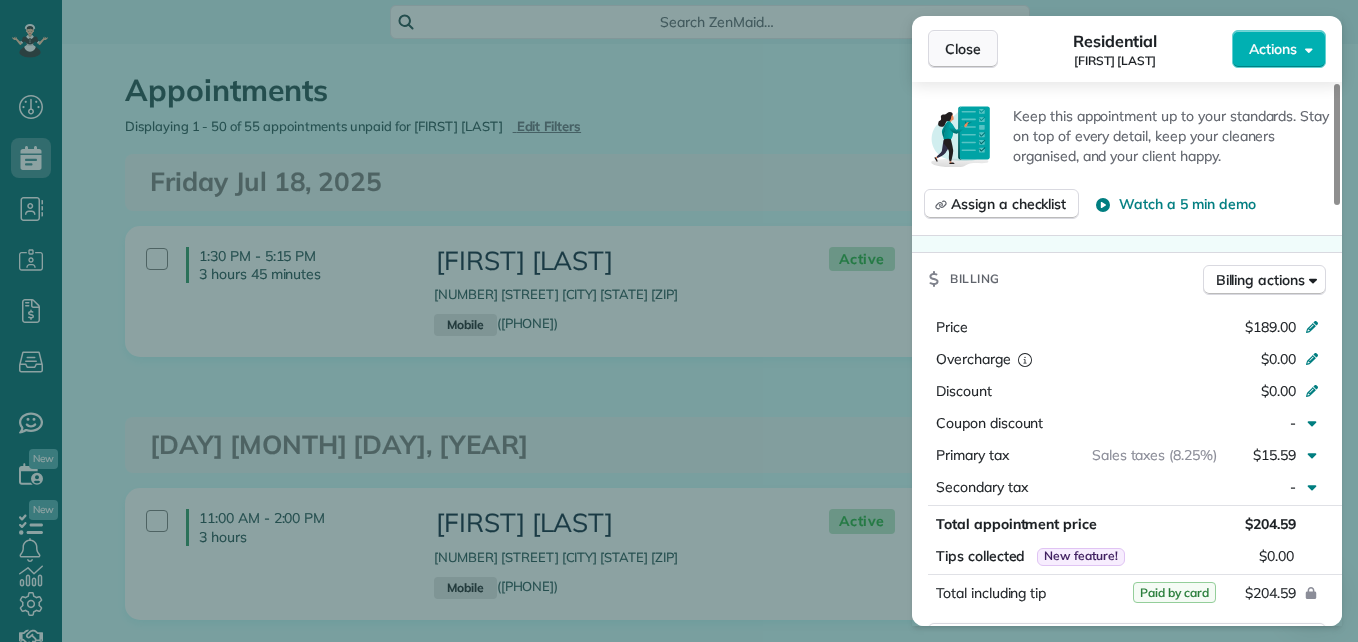 click on "Close" at bounding box center (963, 49) 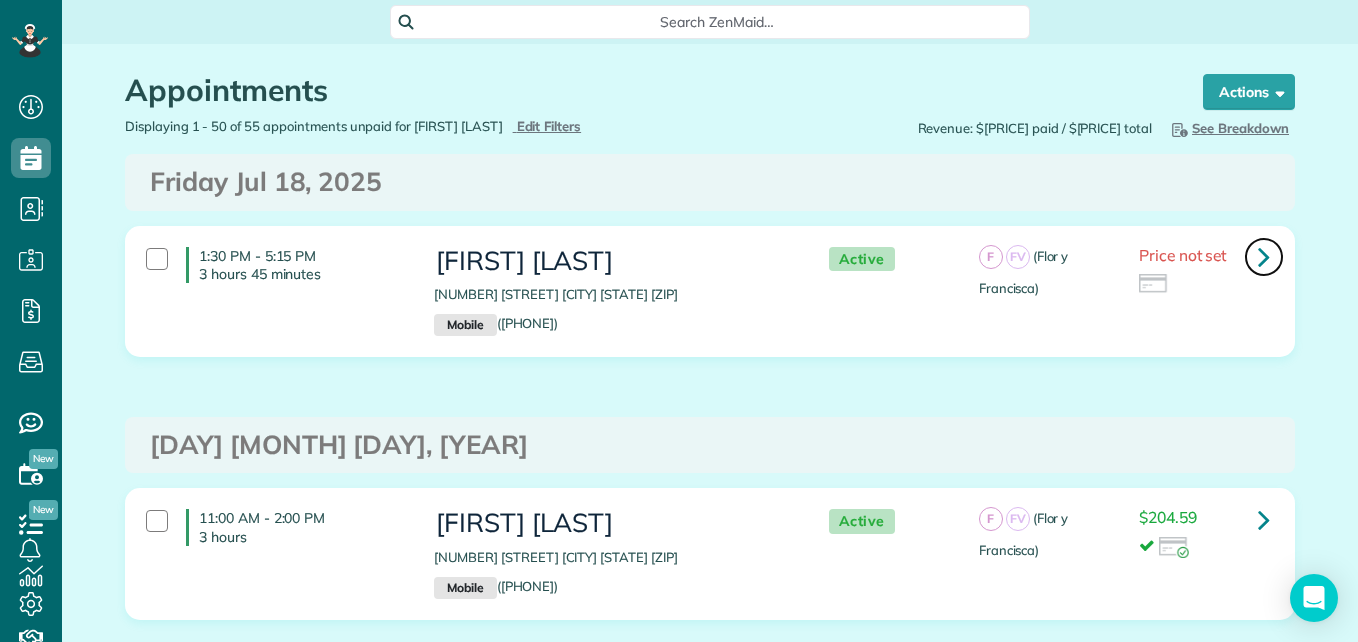 click at bounding box center (1264, 256) 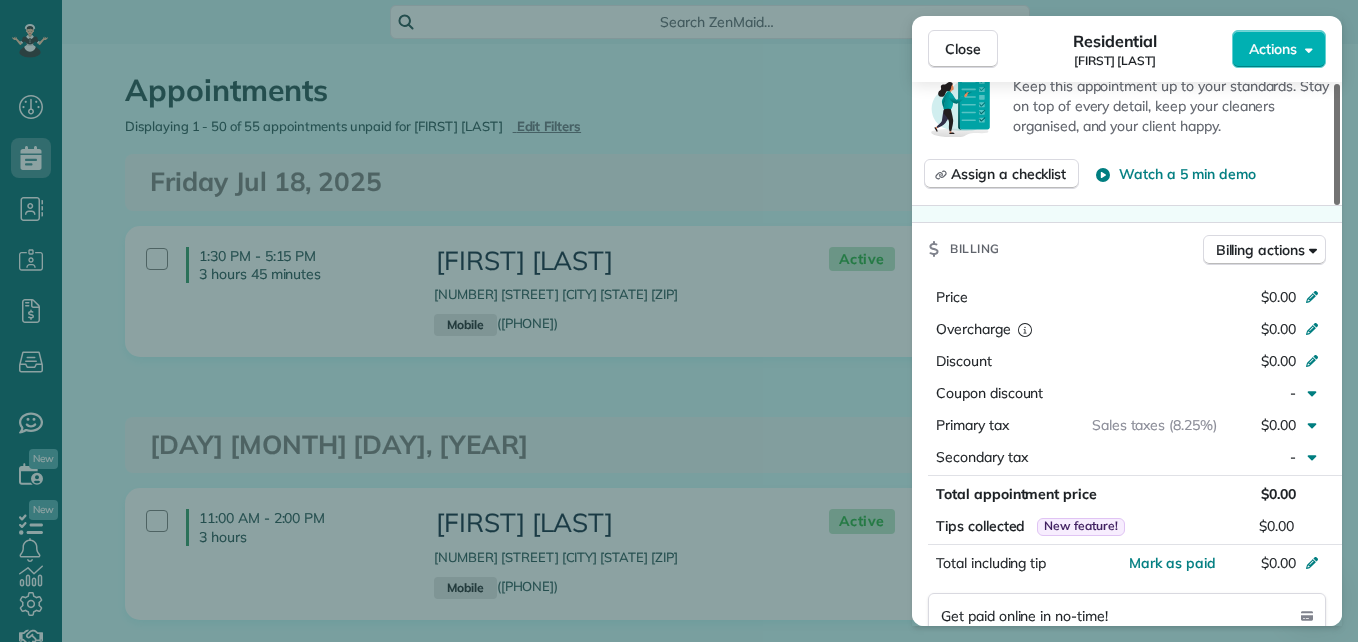 scroll, scrollTop: 836, scrollLeft: 0, axis: vertical 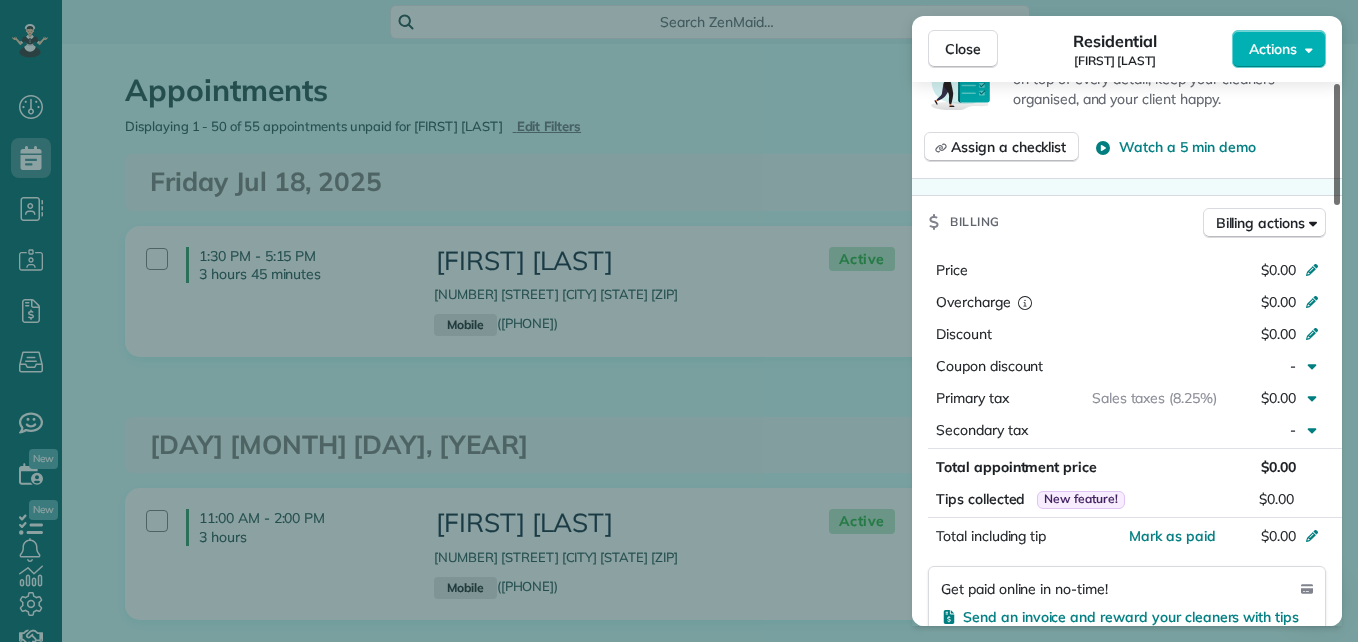 drag, startPoint x: 1334, startPoint y: 162, endPoint x: 1361, endPoint y: 347, distance: 186.95988 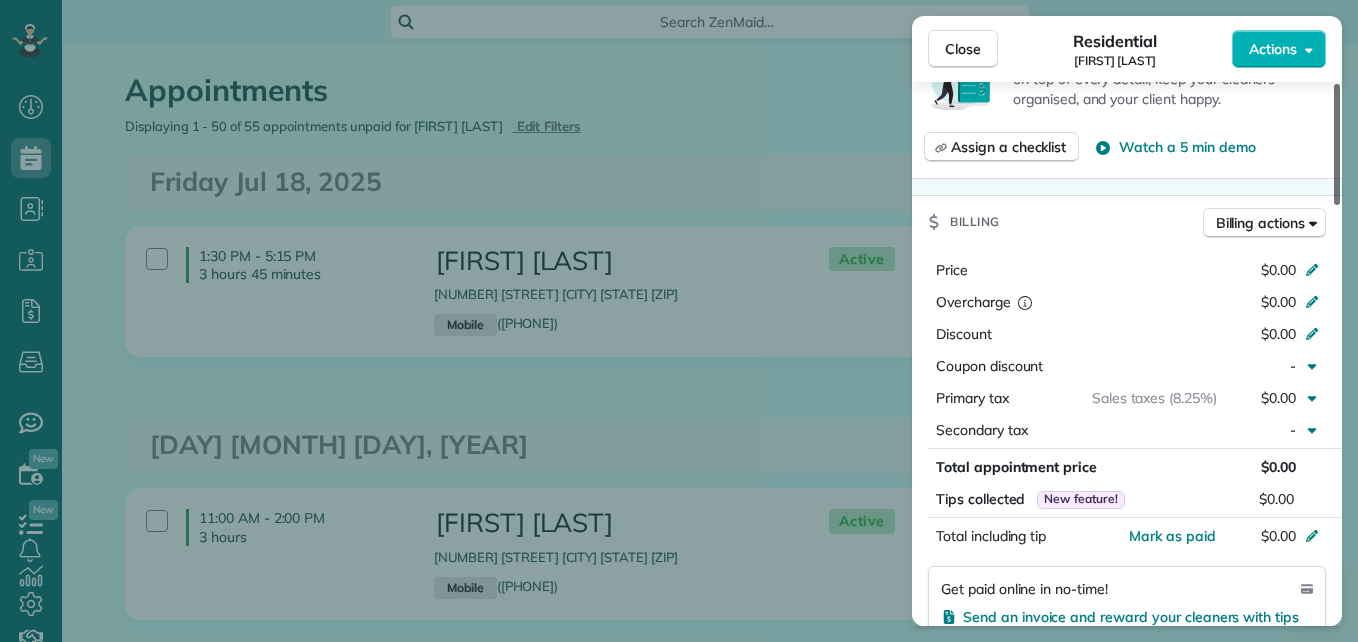 click at bounding box center [1337, 144] 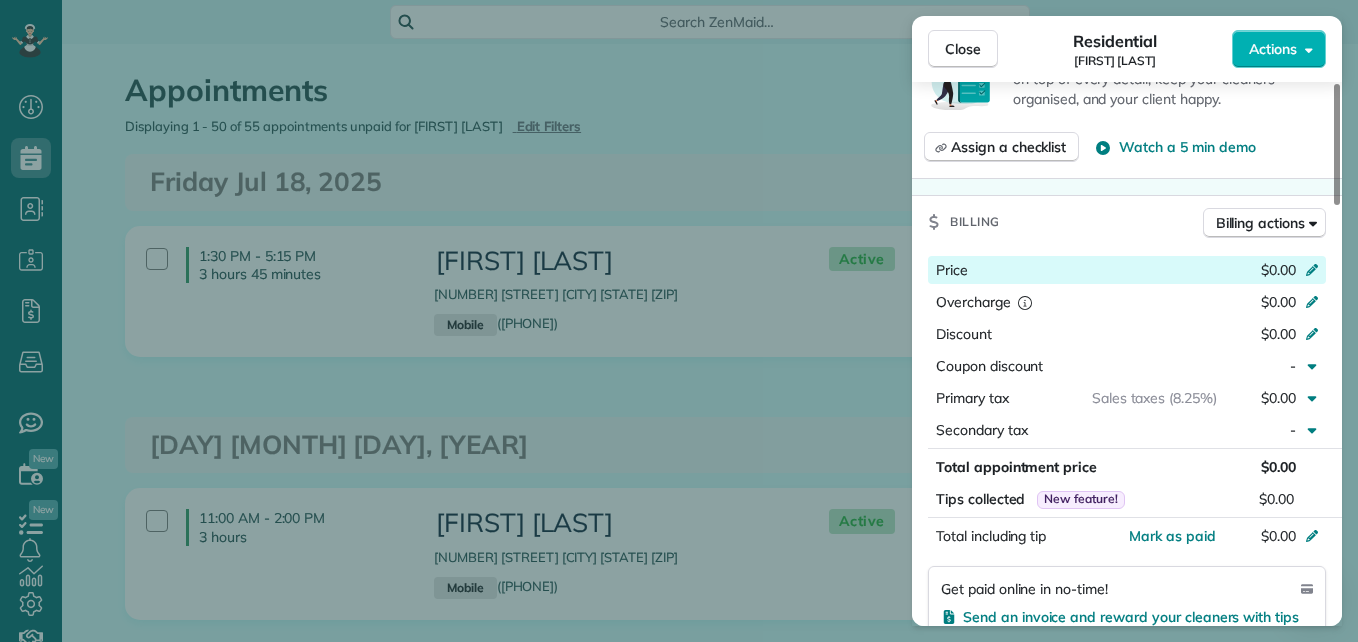 click on "$0.00" at bounding box center [1278, 270] 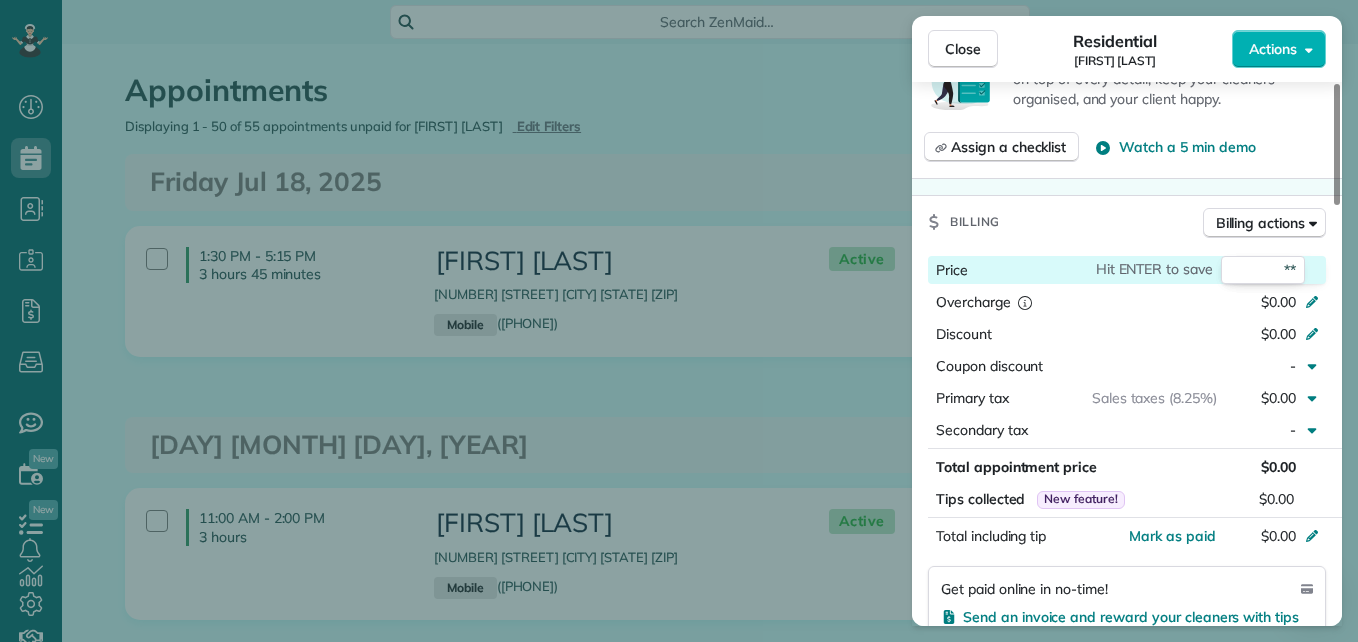 type on "***" 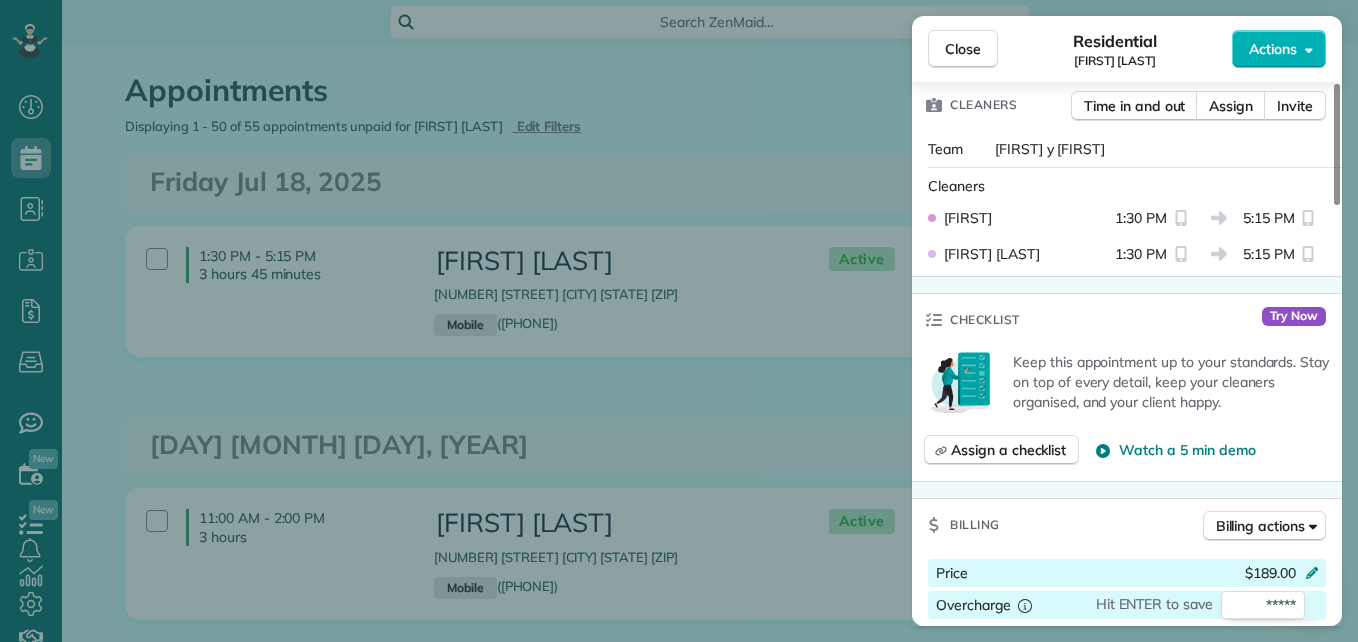 drag, startPoint x: 1335, startPoint y: 295, endPoint x: 1317, endPoint y: 158, distance: 138.17743 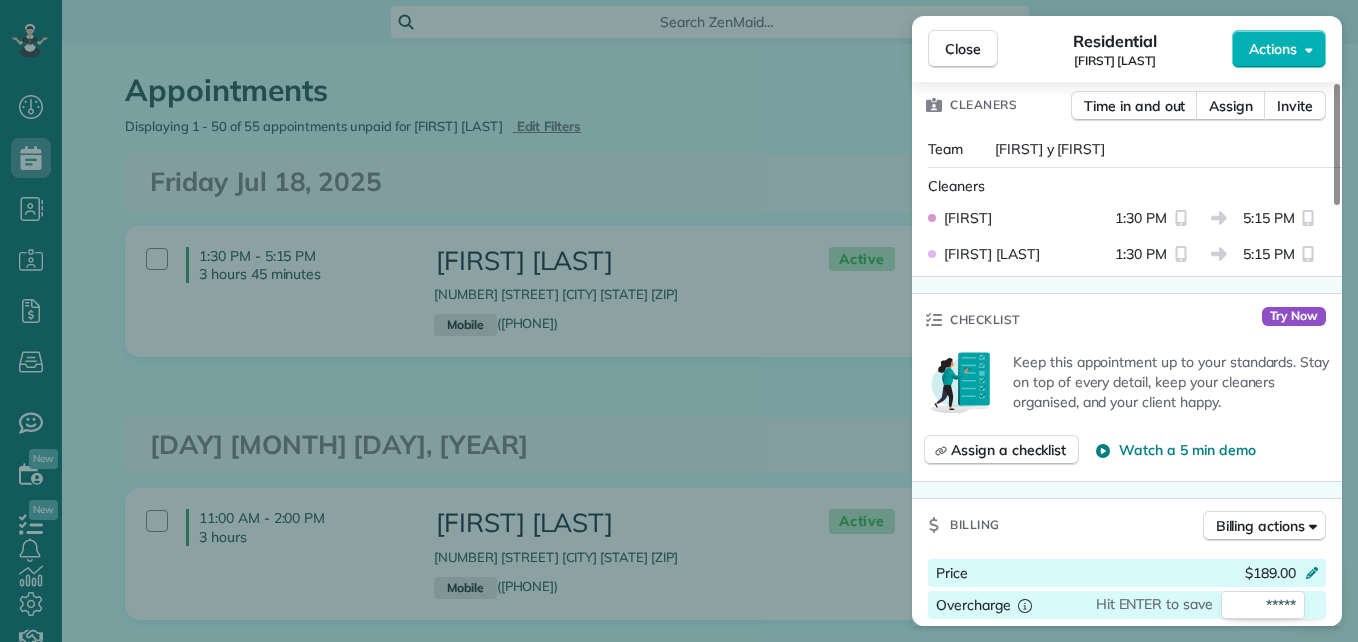 click at bounding box center [1337, 144] 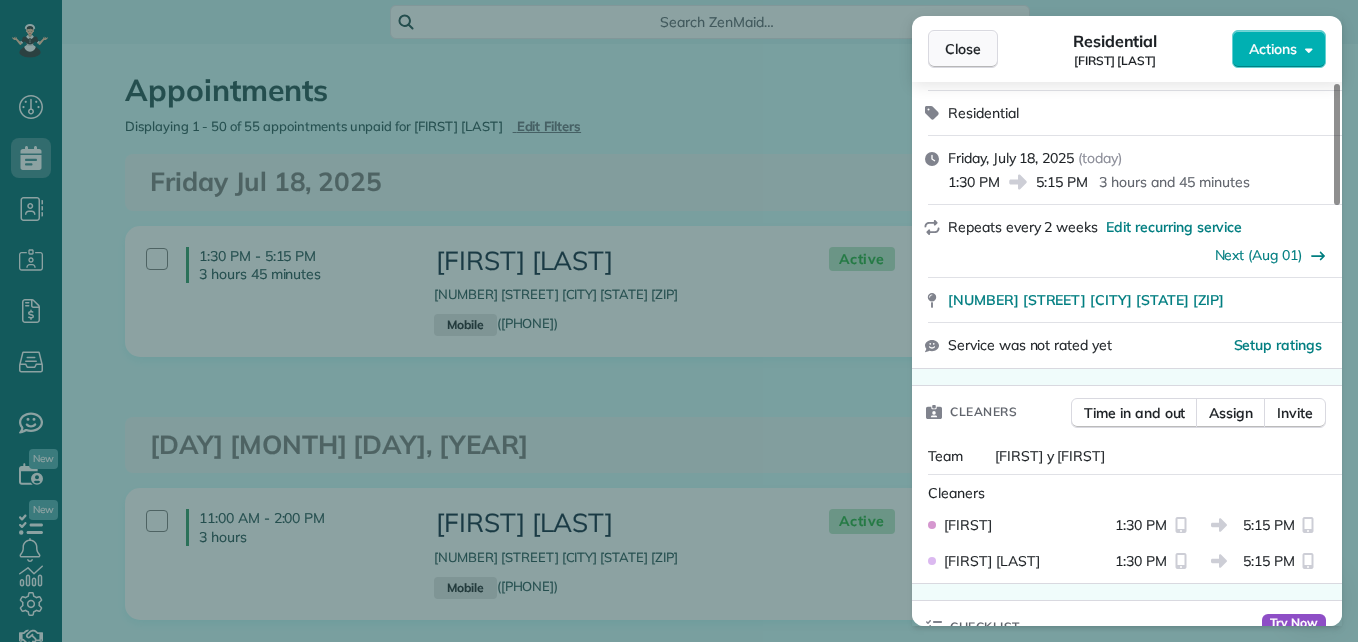 click on "Close" at bounding box center [963, 49] 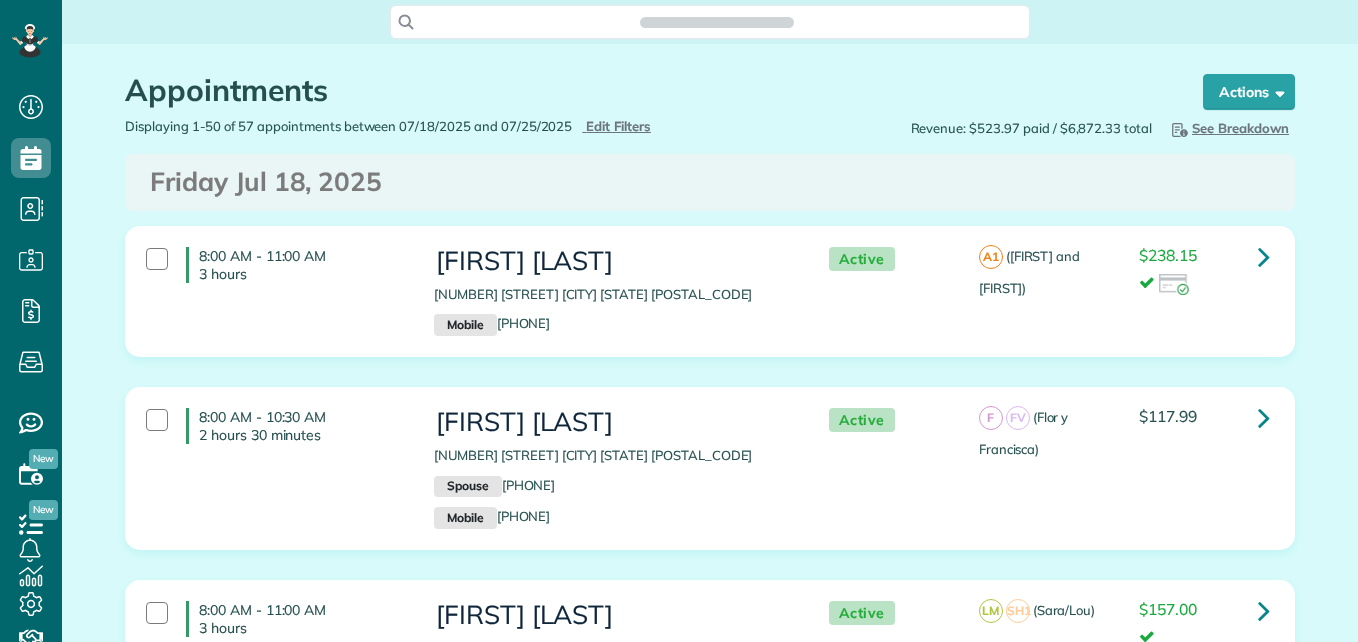 scroll, scrollTop: 0, scrollLeft: 0, axis: both 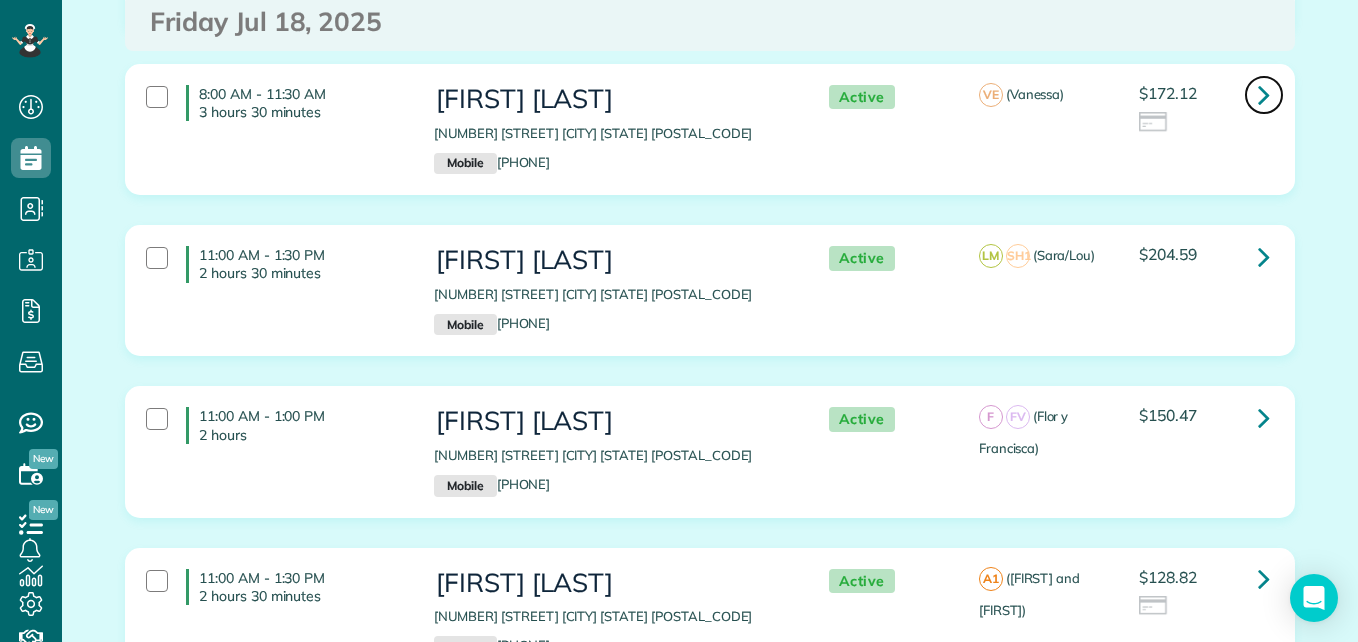 click at bounding box center (1264, 94) 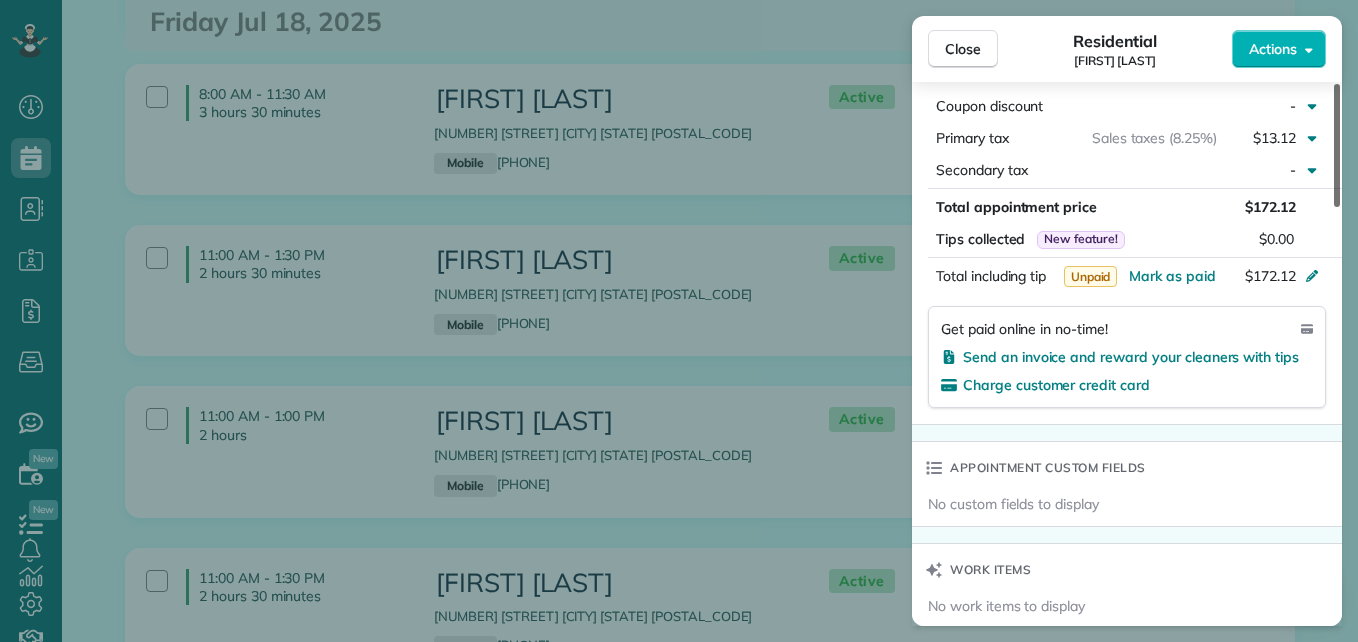 scroll, scrollTop: 1068, scrollLeft: 0, axis: vertical 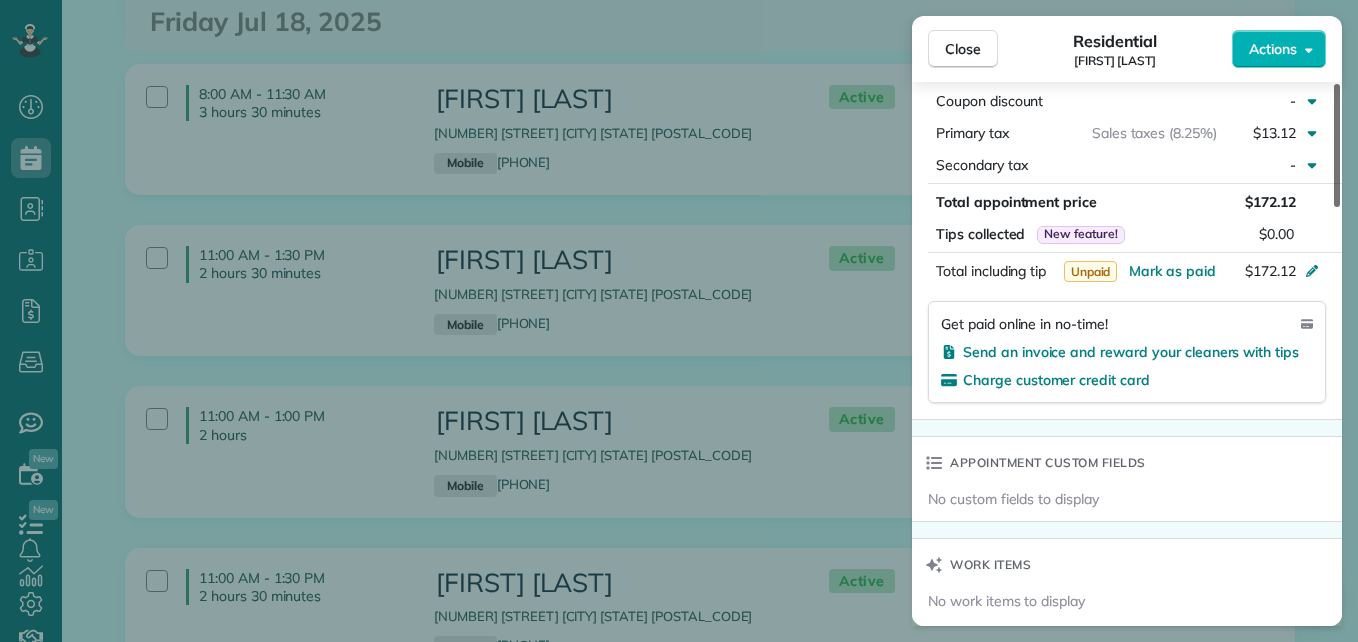 drag, startPoint x: 1334, startPoint y: 131, endPoint x: 1343, endPoint y: 373, distance: 242.1673 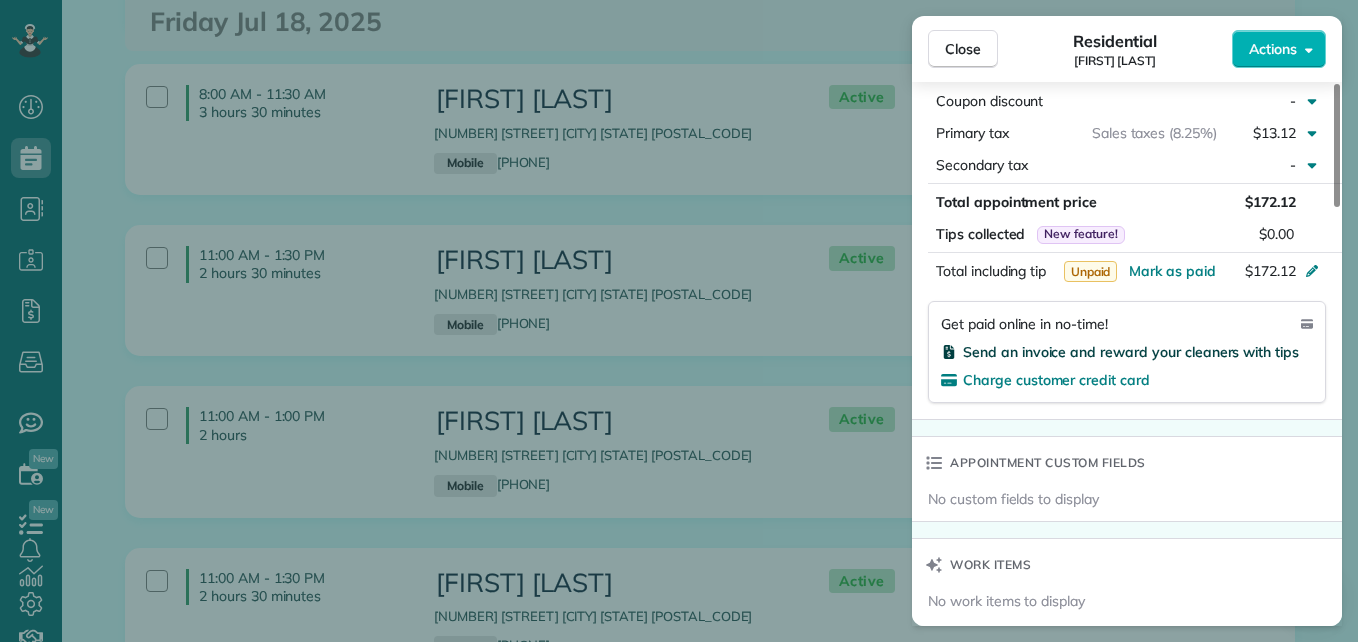 click on "Send an invoice and reward your cleaners with tips" at bounding box center (1131, 352) 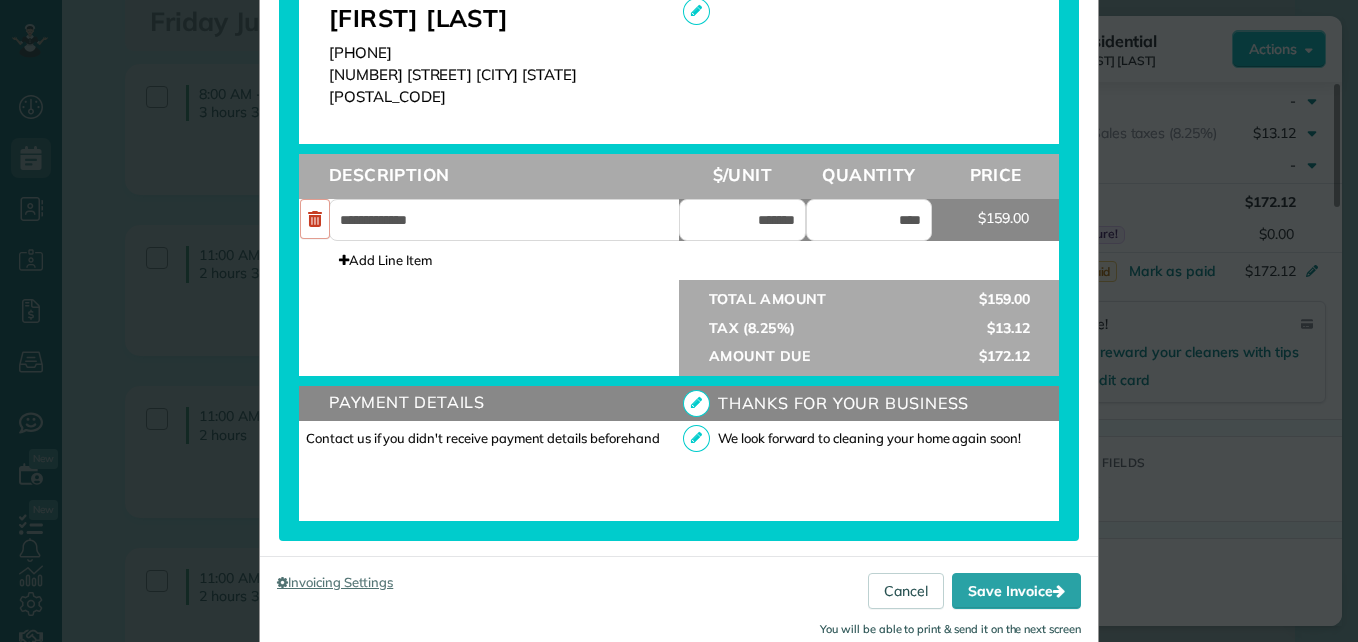scroll, scrollTop: 689, scrollLeft: 0, axis: vertical 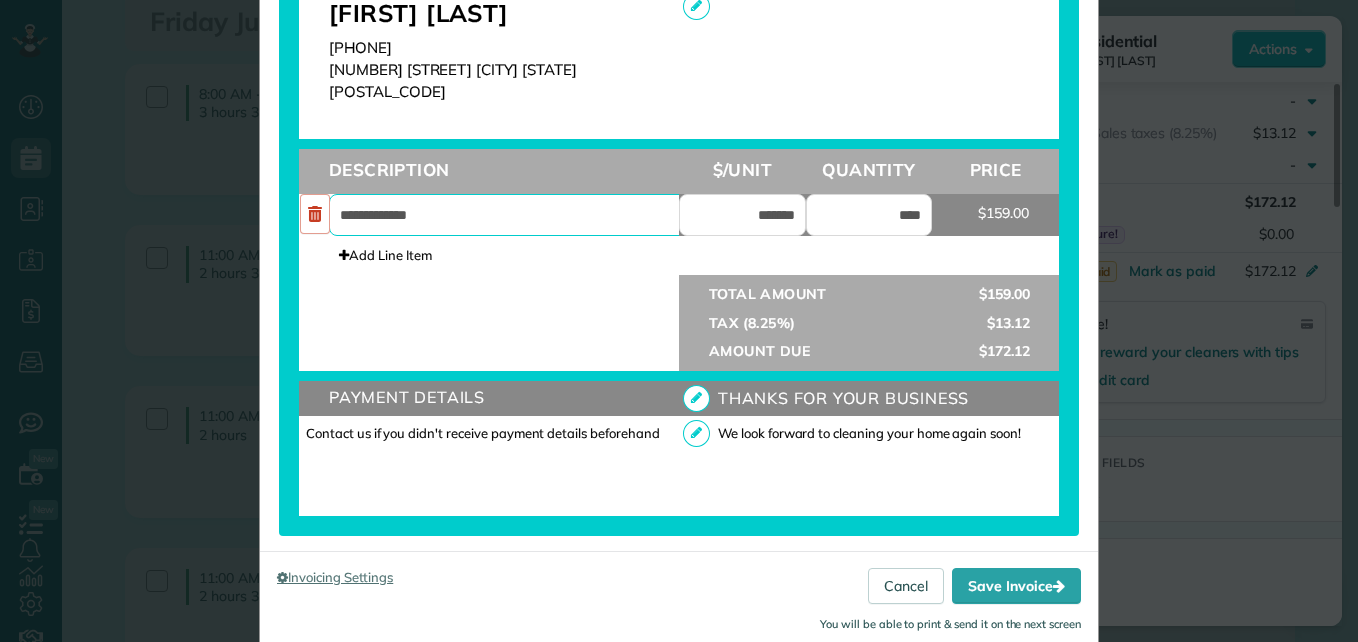 drag, startPoint x: 525, startPoint y: 203, endPoint x: 202, endPoint y: 237, distance: 324.78455 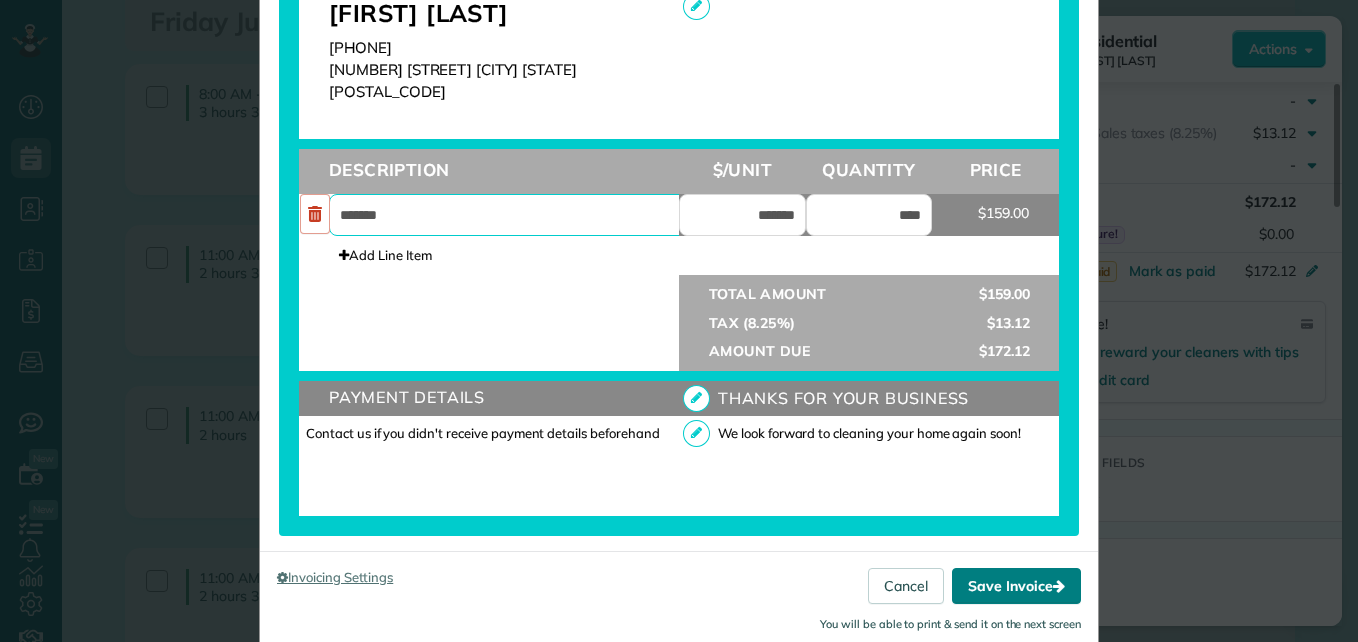 type on "*******" 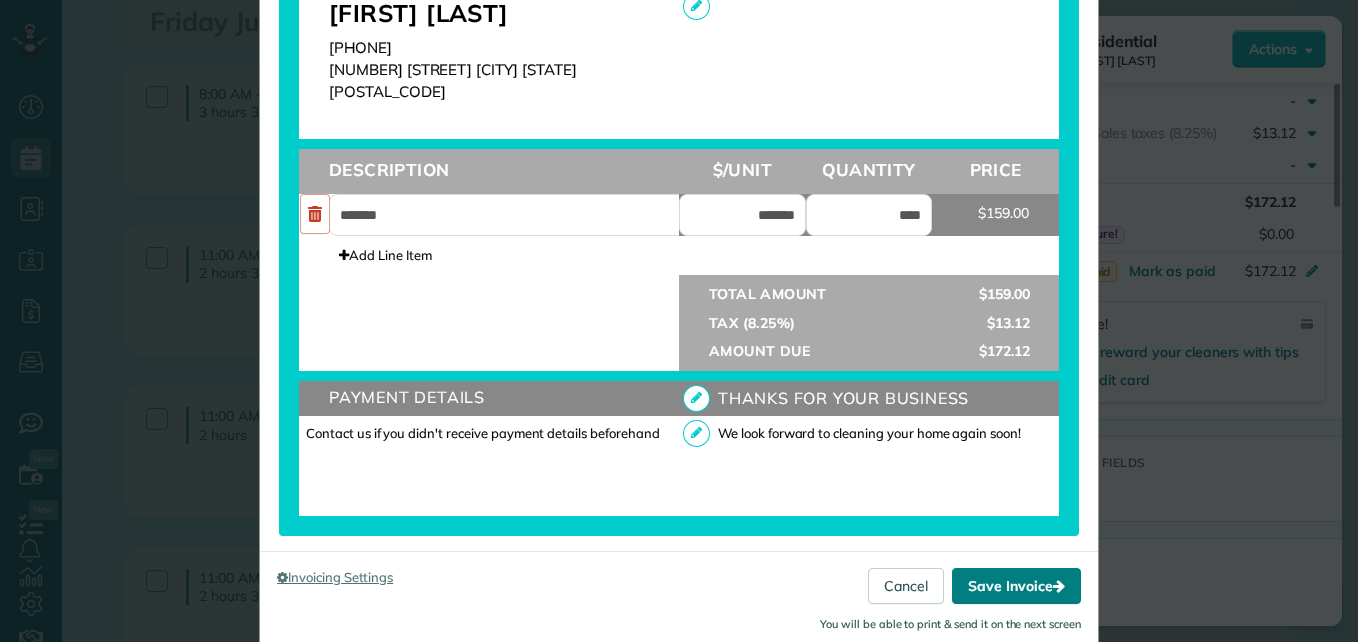 click on "Save Invoice" at bounding box center [1016, 586] 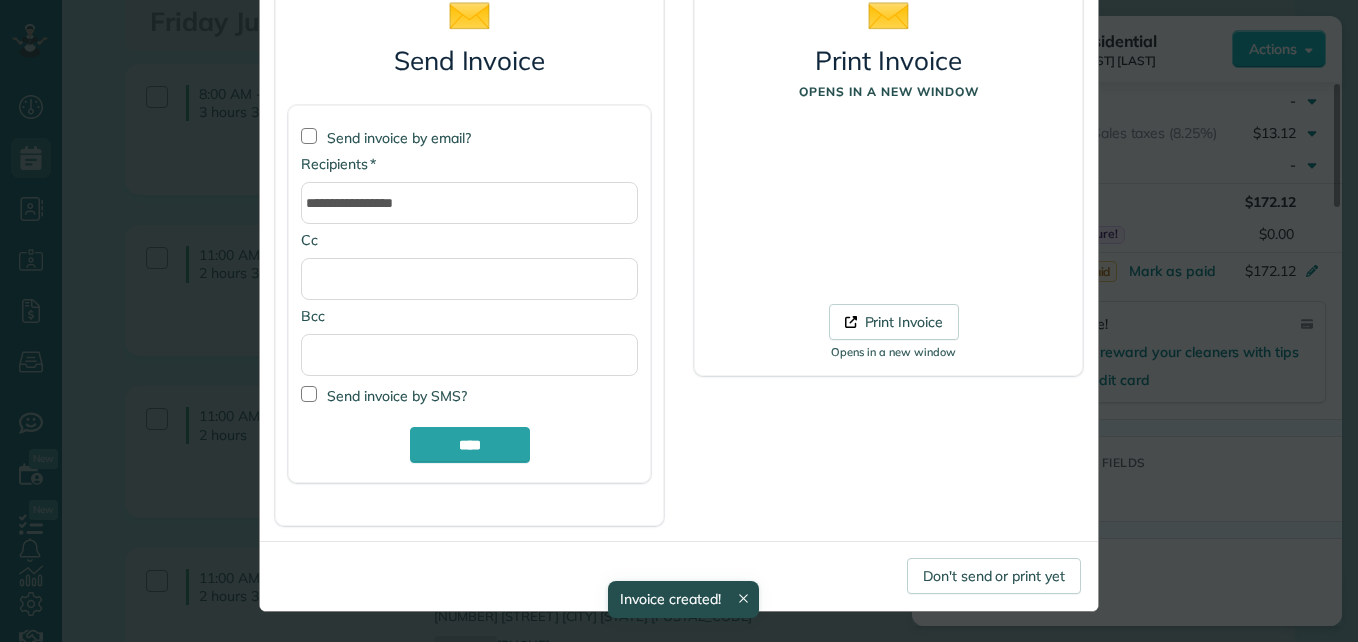 scroll, scrollTop: 168, scrollLeft: 0, axis: vertical 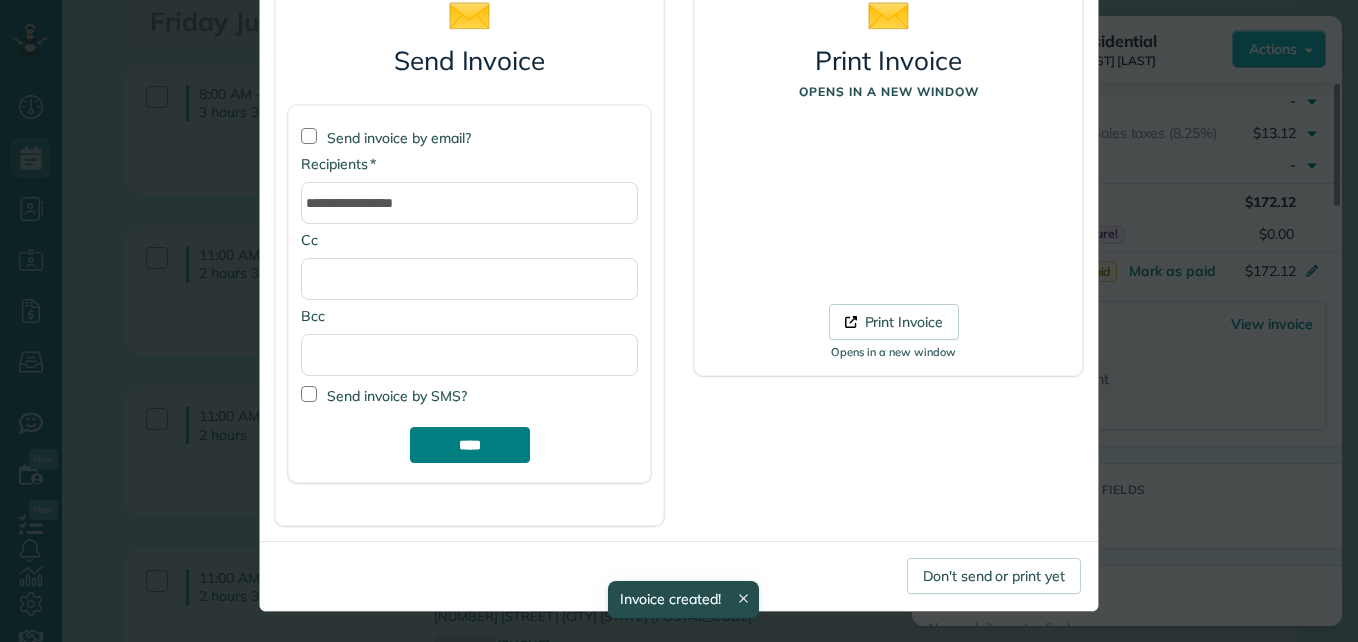 click on "****" at bounding box center [470, 445] 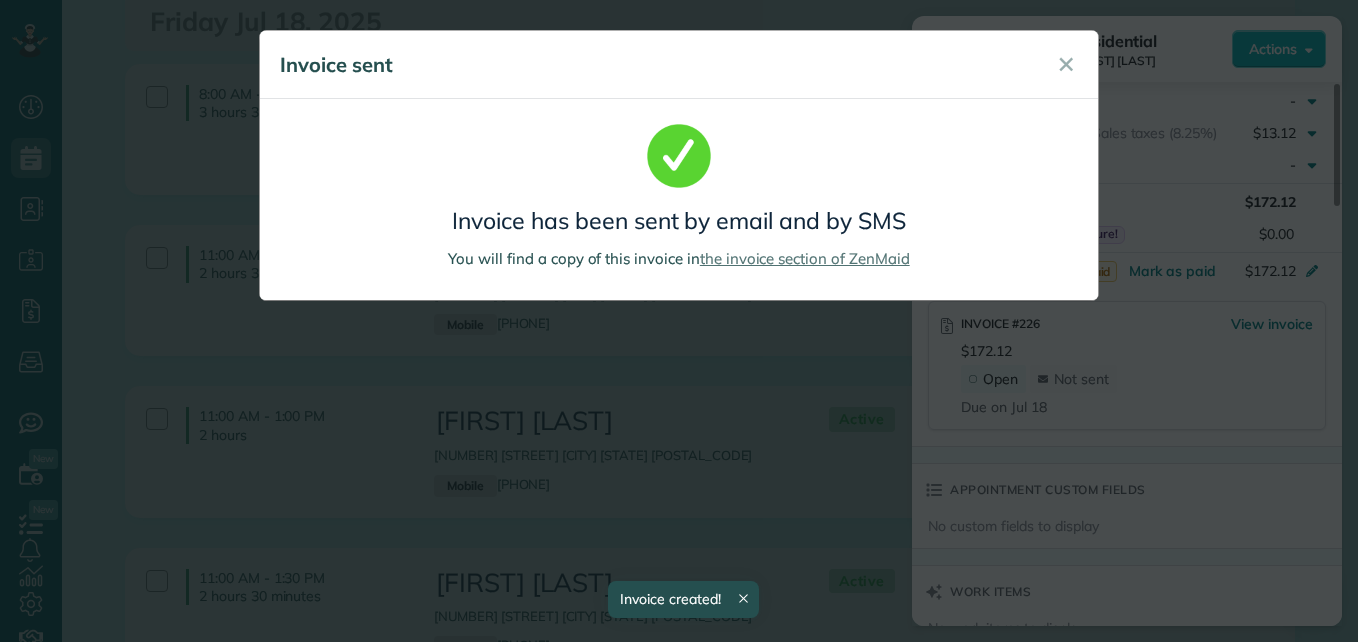 scroll, scrollTop: 0, scrollLeft: 0, axis: both 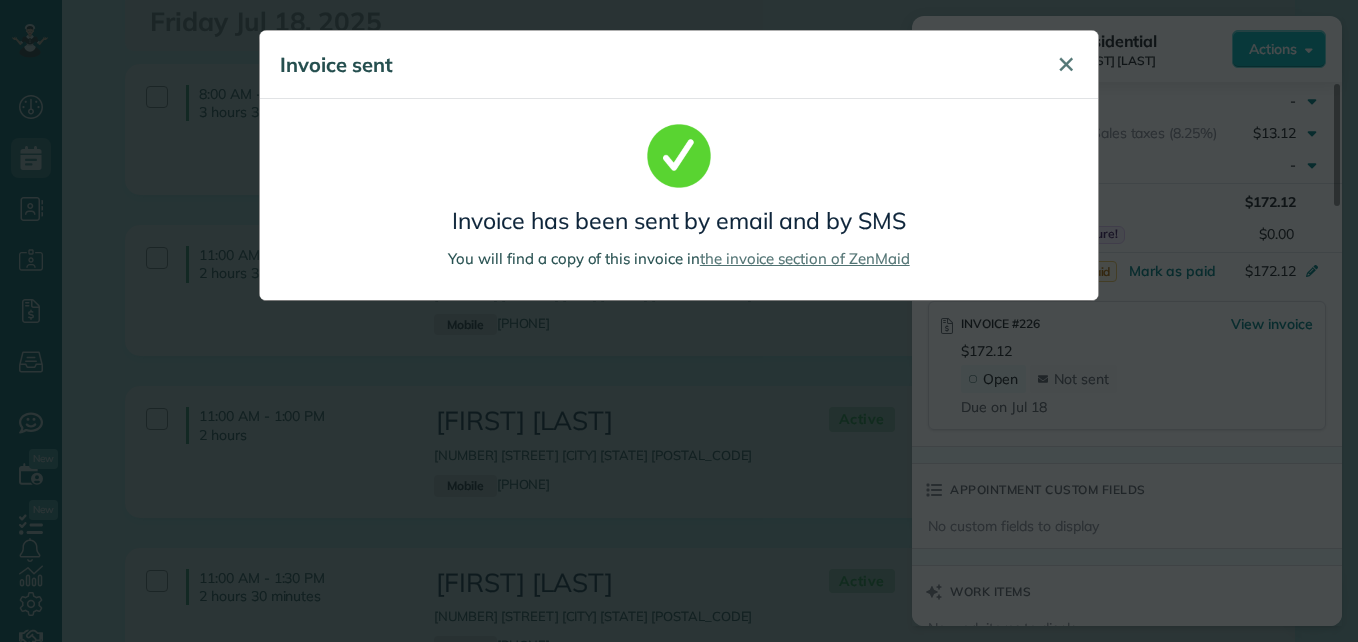 click on "✕" at bounding box center [1066, 64] 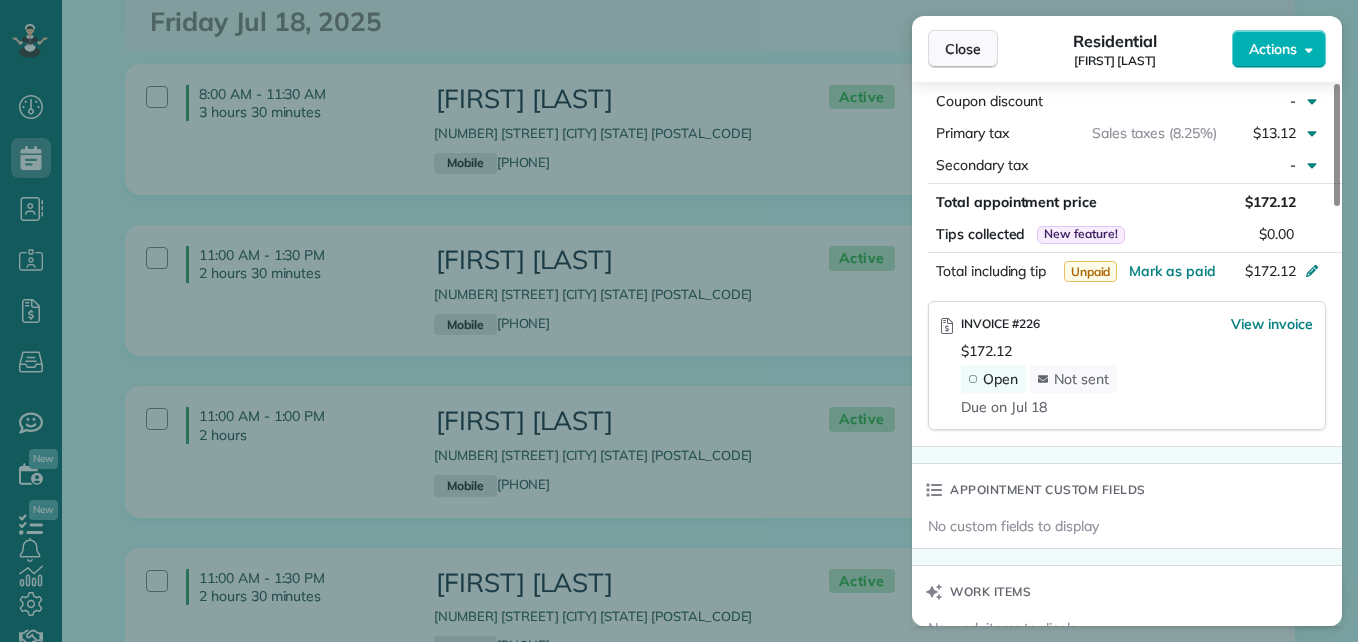 click on "Close" at bounding box center [963, 49] 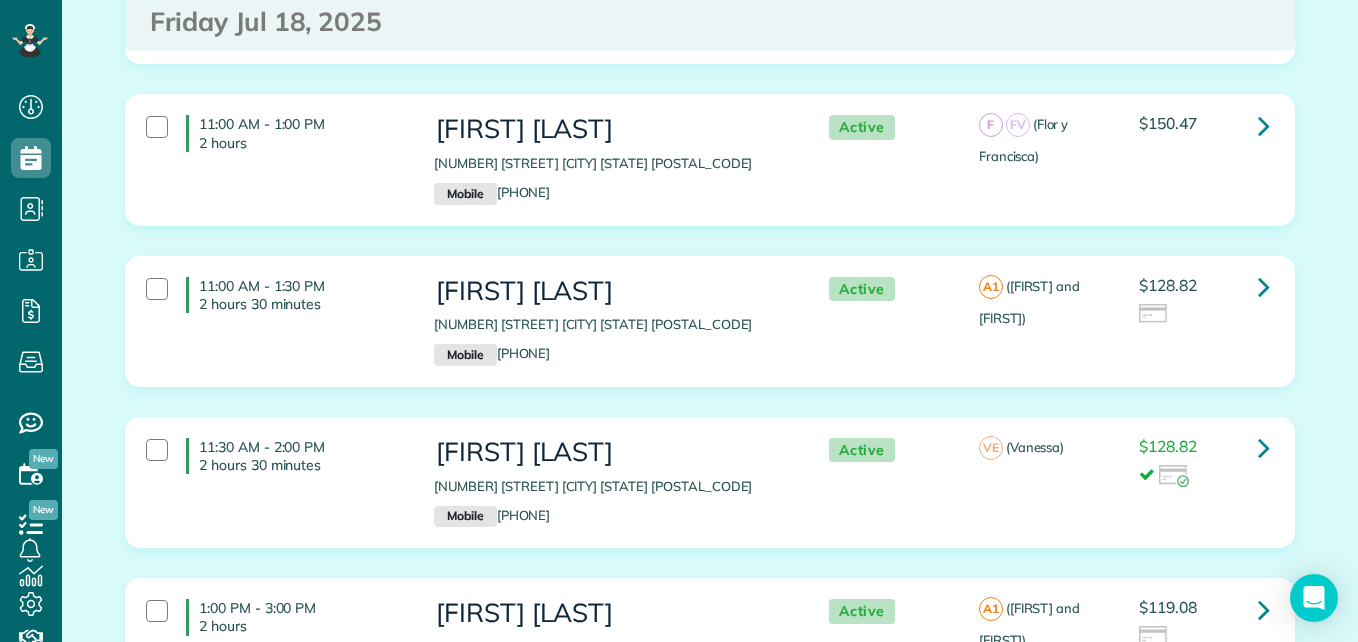 scroll, scrollTop: 999, scrollLeft: 0, axis: vertical 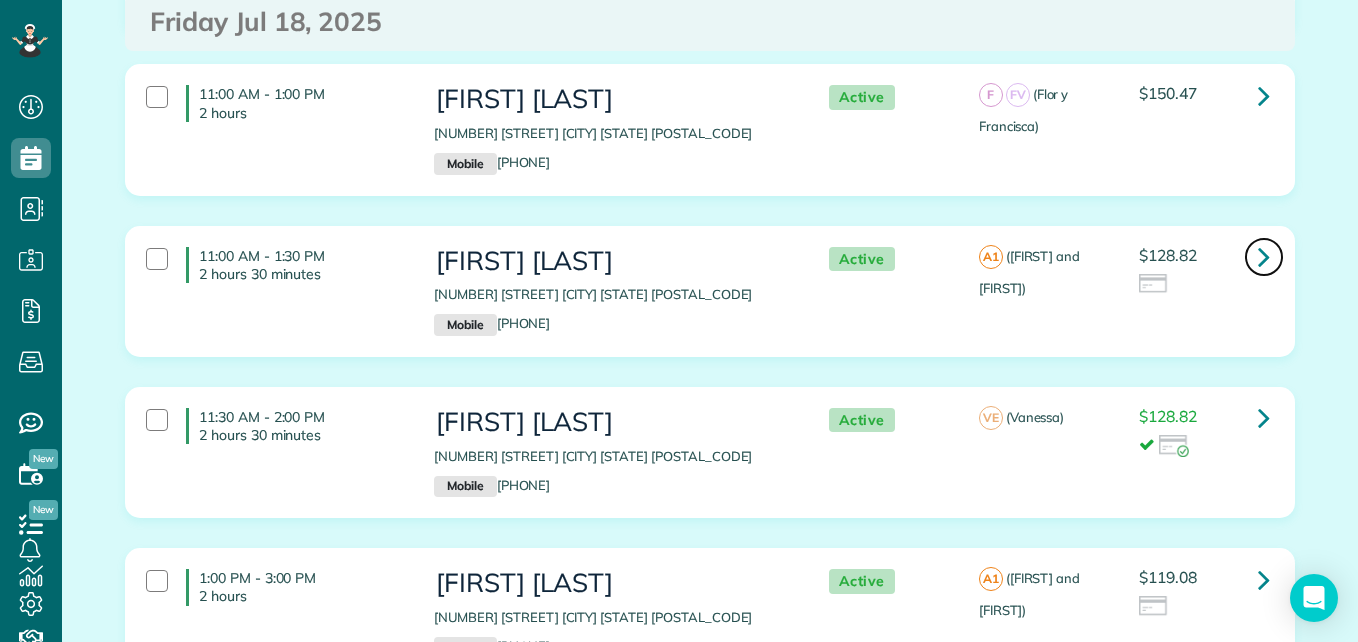 click at bounding box center [1264, 256] 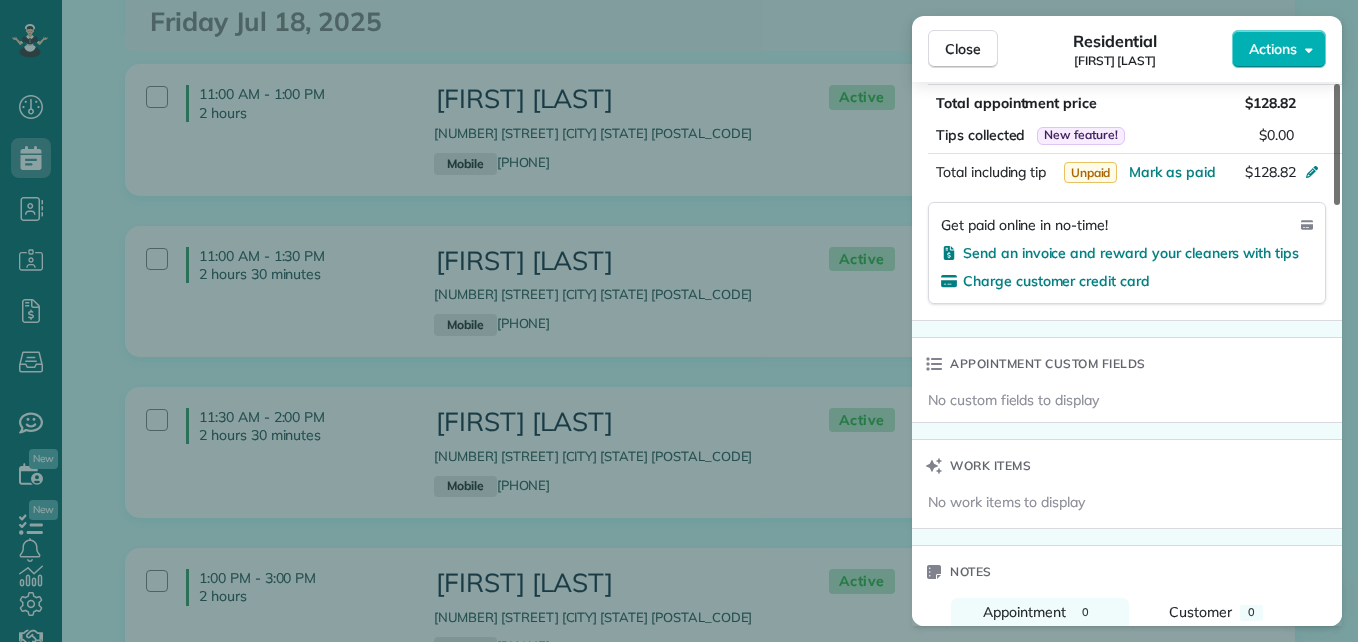 scroll, scrollTop: 1328, scrollLeft: 0, axis: vertical 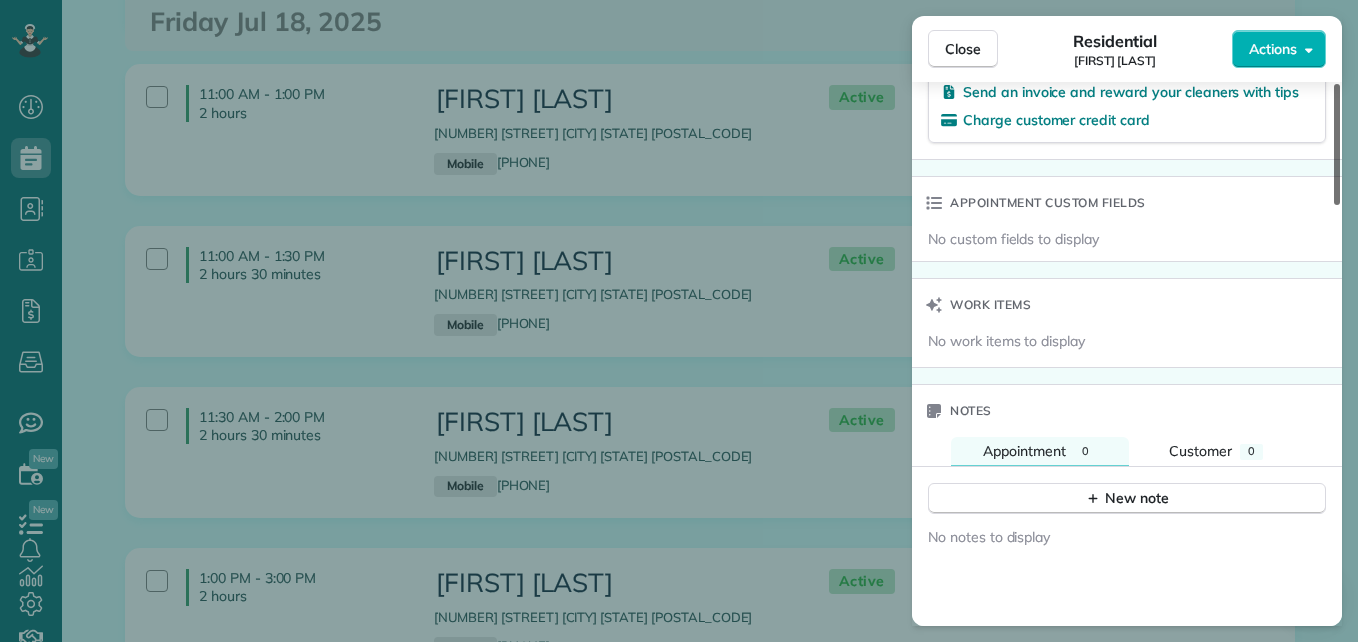 drag, startPoint x: 1335, startPoint y: 185, endPoint x: 1345, endPoint y: 481, distance: 296.16888 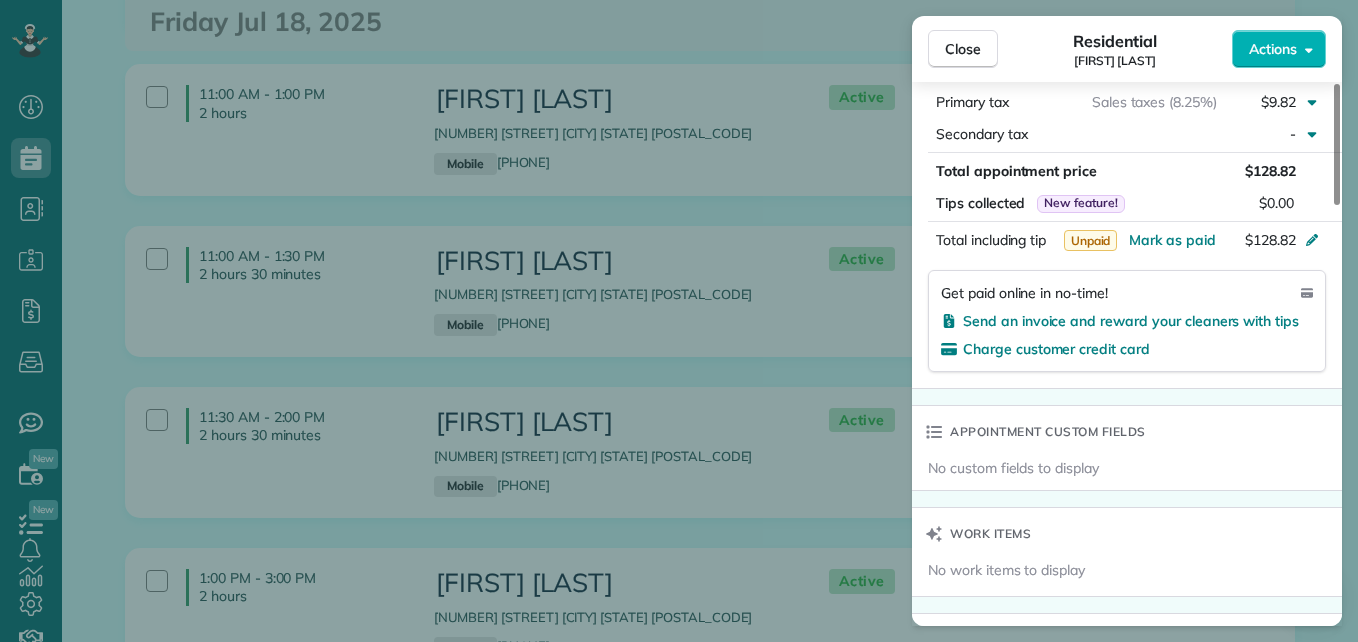 scroll, scrollTop: 1036, scrollLeft: 0, axis: vertical 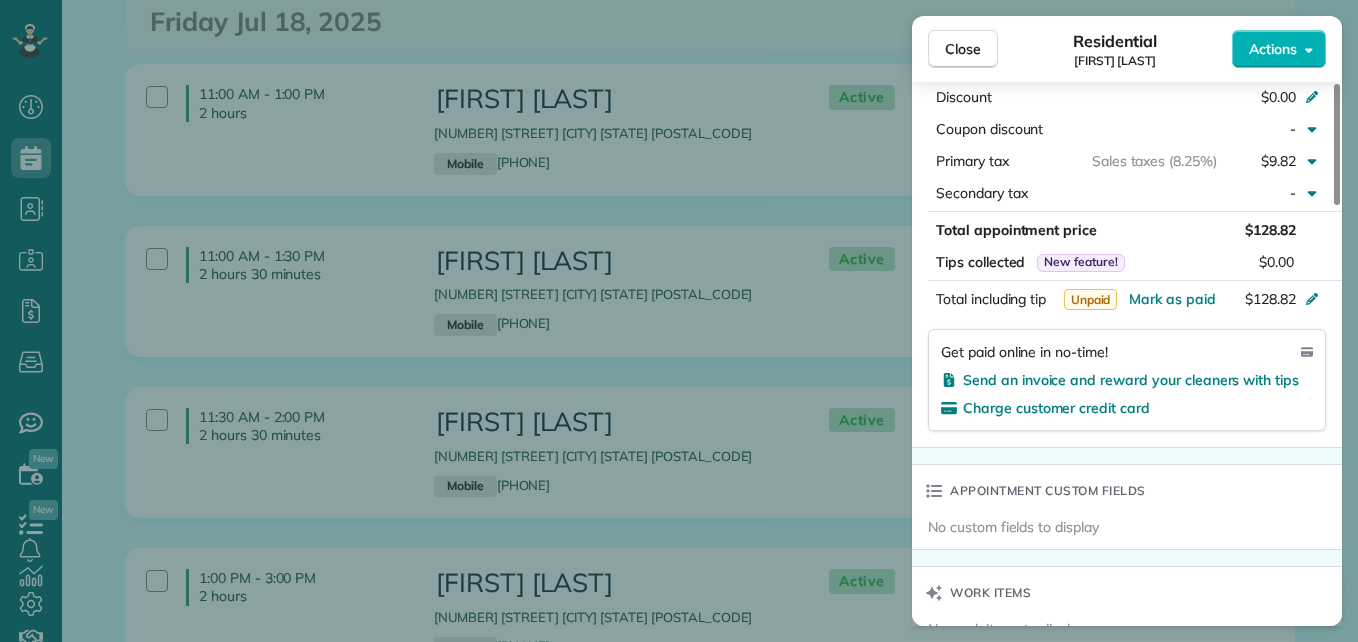 drag, startPoint x: 1335, startPoint y: 473, endPoint x: 1325, endPoint y: 408, distance: 65.76473 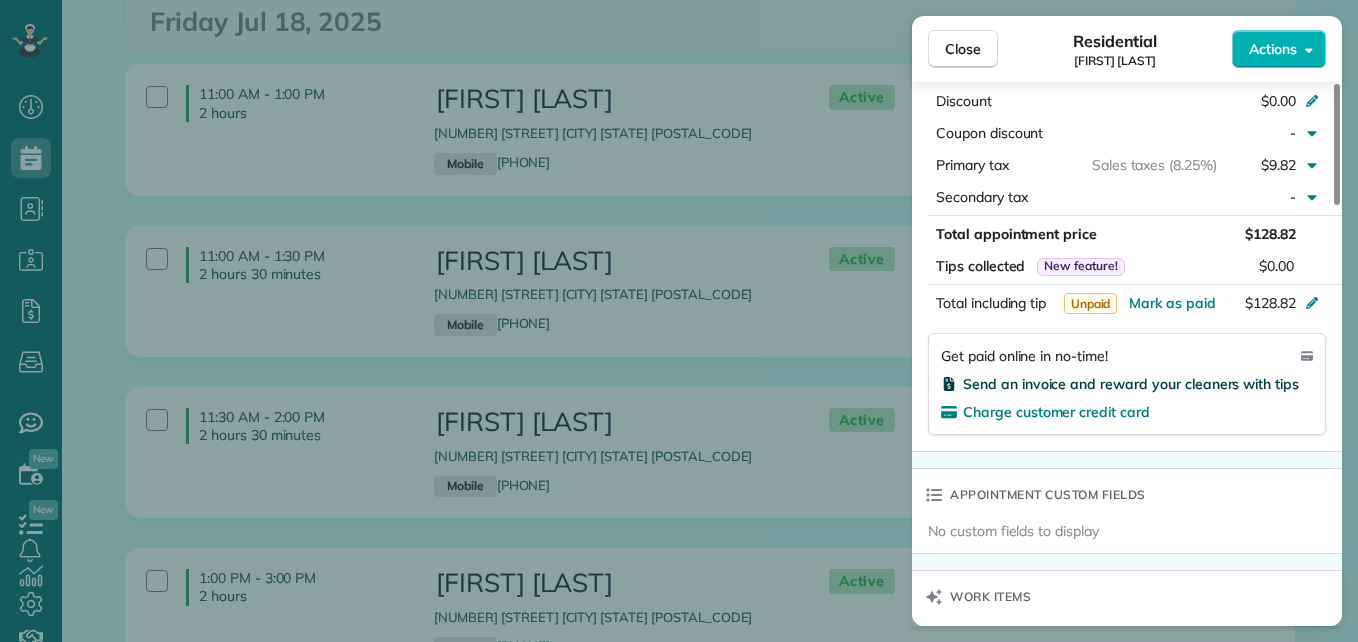click on "Send an invoice and reward your cleaners with tips" at bounding box center [1131, 384] 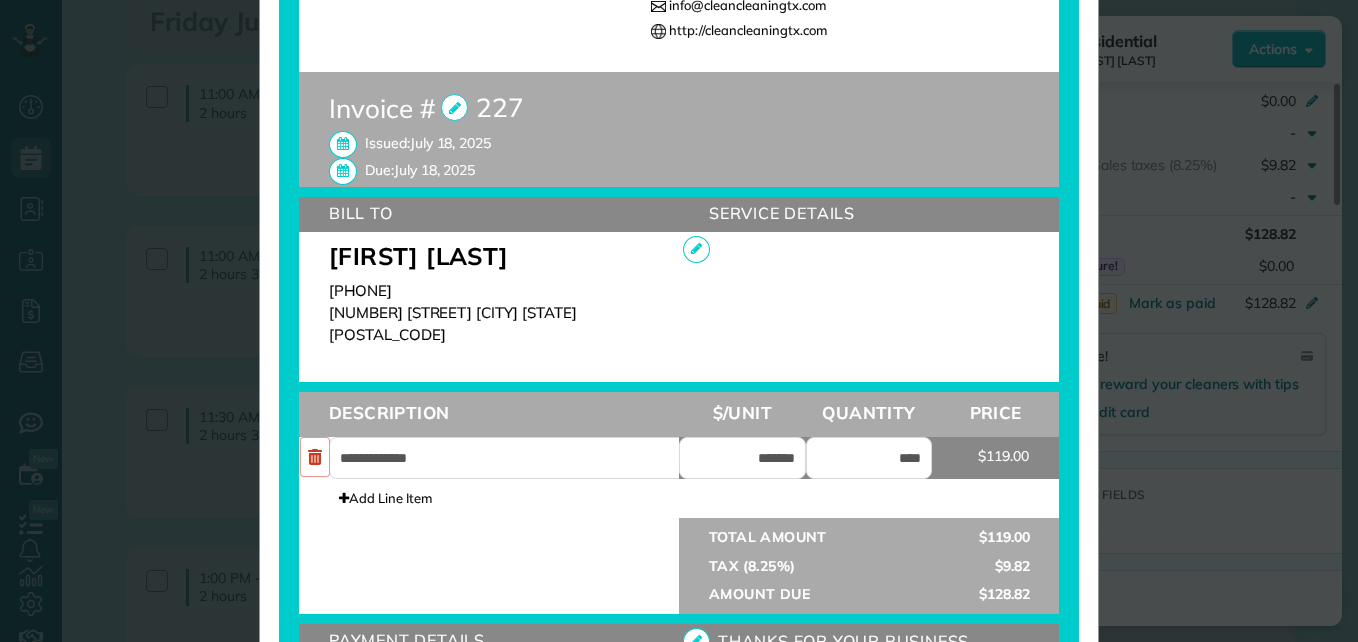 scroll, scrollTop: 462, scrollLeft: 0, axis: vertical 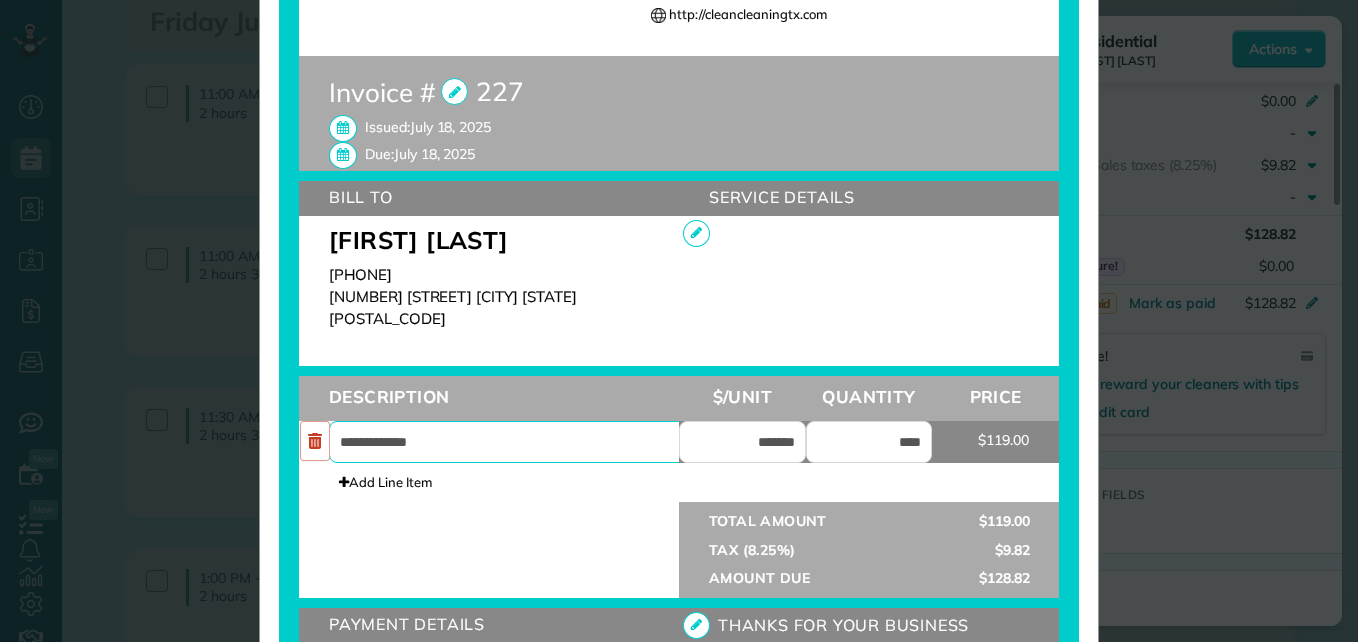 drag, startPoint x: 609, startPoint y: 443, endPoint x: 291, endPoint y: 485, distance: 320.7616 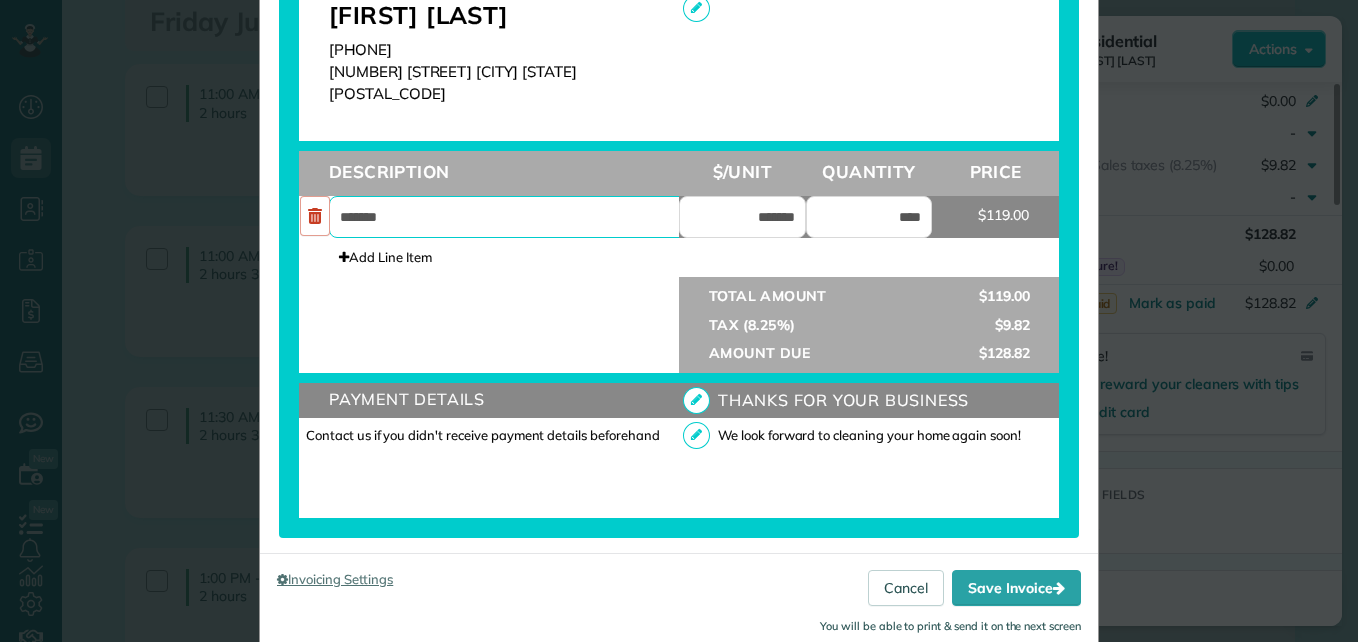 scroll, scrollTop: 696, scrollLeft: 0, axis: vertical 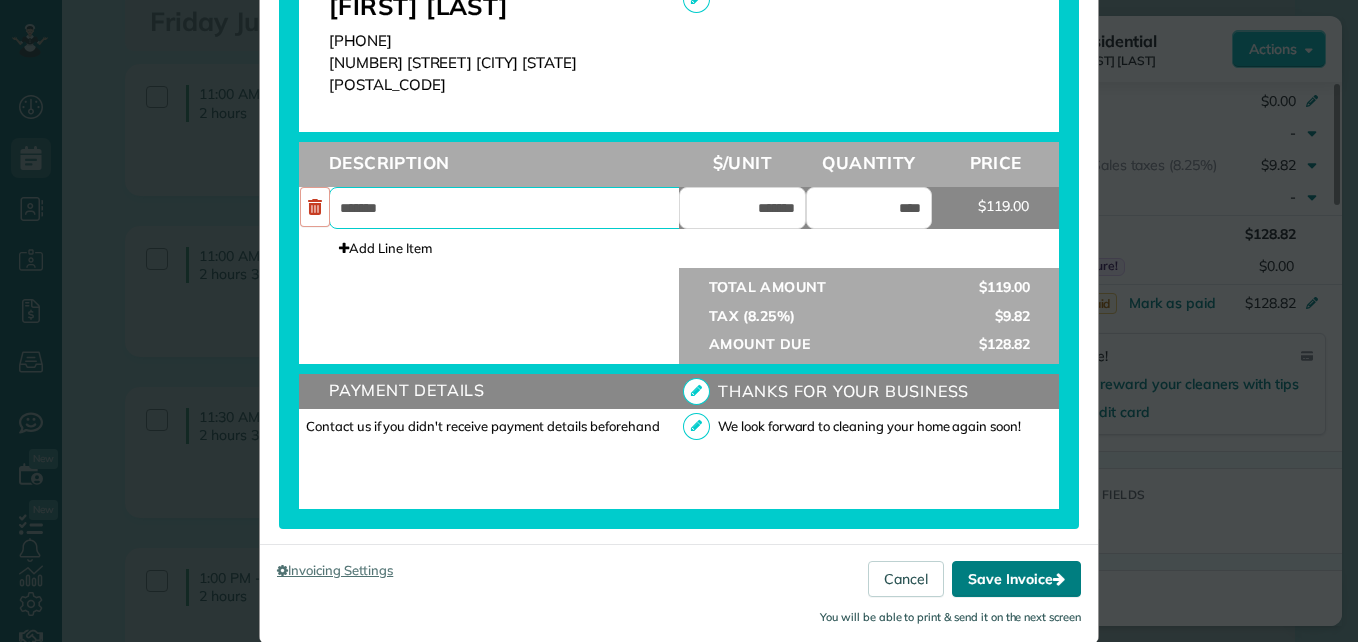 type on "*******" 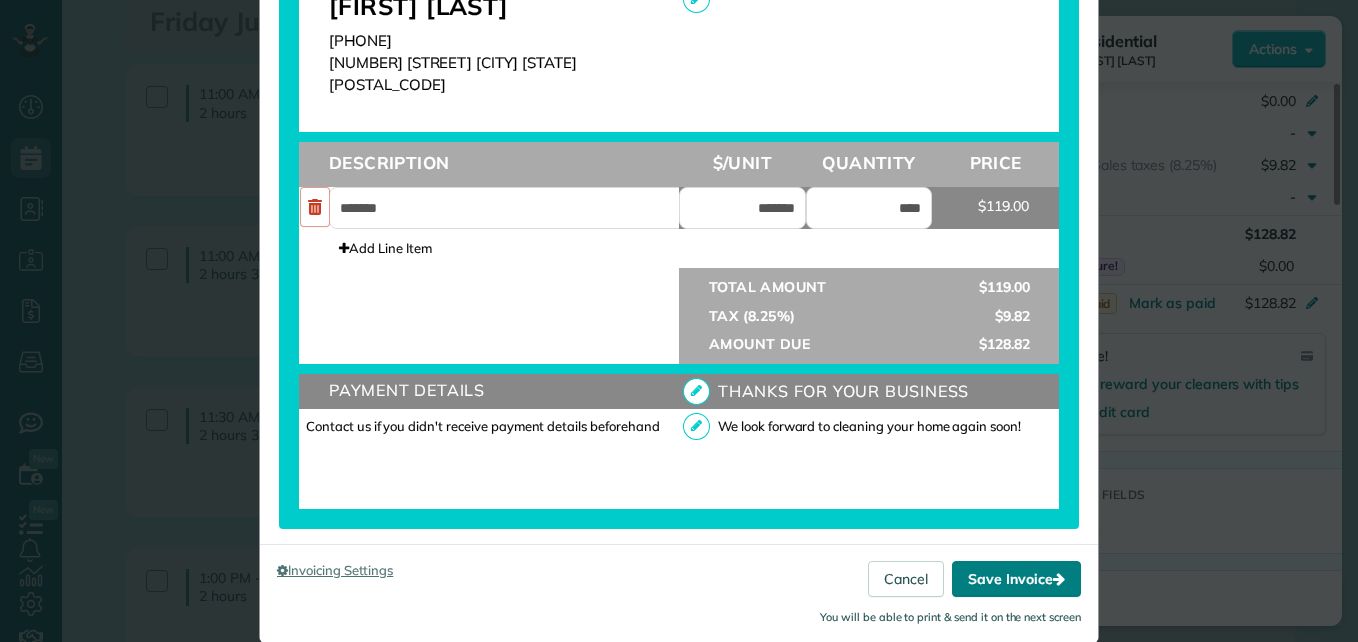 click on "Save Invoice" at bounding box center (1016, 579) 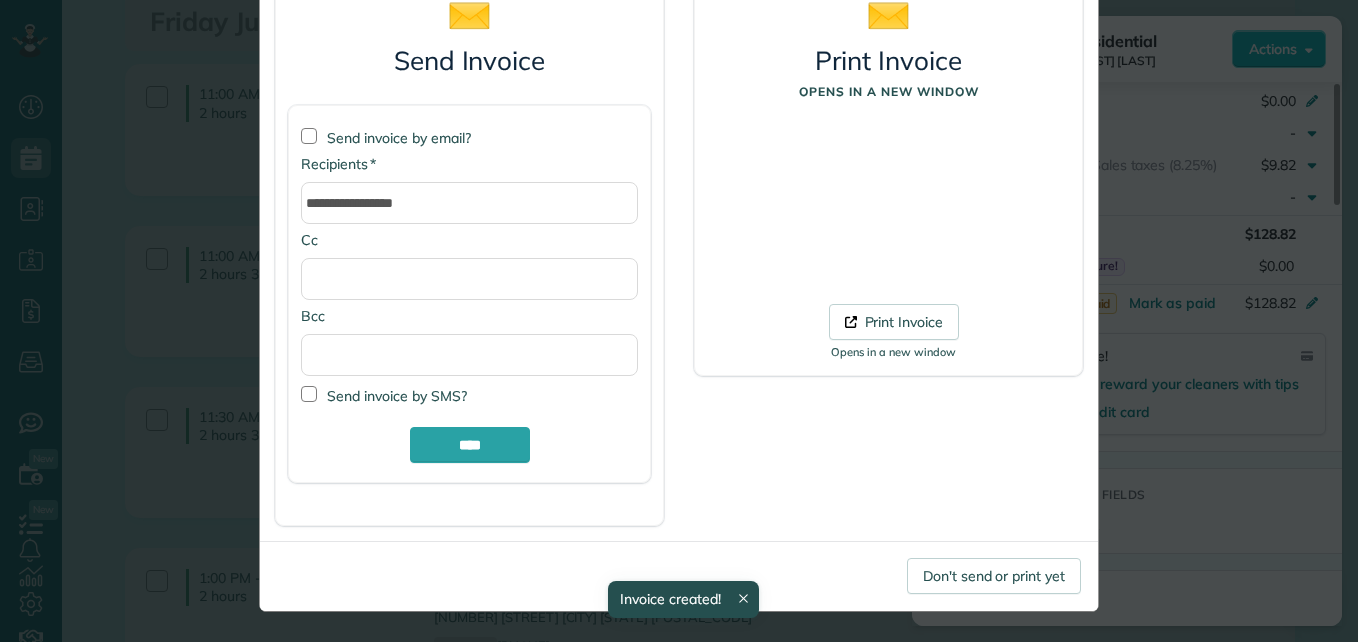 scroll, scrollTop: 168, scrollLeft: 0, axis: vertical 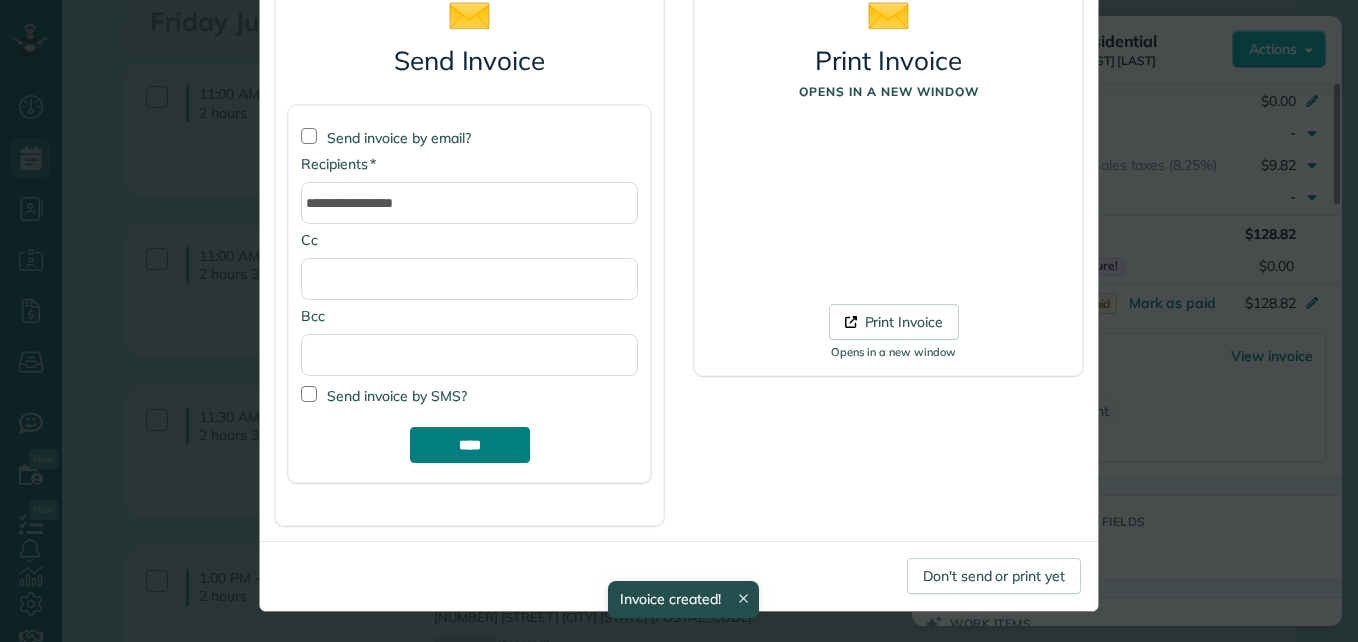 click on "****" at bounding box center [470, 445] 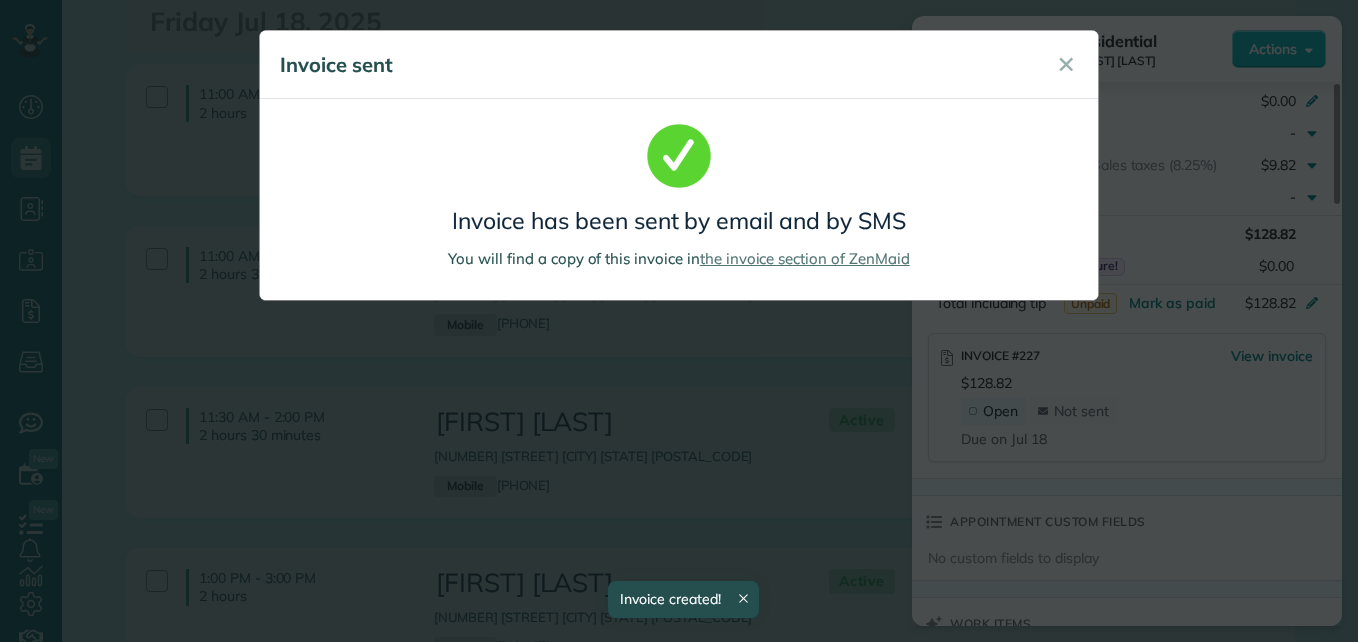 scroll, scrollTop: 0, scrollLeft: 0, axis: both 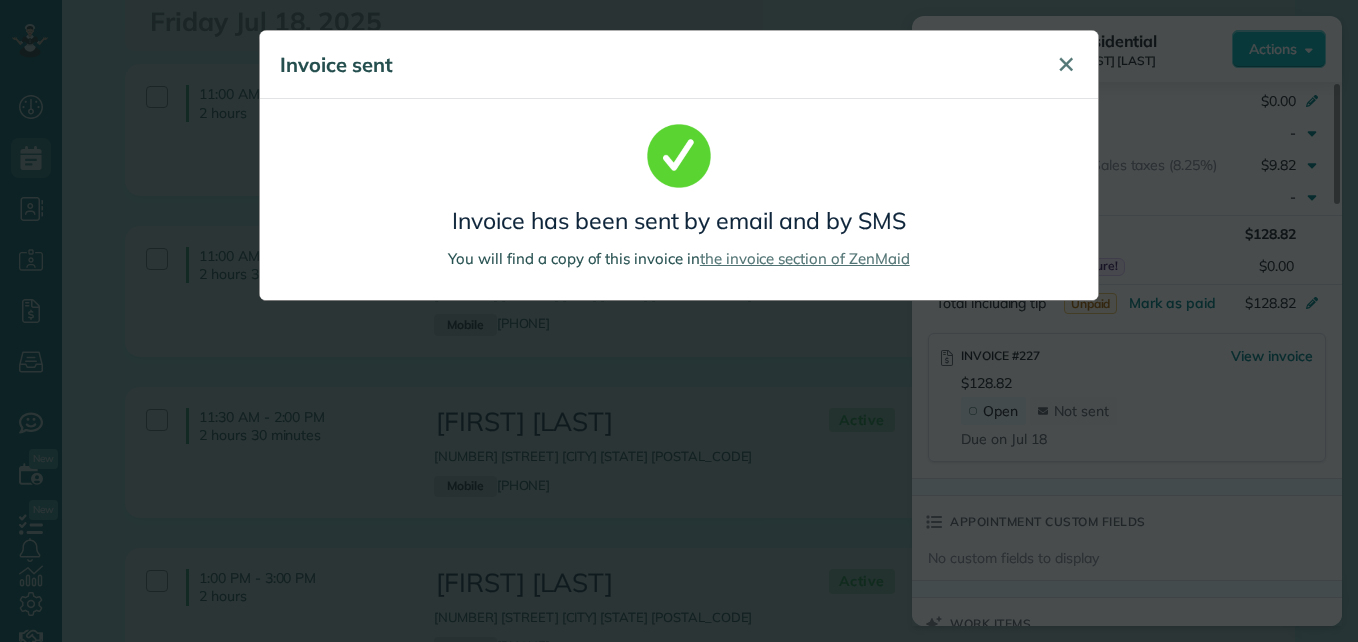 click on "✕" at bounding box center (1066, 64) 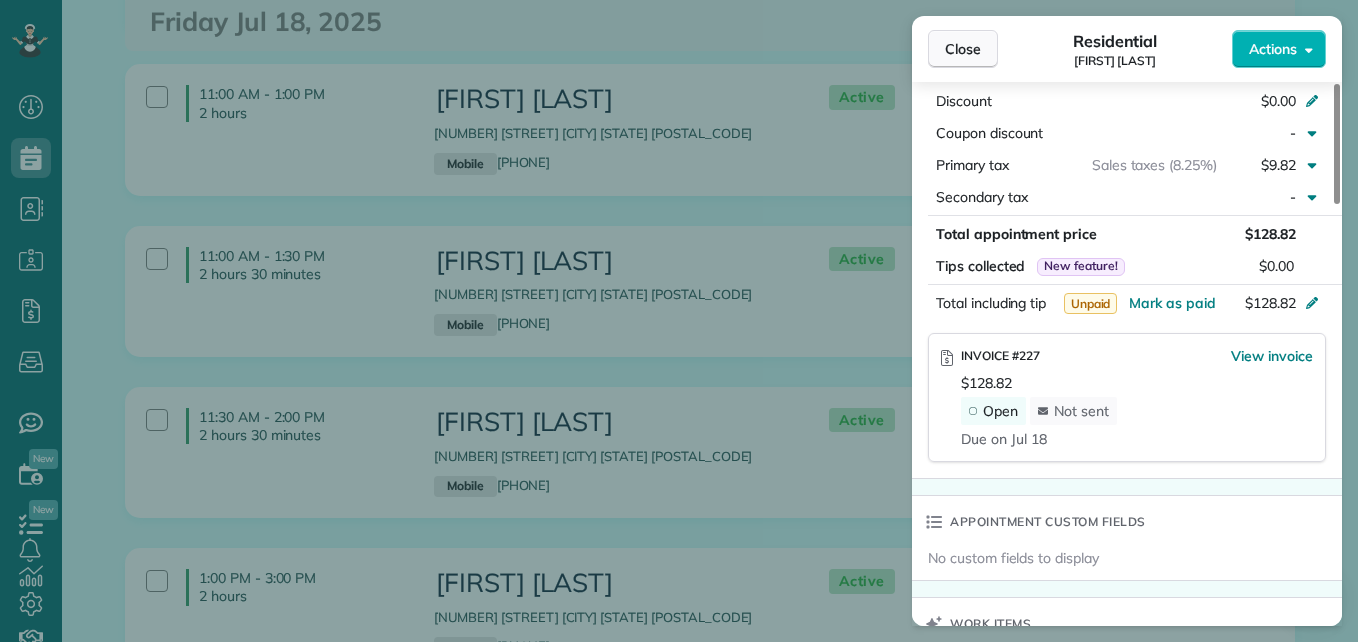 click on "Close" at bounding box center (963, 49) 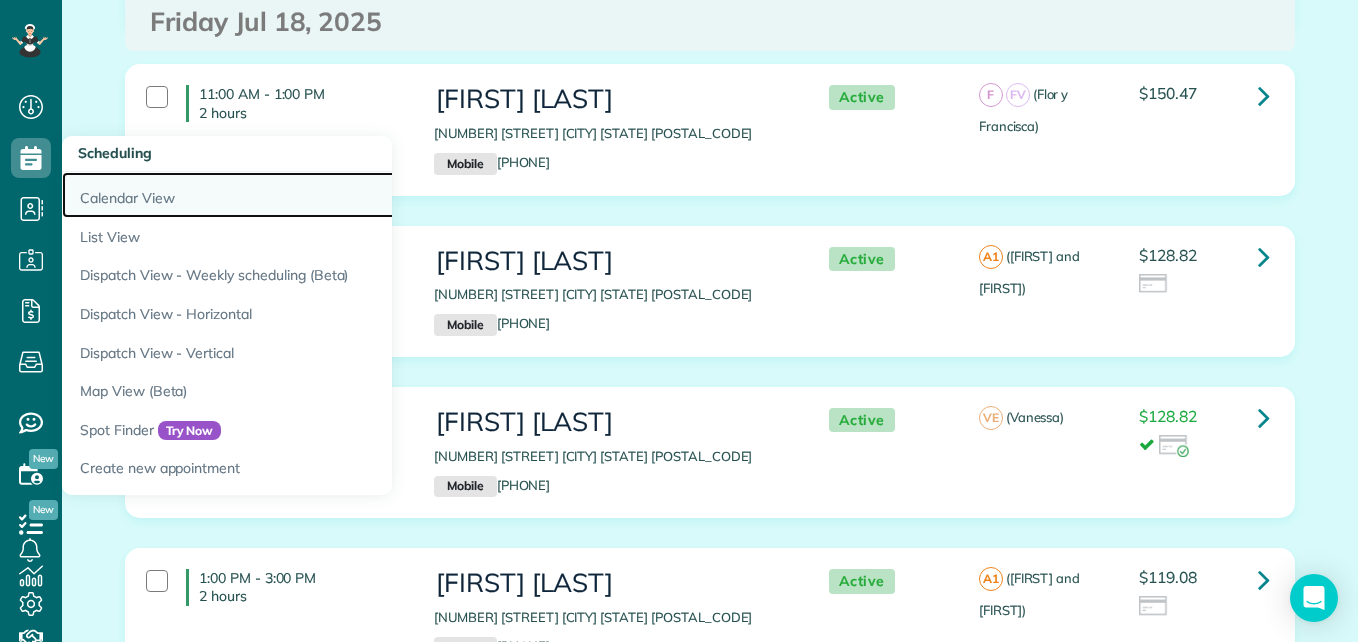 click on "Calendar View" at bounding box center [312, 195] 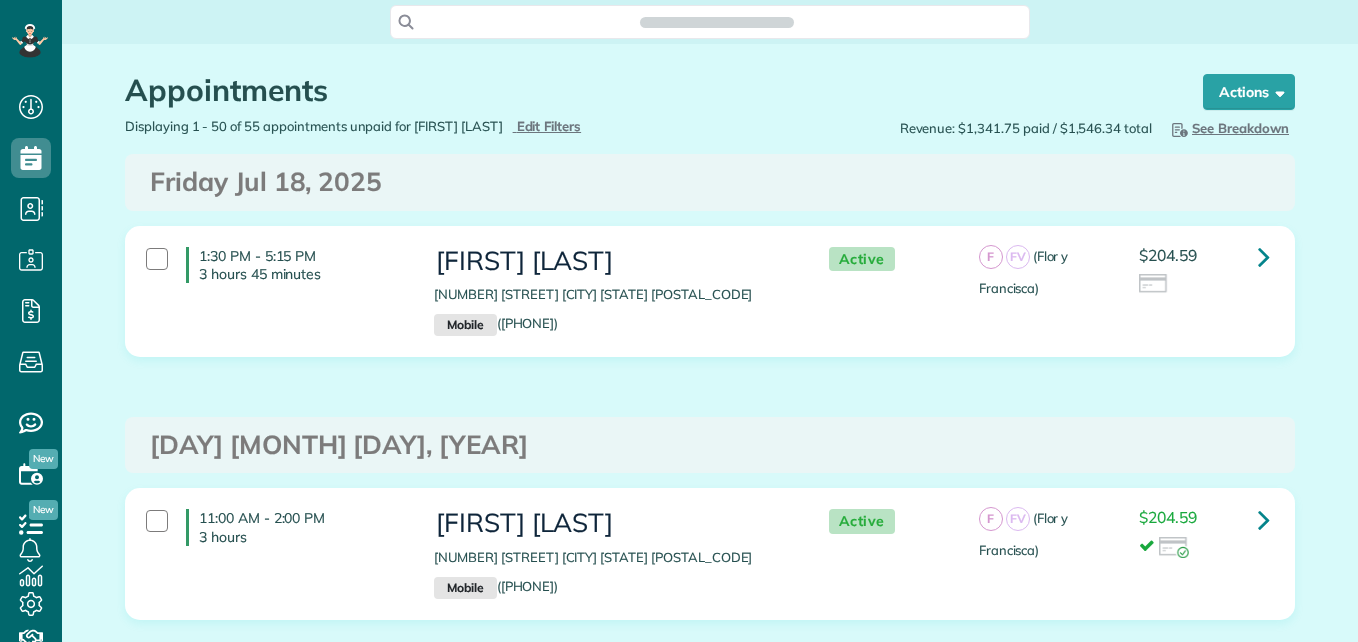 scroll, scrollTop: 0, scrollLeft: 0, axis: both 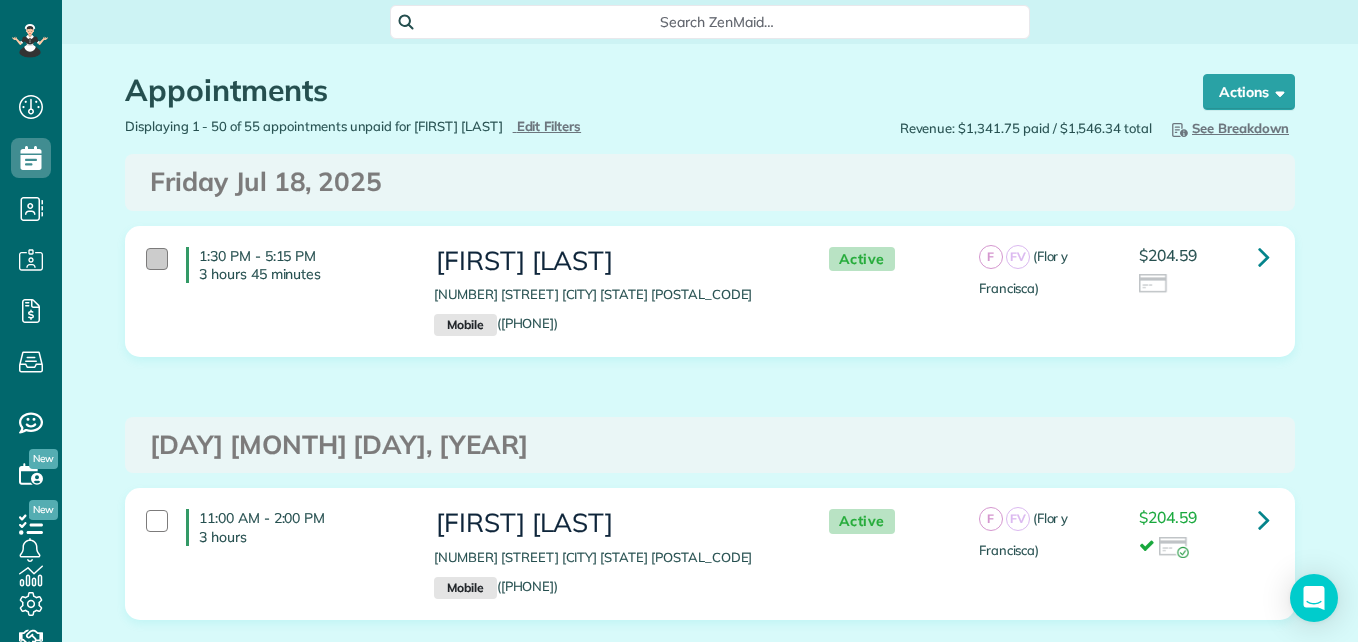 click at bounding box center (157, 259) 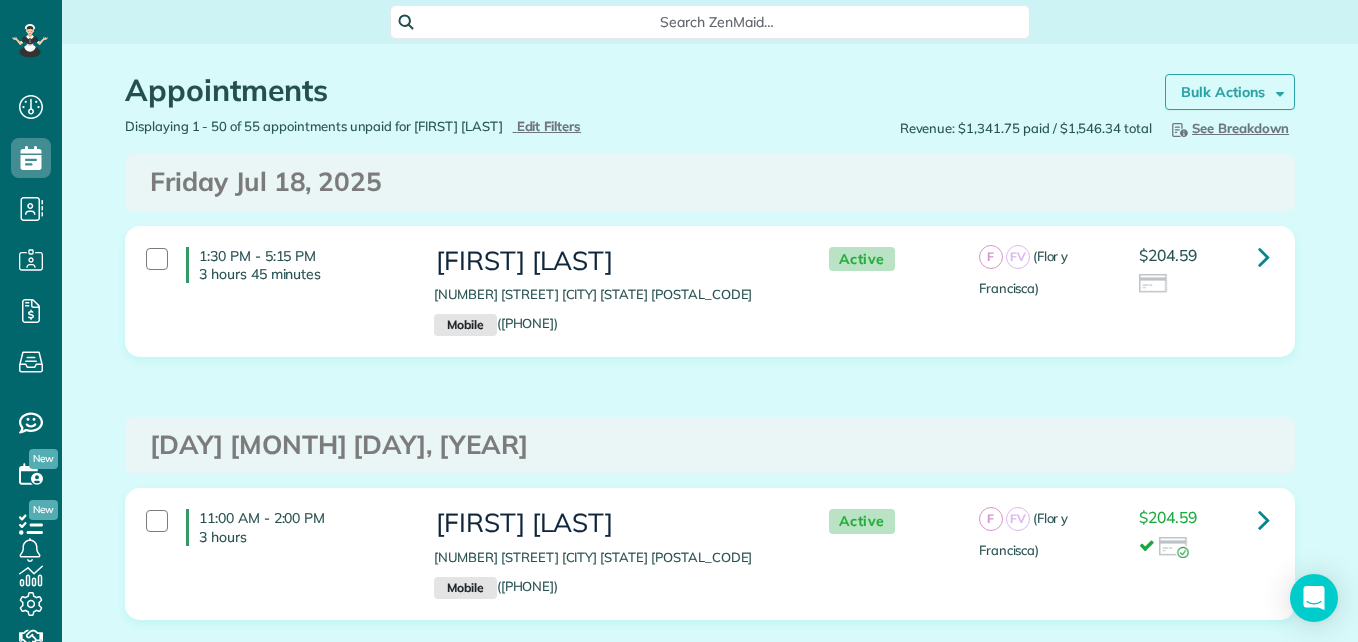 click on "Bulk Actions" at bounding box center (1230, 92) 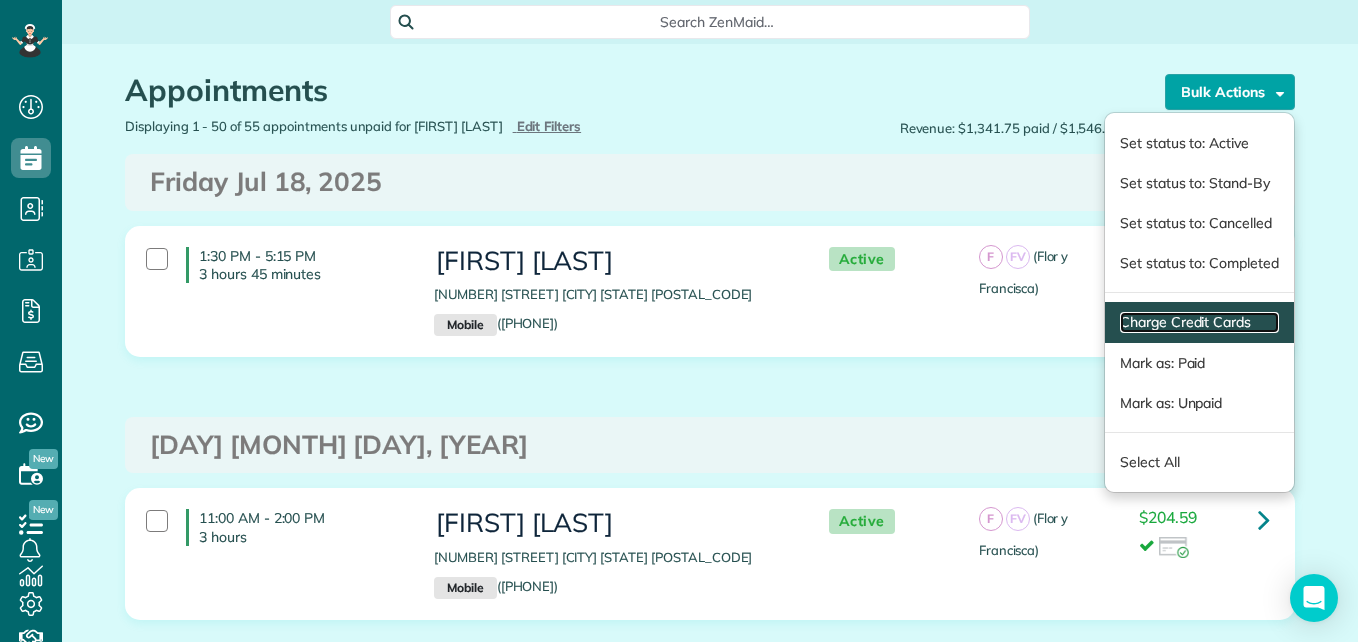 click on "Charge Credit Cards" at bounding box center [1199, 322] 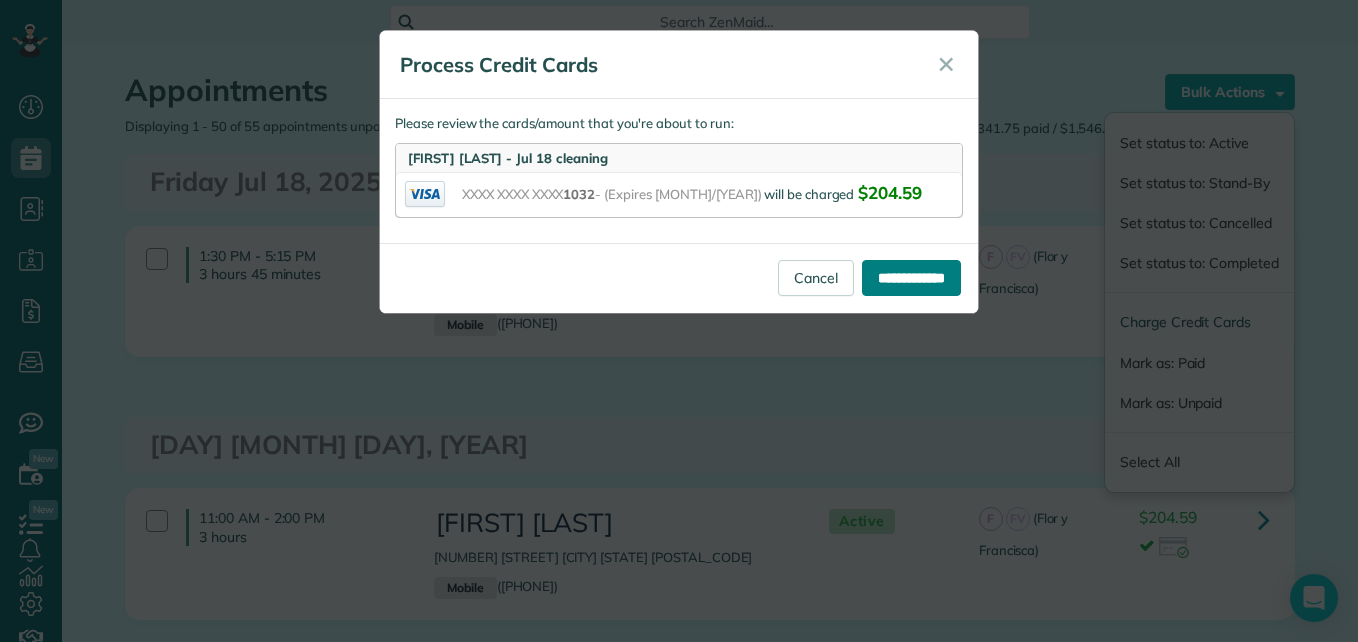 click on "**********" at bounding box center (911, 278) 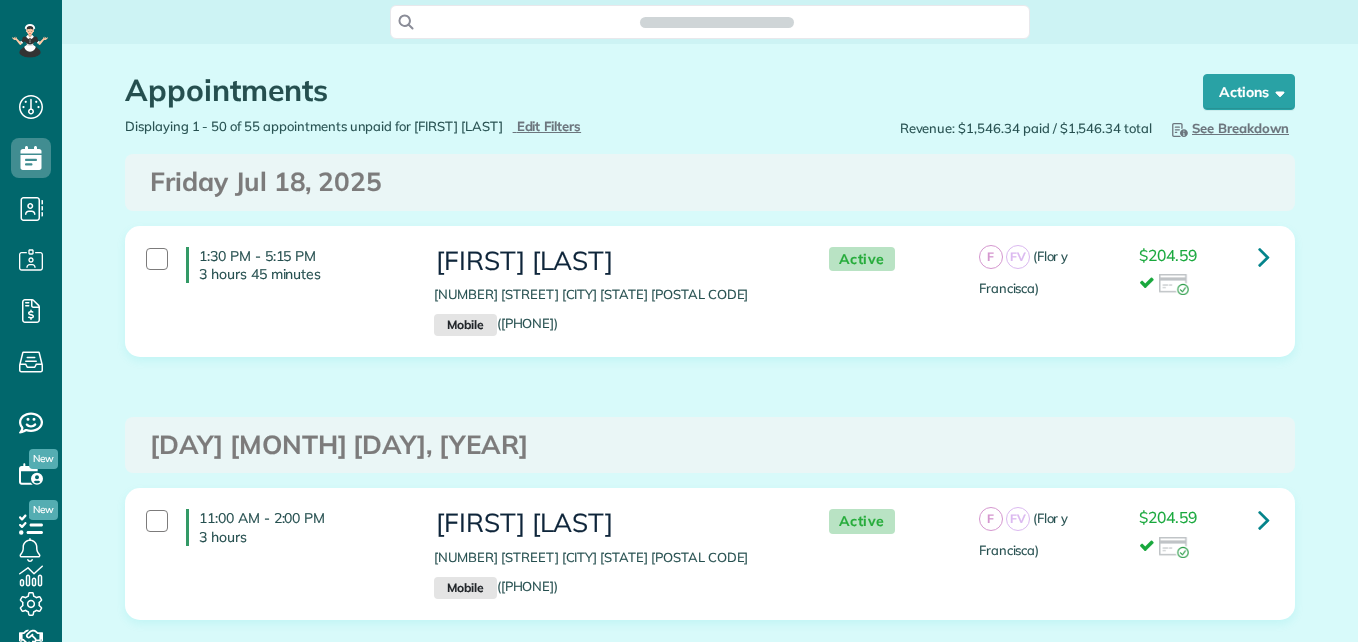 scroll, scrollTop: 0, scrollLeft: 0, axis: both 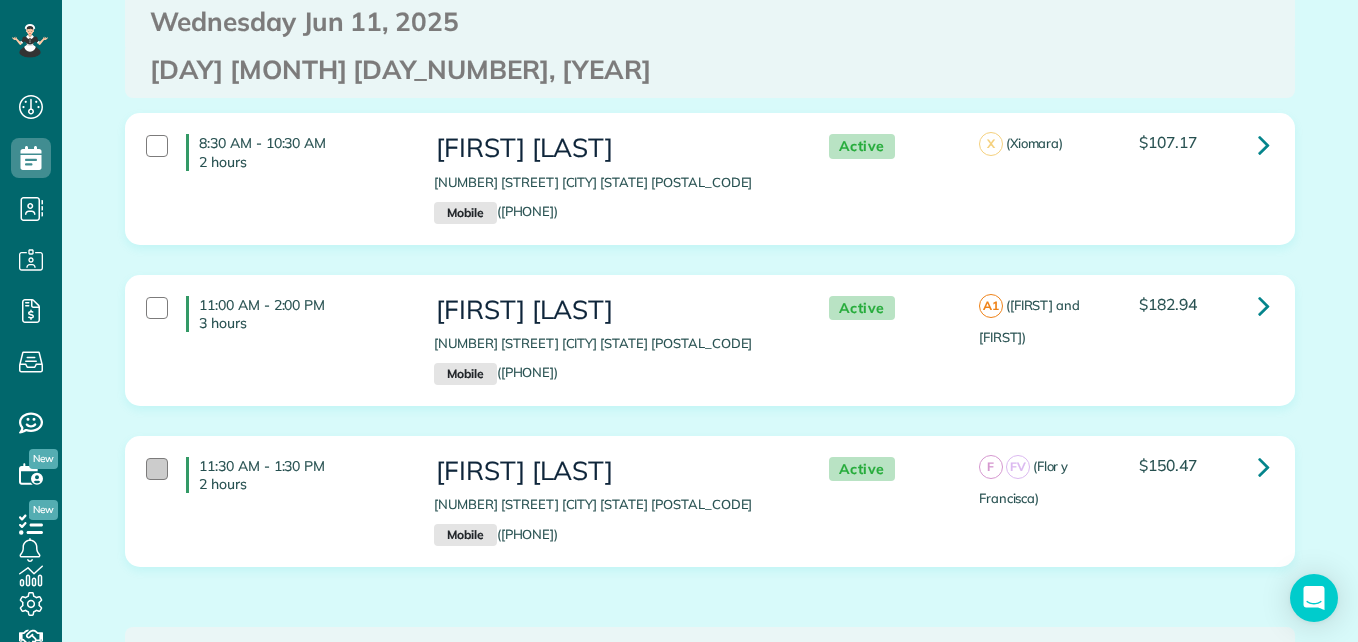 click at bounding box center [157, 469] 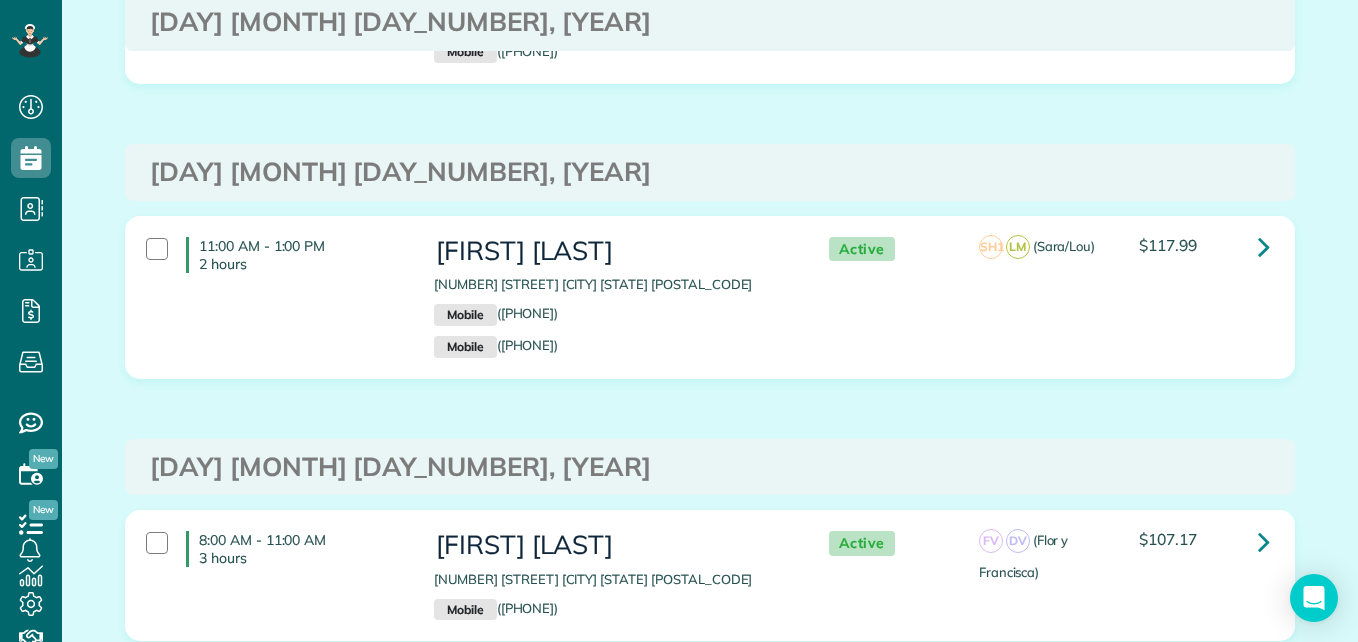 scroll, scrollTop: 5211, scrollLeft: 0, axis: vertical 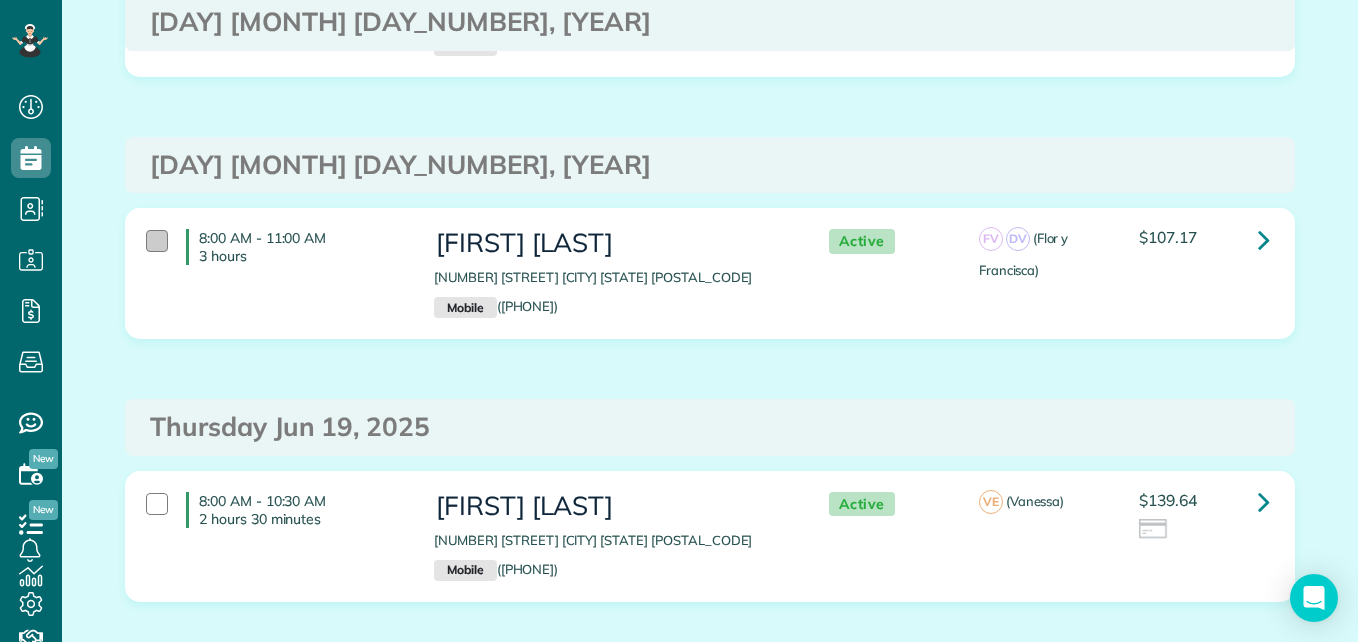click at bounding box center [157, 241] 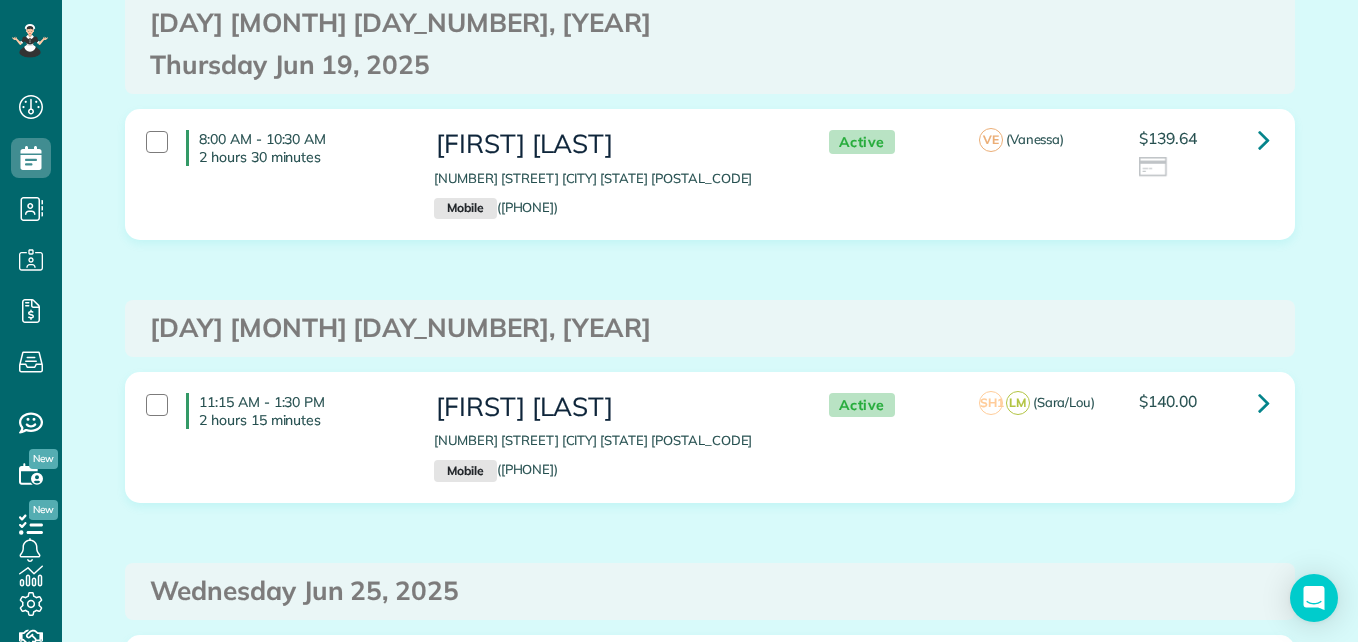scroll, scrollTop: 6016, scrollLeft: 0, axis: vertical 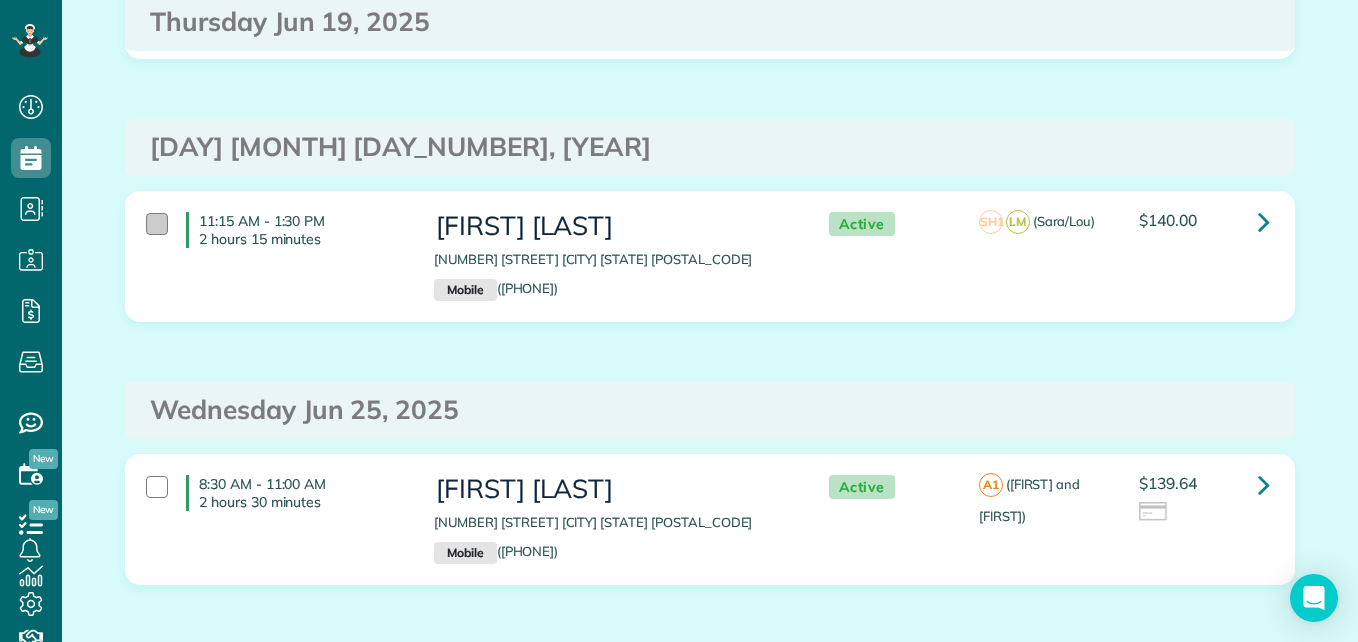 click at bounding box center (157, 224) 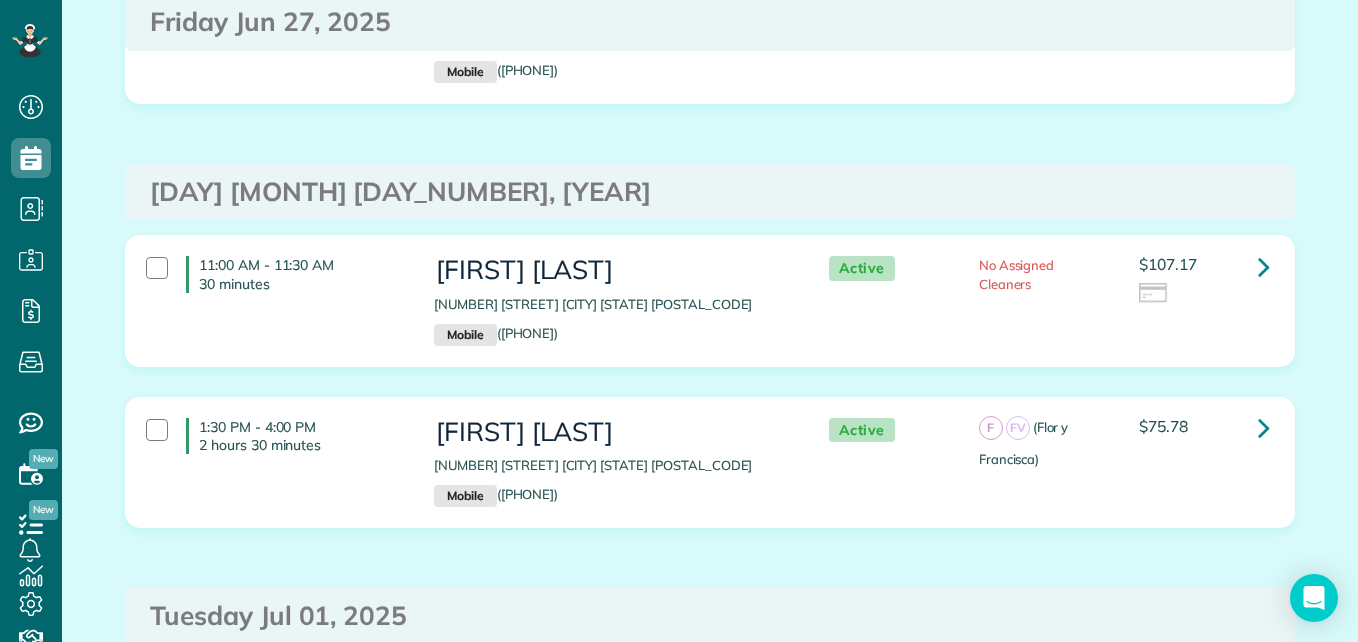 scroll, scrollTop: 6780, scrollLeft: 0, axis: vertical 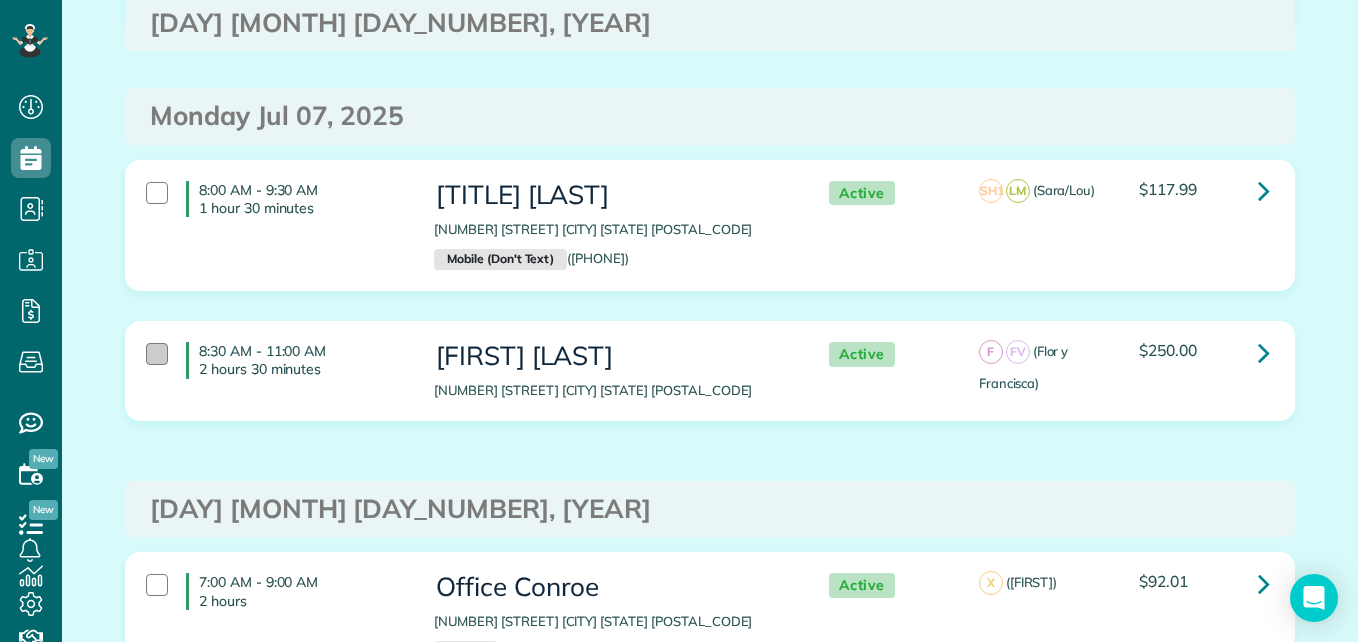 click at bounding box center [157, 354] 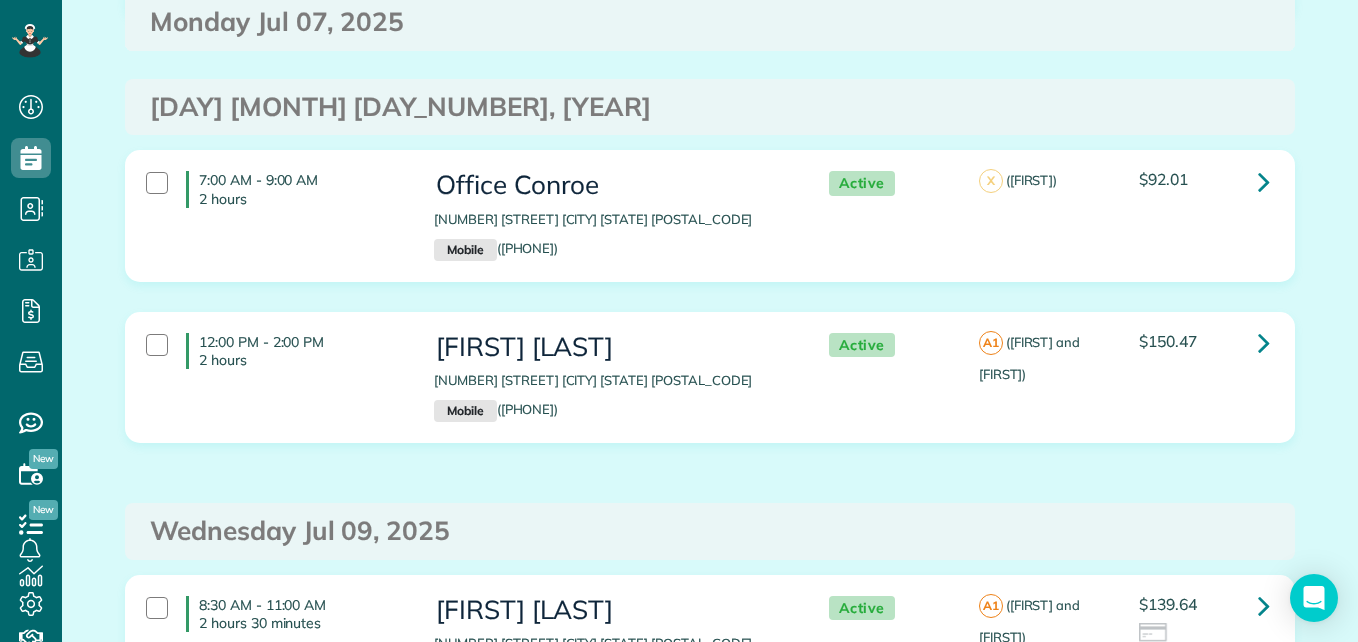 scroll, scrollTop: 8470, scrollLeft: 0, axis: vertical 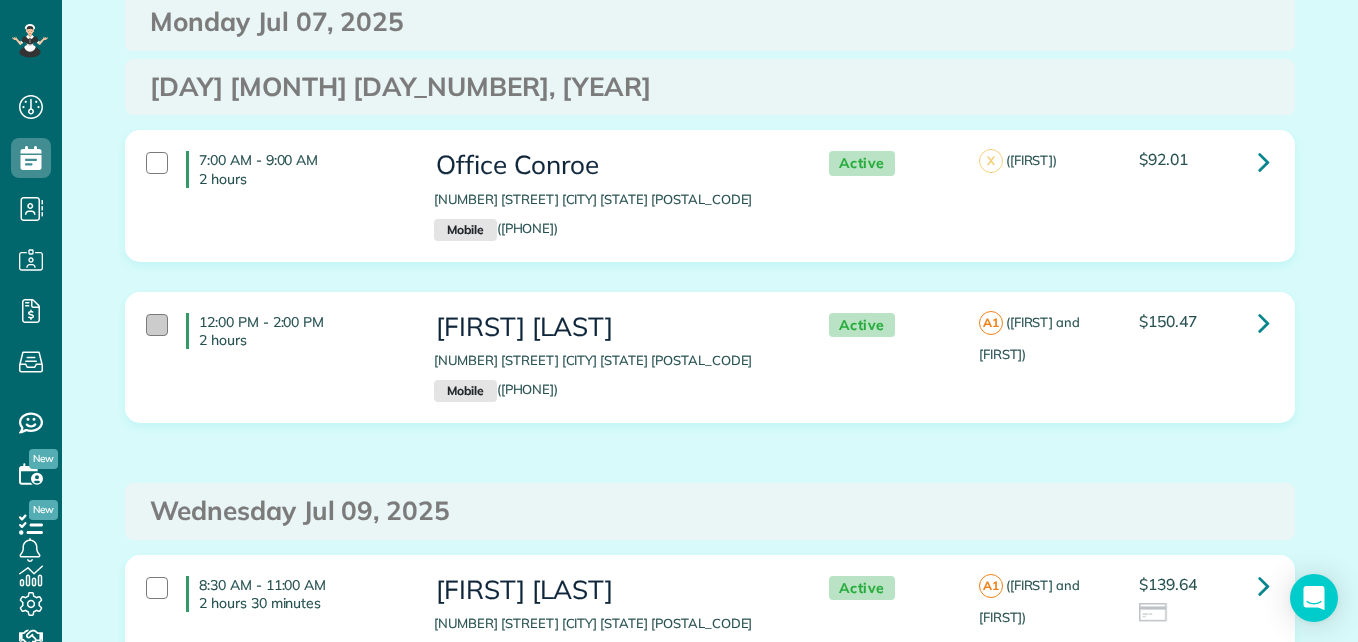 click at bounding box center [157, 325] 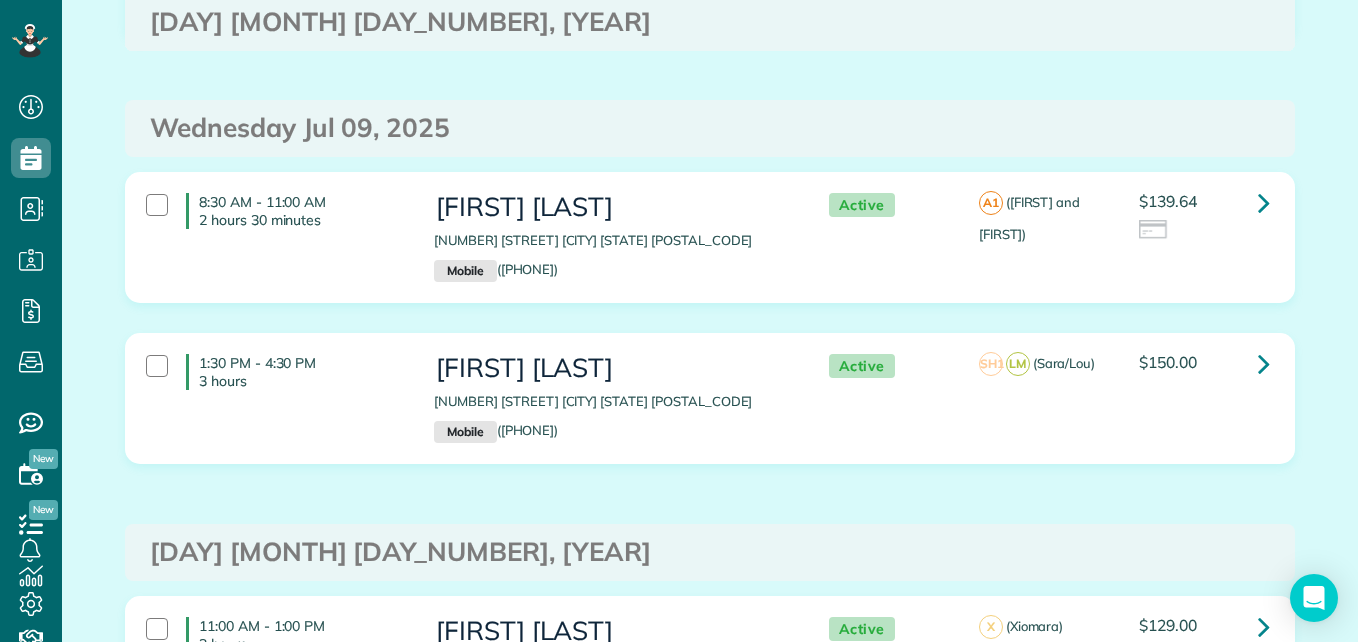 scroll, scrollTop: 8873, scrollLeft: 0, axis: vertical 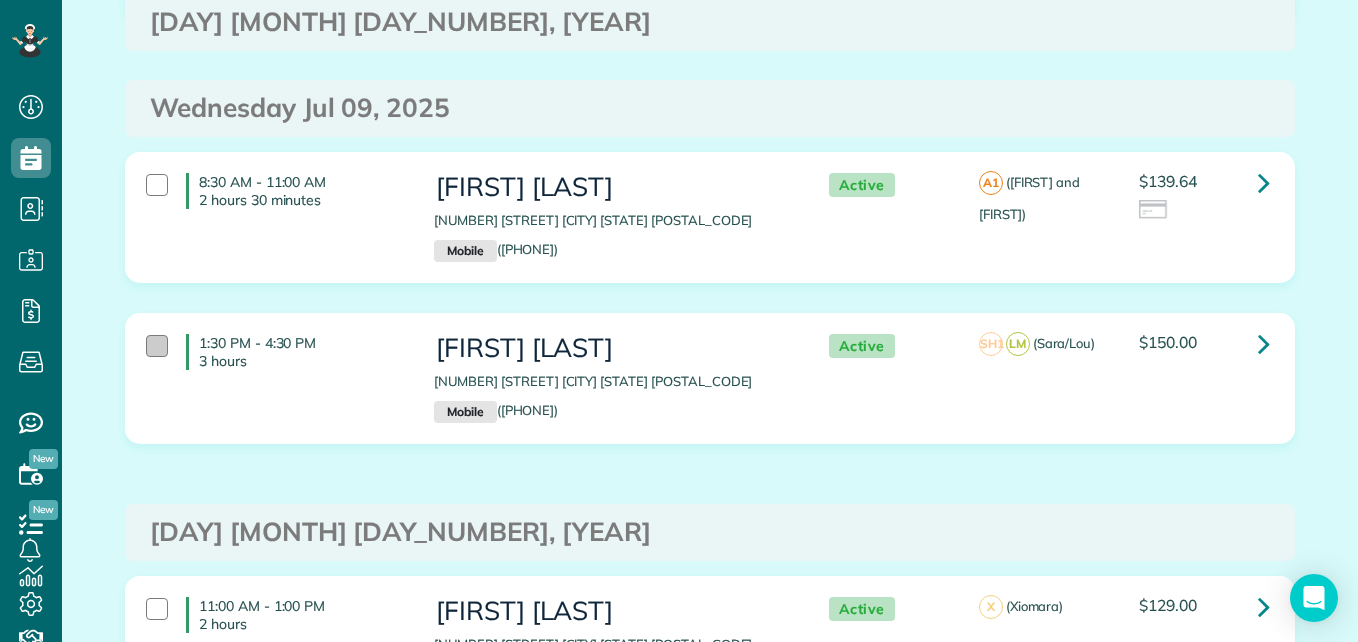 click at bounding box center (157, 346) 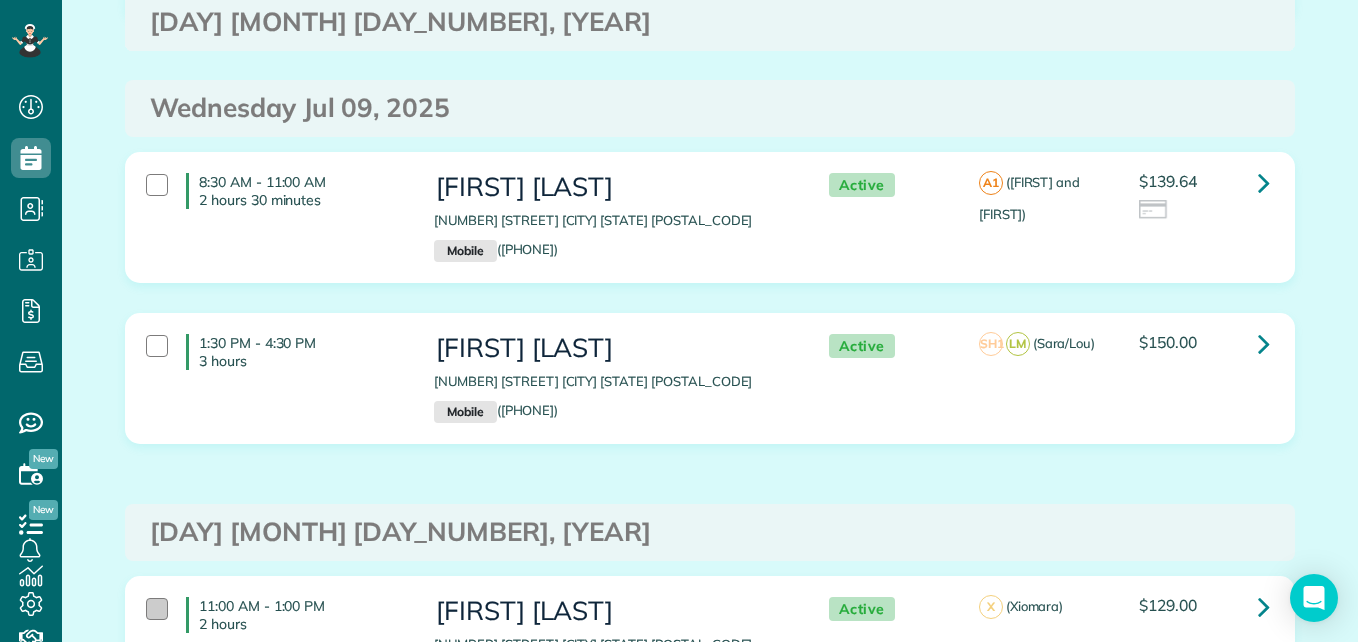 click at bounding box center [157, 609] 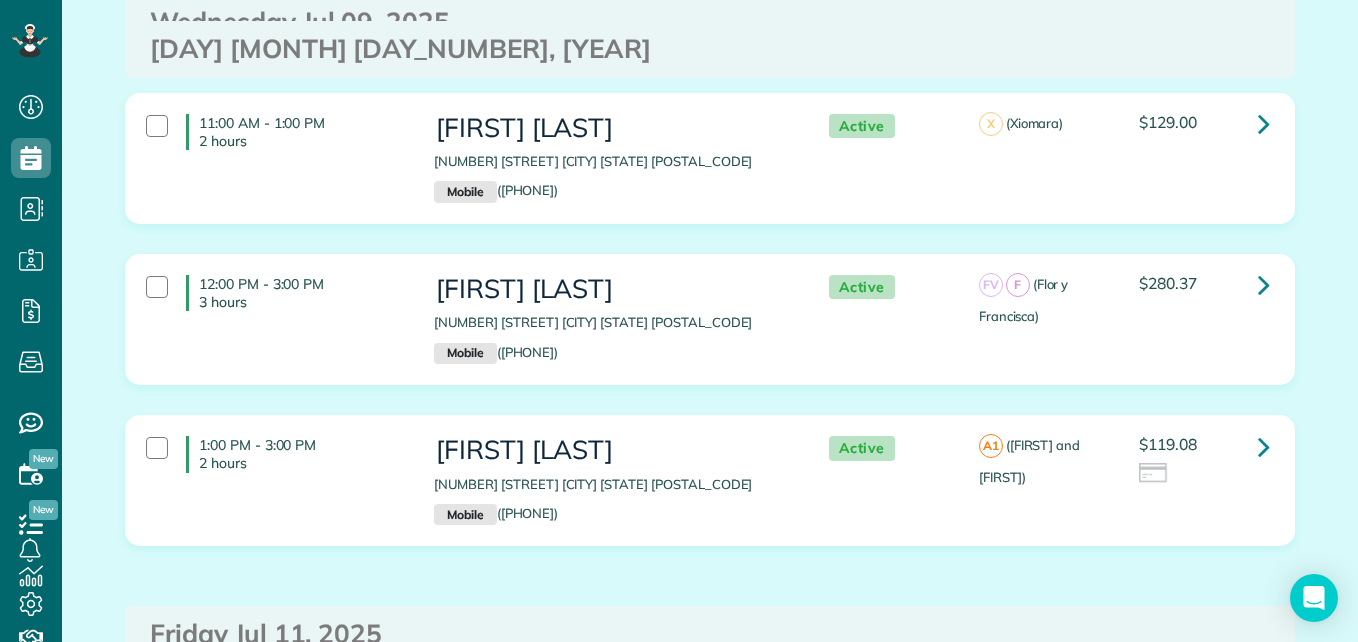 scroll, scrollTop: 9436, scrollLeft: 0, axis: vertical 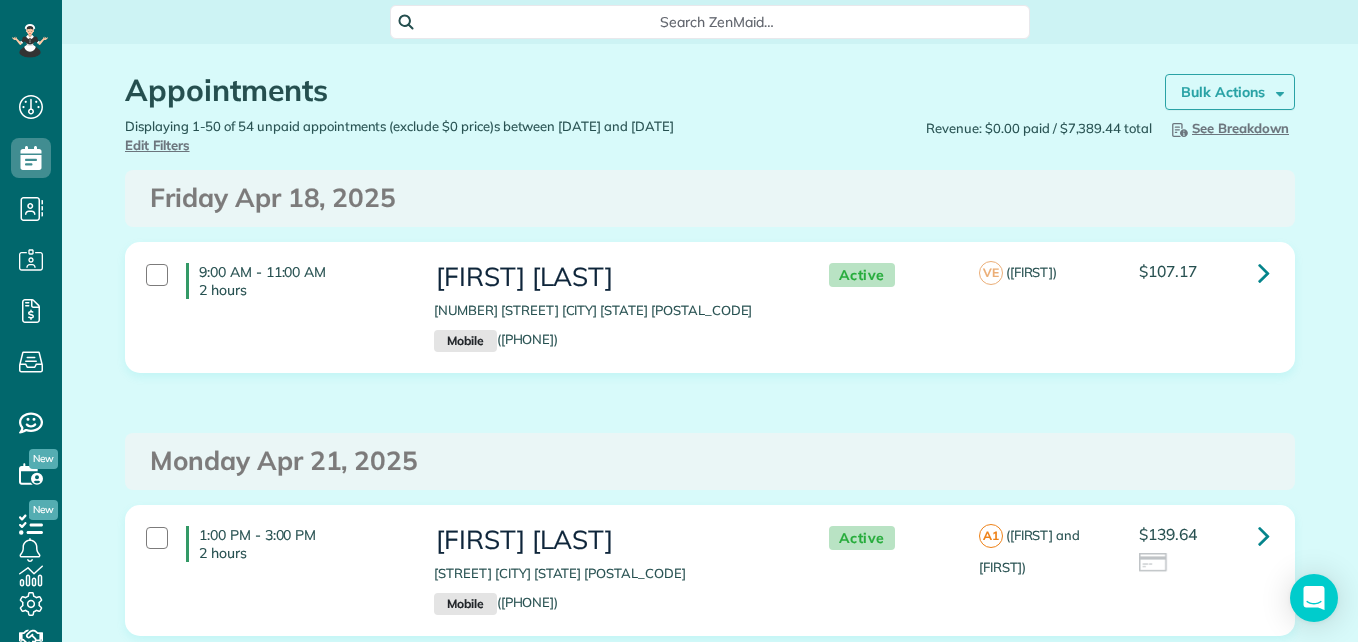 click on "Bulk Actions" at bounding box center [1223, 92] 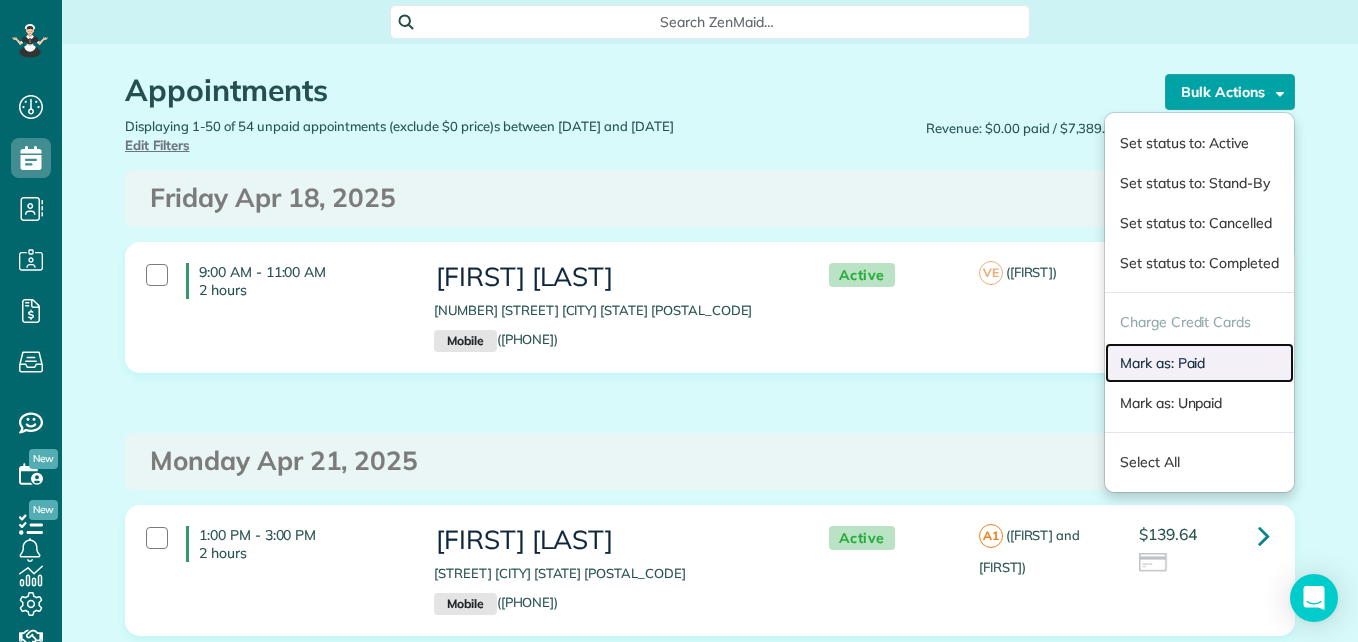 click on "Mark as: Paid" at bounding box center [1199, 363] 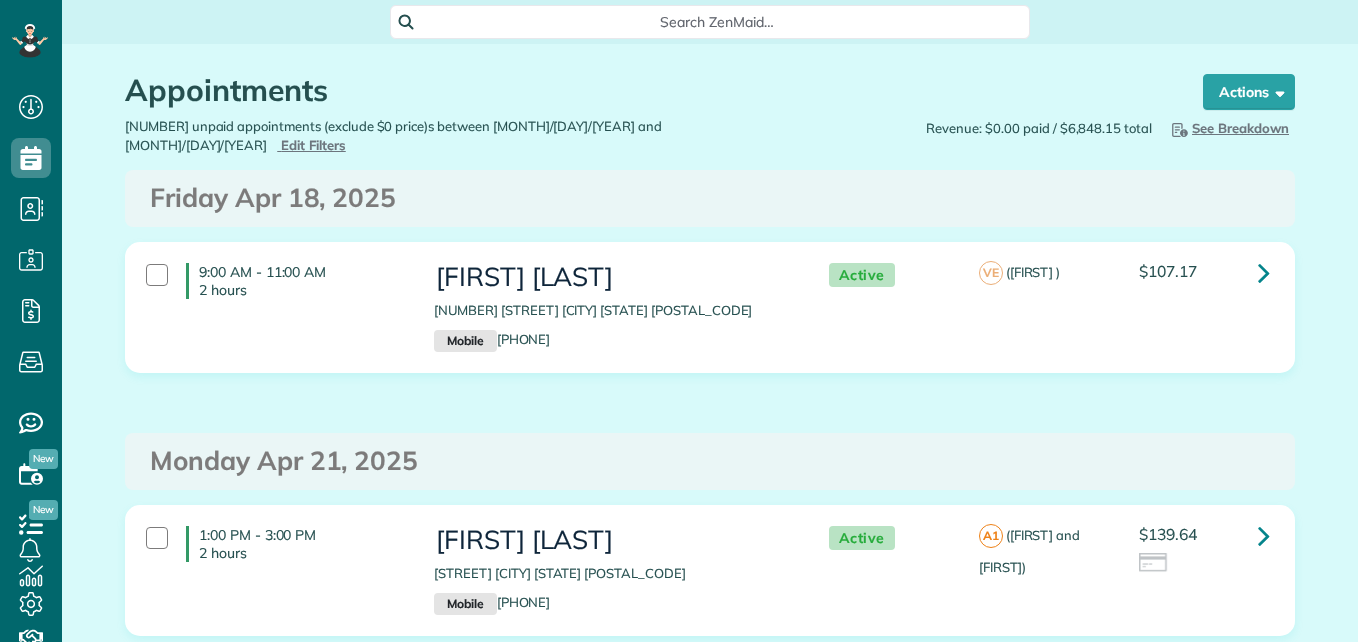 scroll, scrollTop: 0, scrollLeft: 0, axis: both 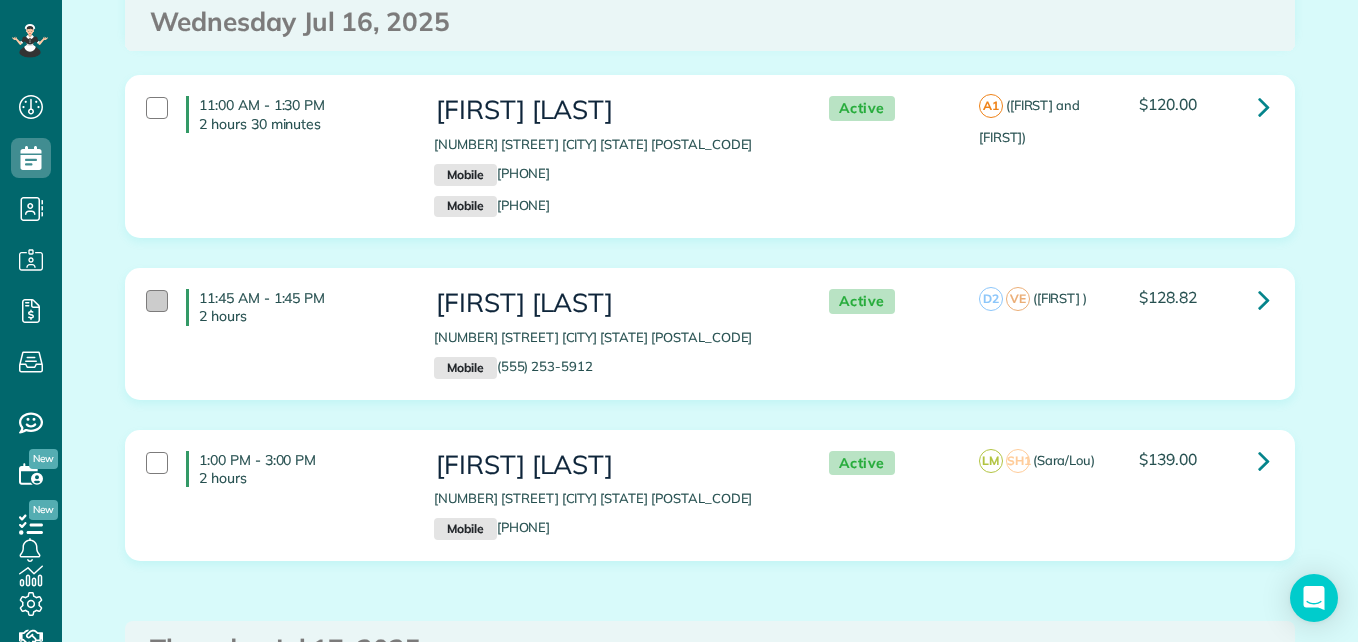click at bounding box center (157, 301) 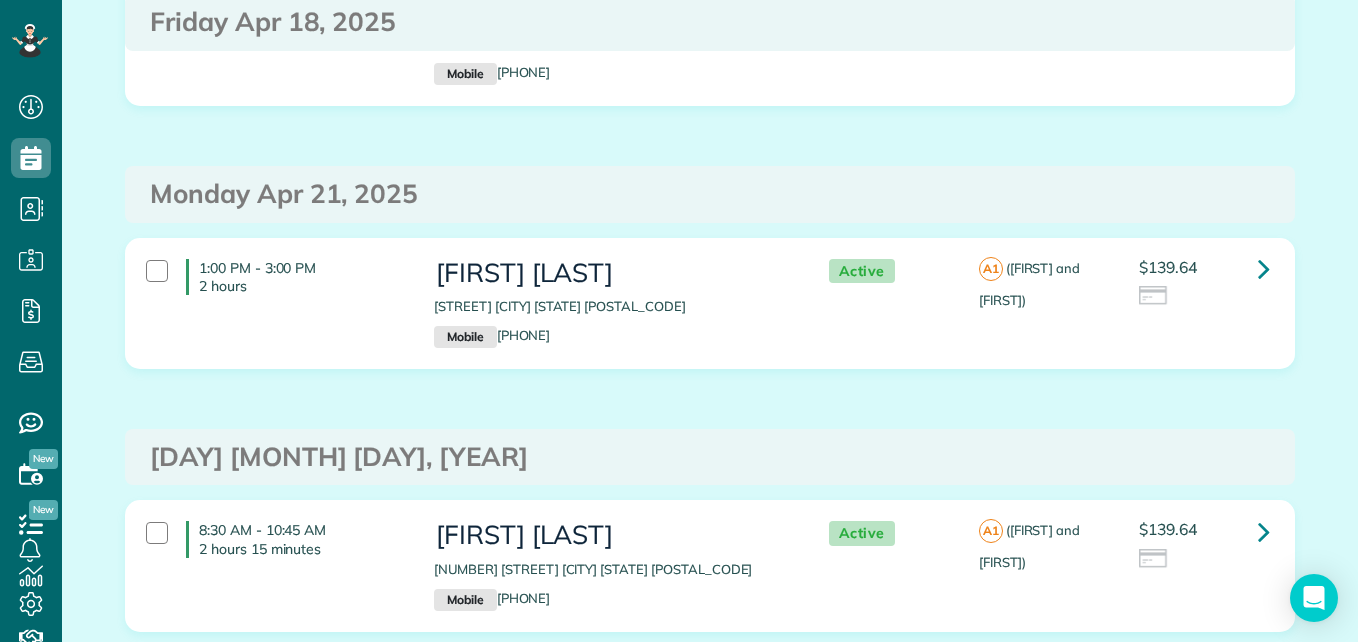 scroll, scrollTop: 0, scrollLeft: 0, axis: both 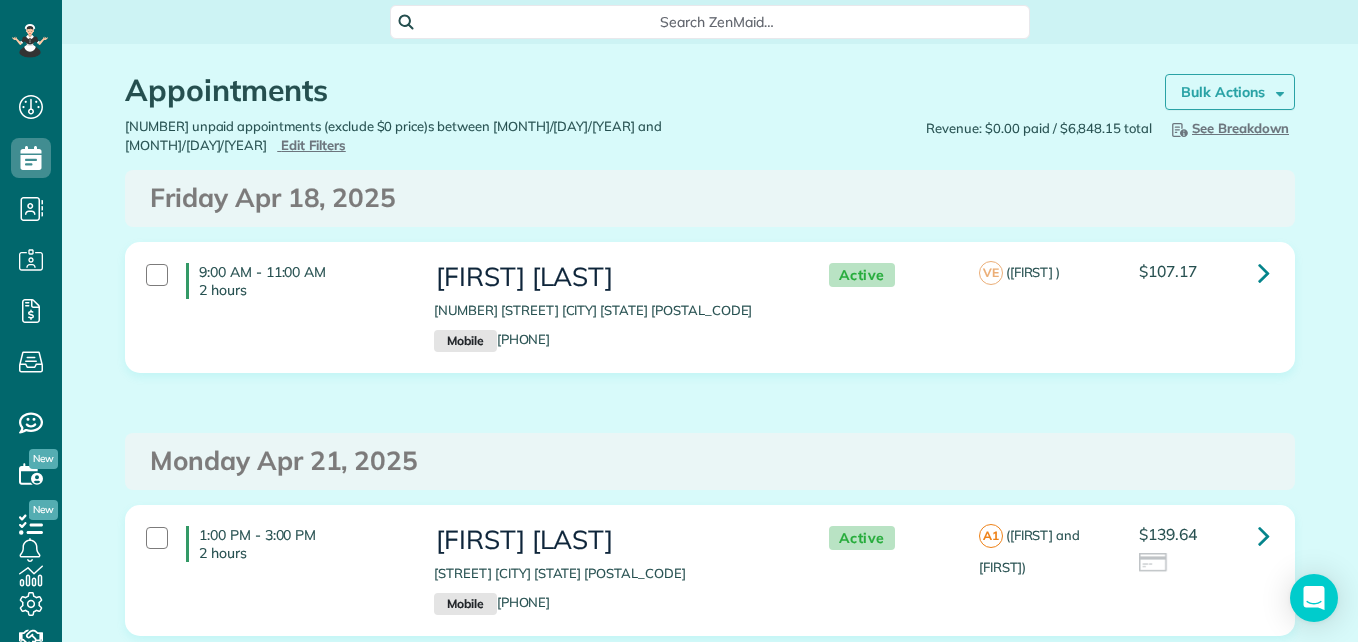 click on "Bulk Actions" at bounding box center (1223, 92) 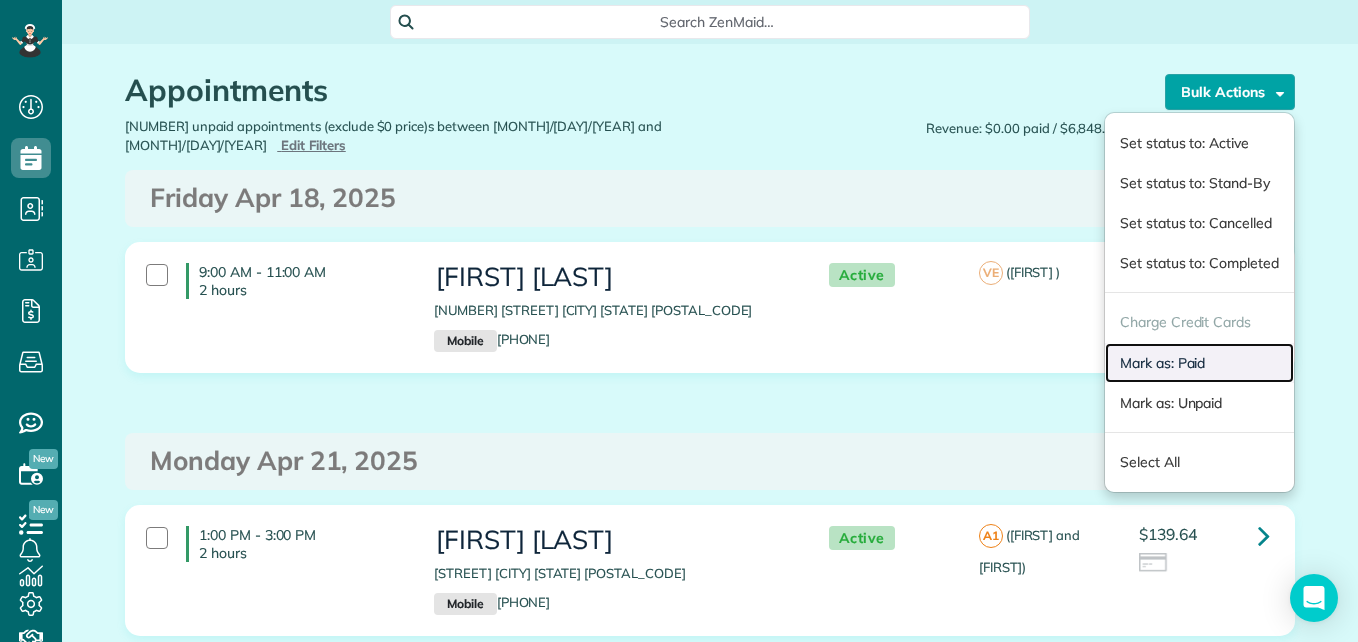 click on "Mark as: Paid" at bounding box center [1199, 363] 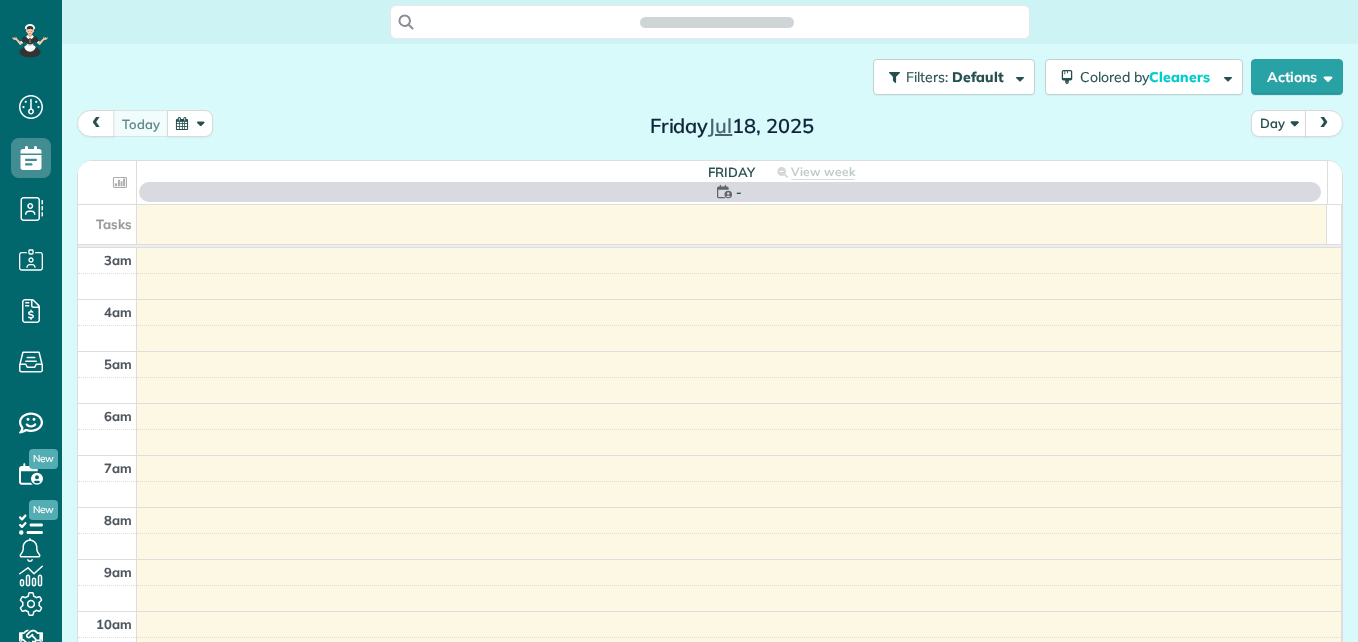scroll, scrollTop: 0, scrollLeft: 0, axis: both 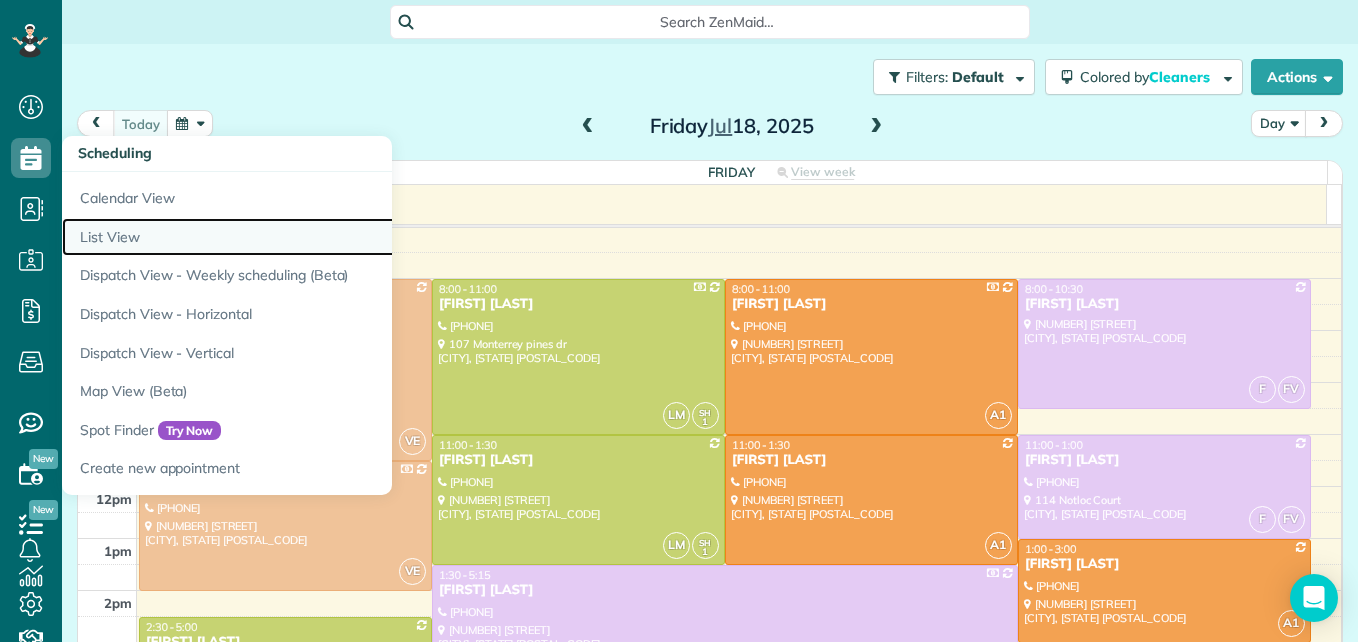 click on "List View" at bounding box center (312, 237) 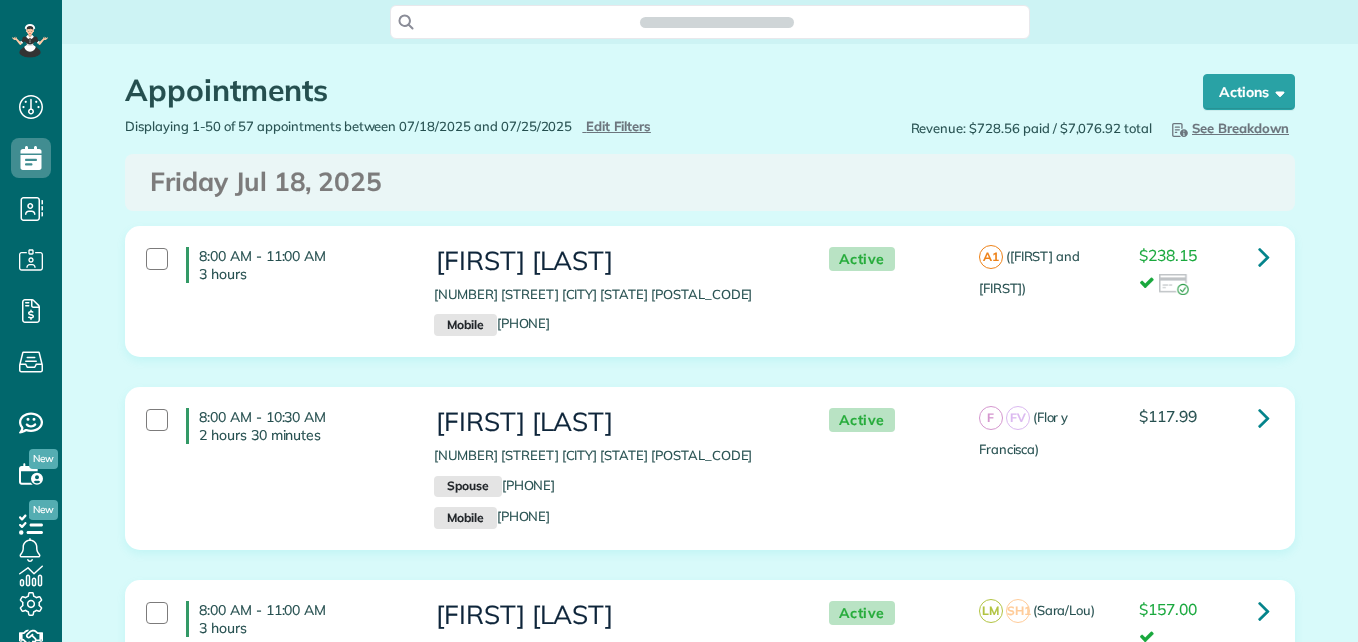 scroll, scrollTop: 0, scrollLeft: 0, axis: both 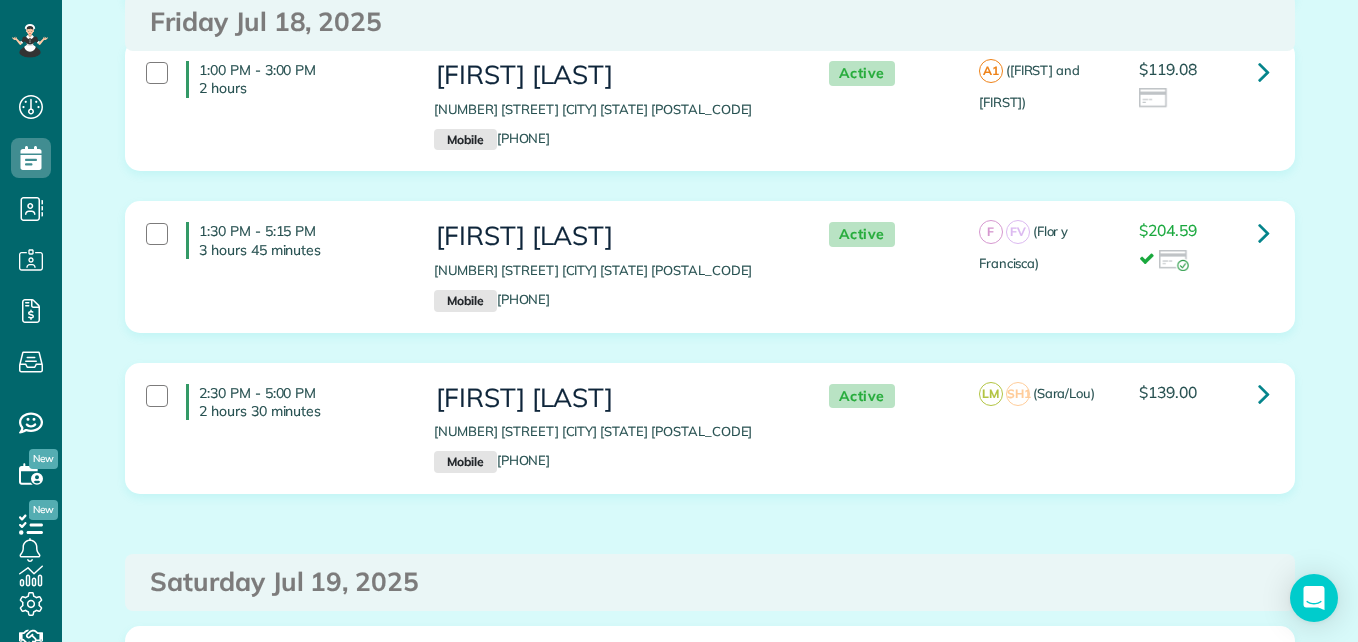 click on "2:30 PM -  5:00 PM
2 hours  30 minutes" at bounding box center (275, 402) 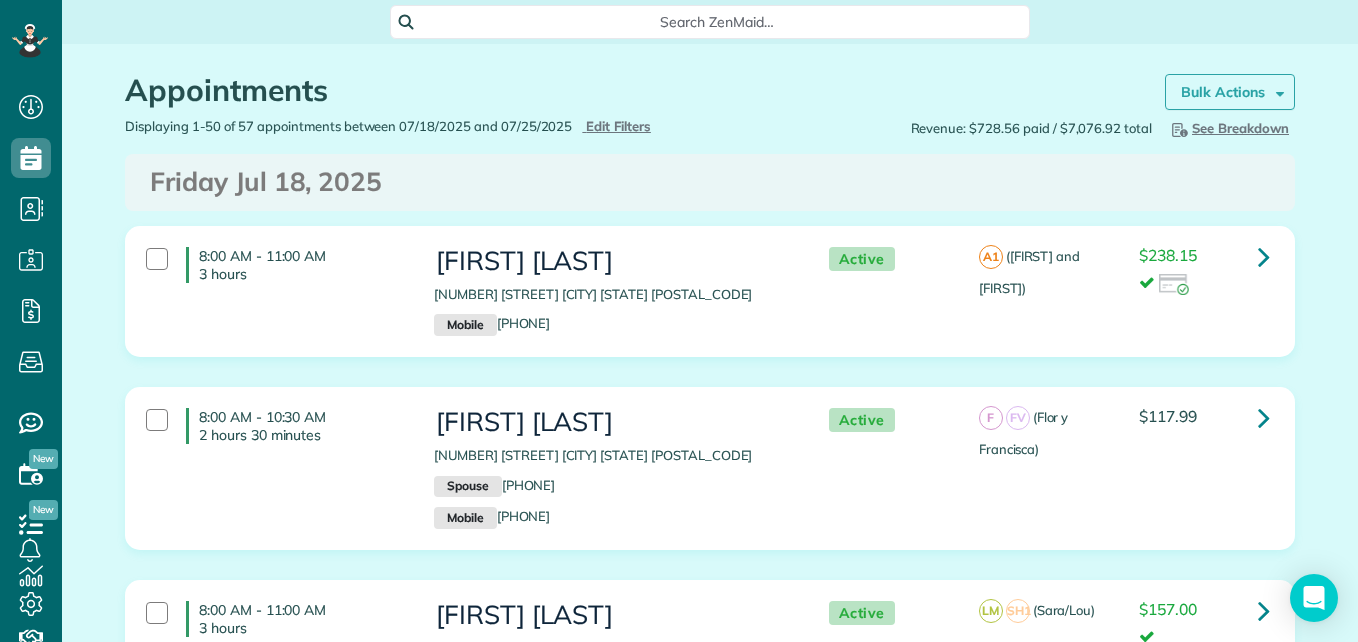 click on "Bulk Actions" at bounding box center [1223, 92] 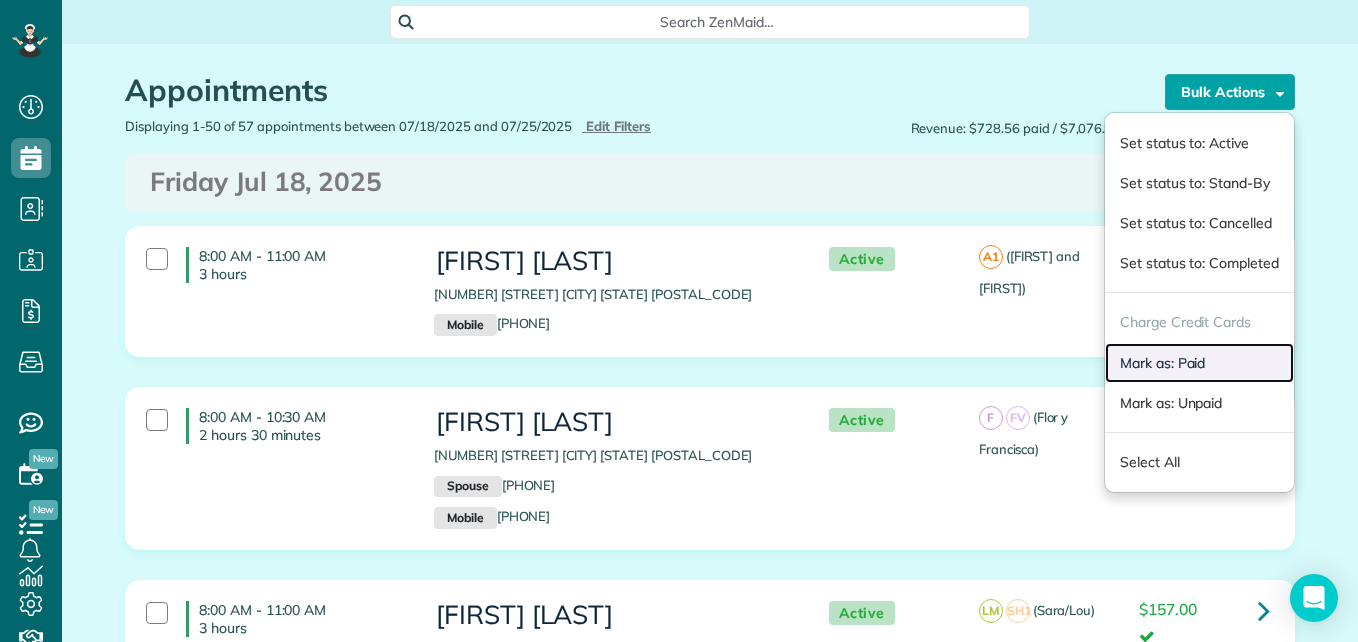 click on "Mark as: Paid" at bounding box center (1199, 363) 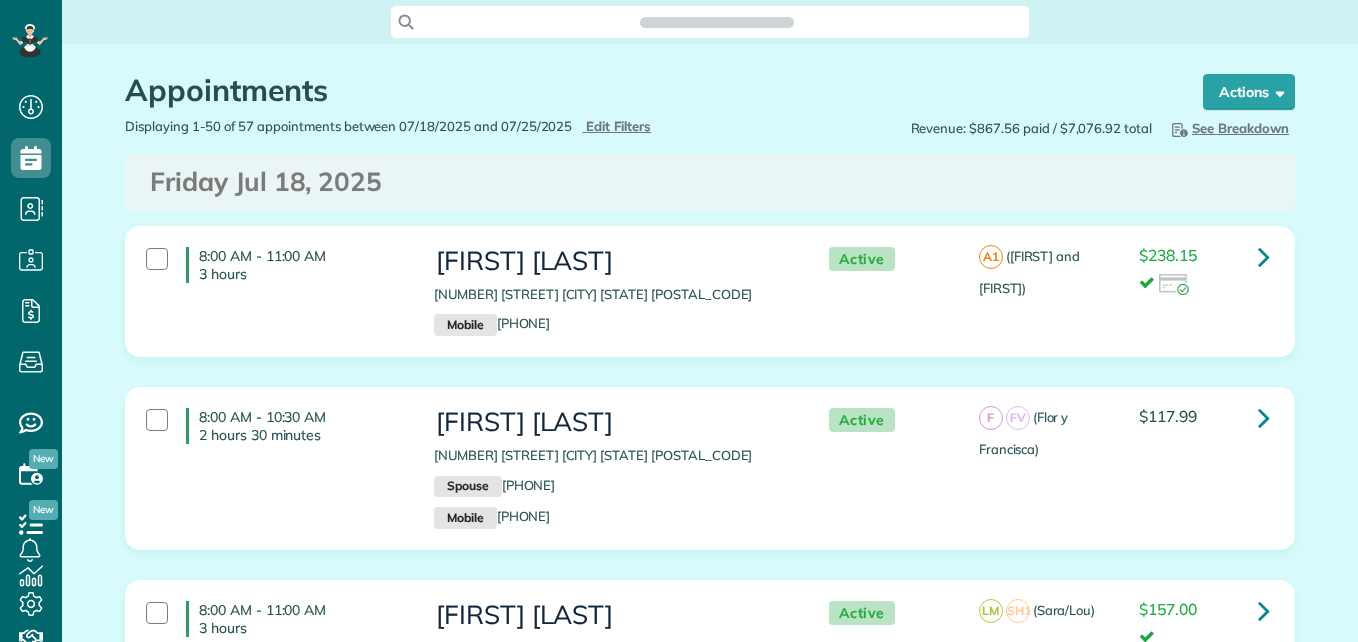 scroll, scrollTop: 0, scrollLeft: 0, axis: both 